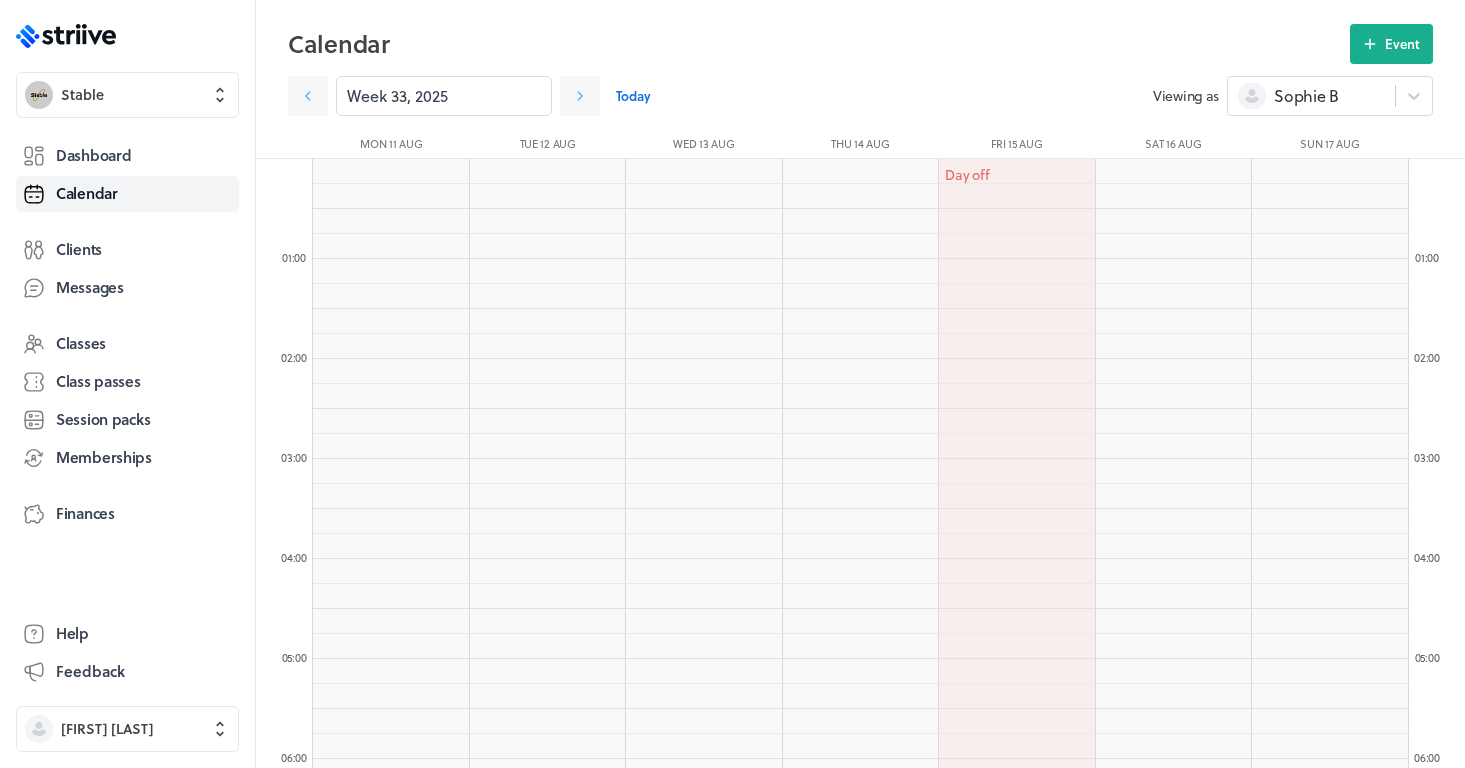 click on "Dashboard" at bounding box center (93, 155) 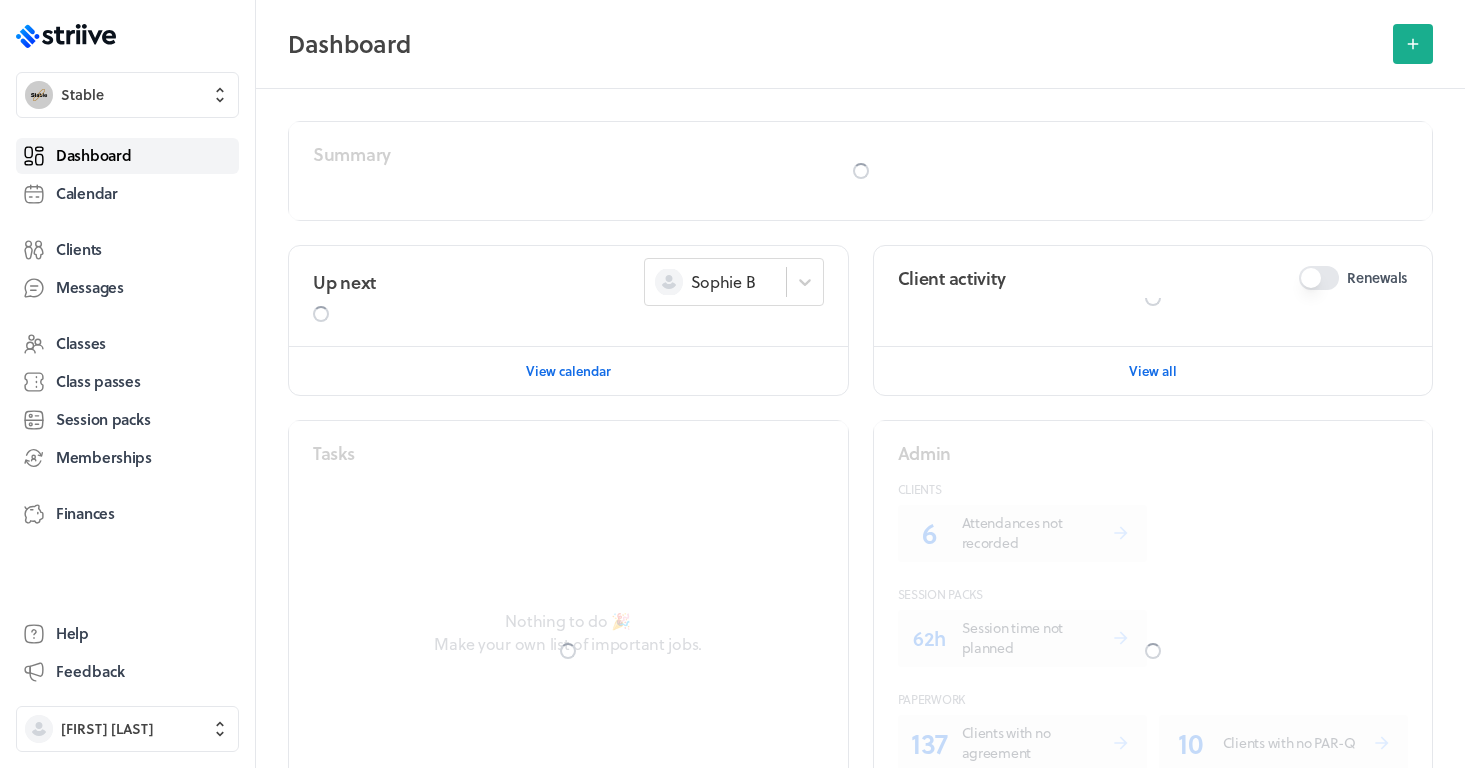 scroll, scrollTop: 0, scrollLeft: 0, axis: both 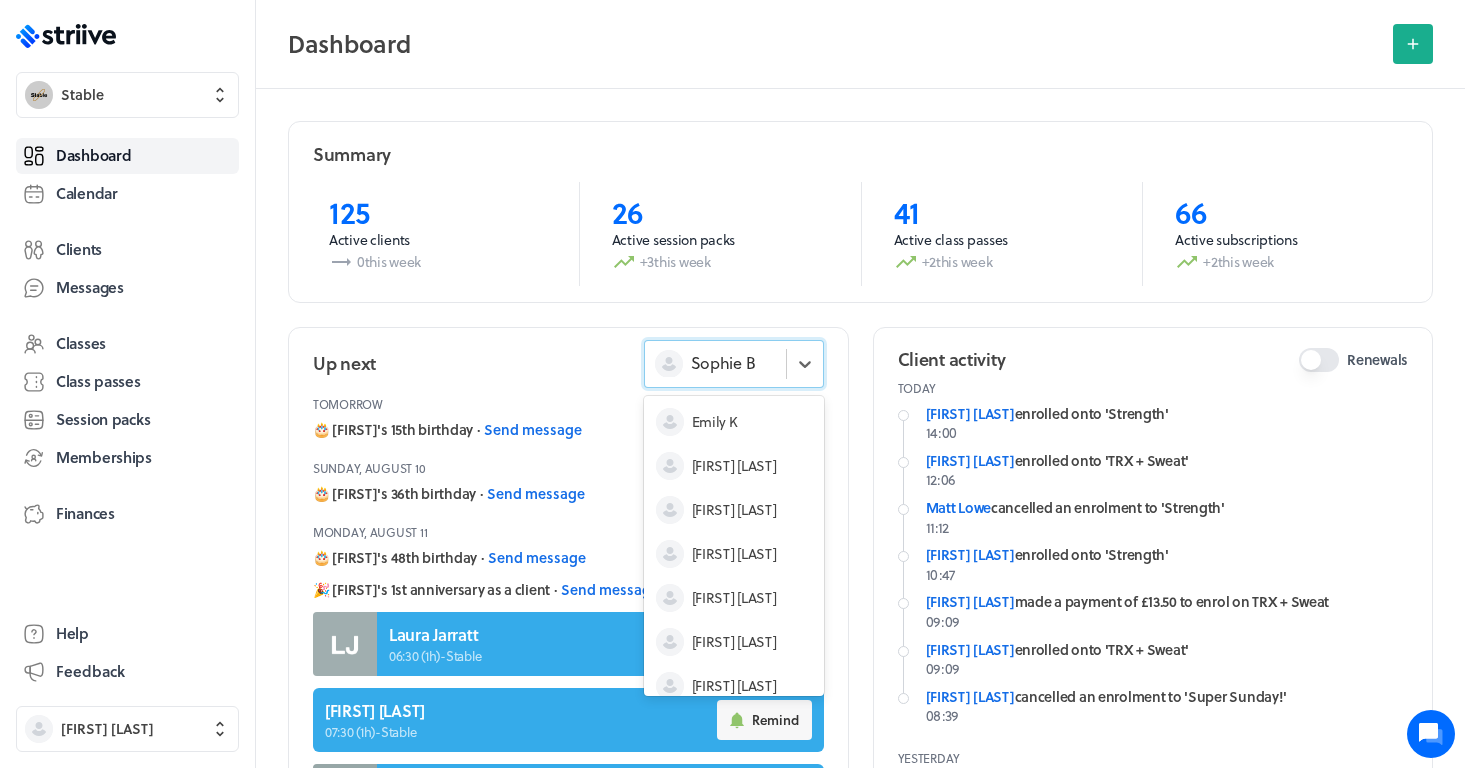 click on "Sophie B" at bounding box center [723, 363] 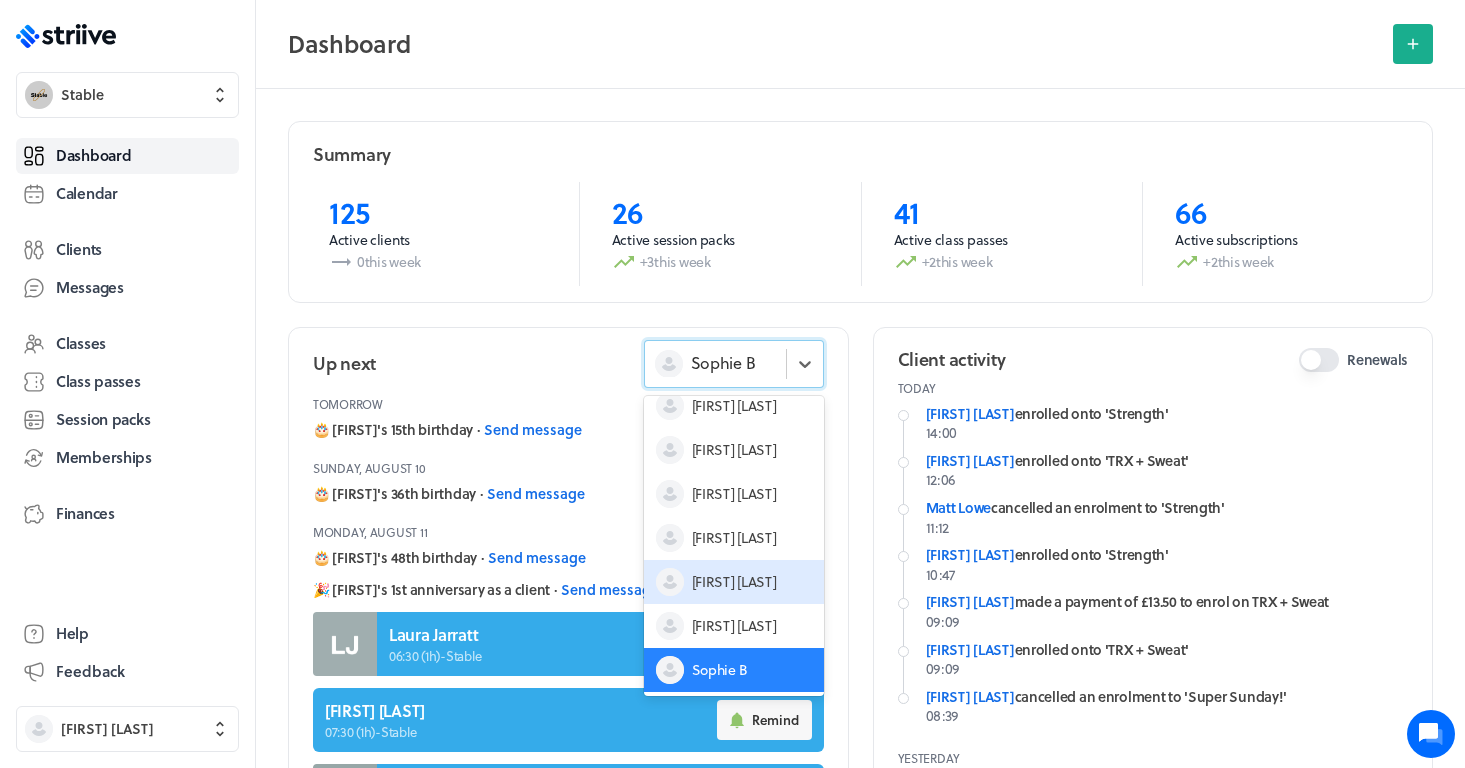 click on "[FIRST] [LAST]" at bounding box center [734, 582] 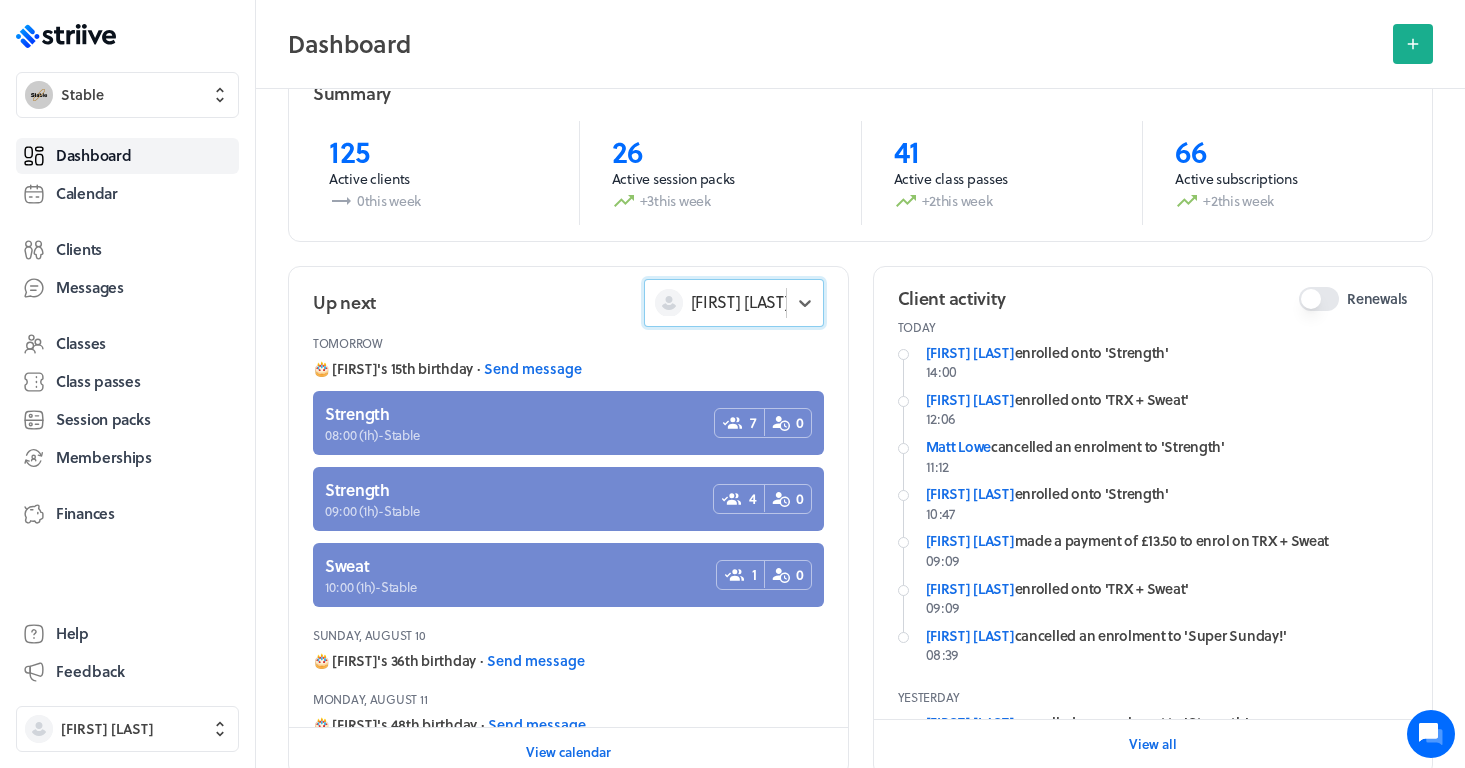 scroll, scrollTop: 76, scrollLeft: 0, axis: vertical 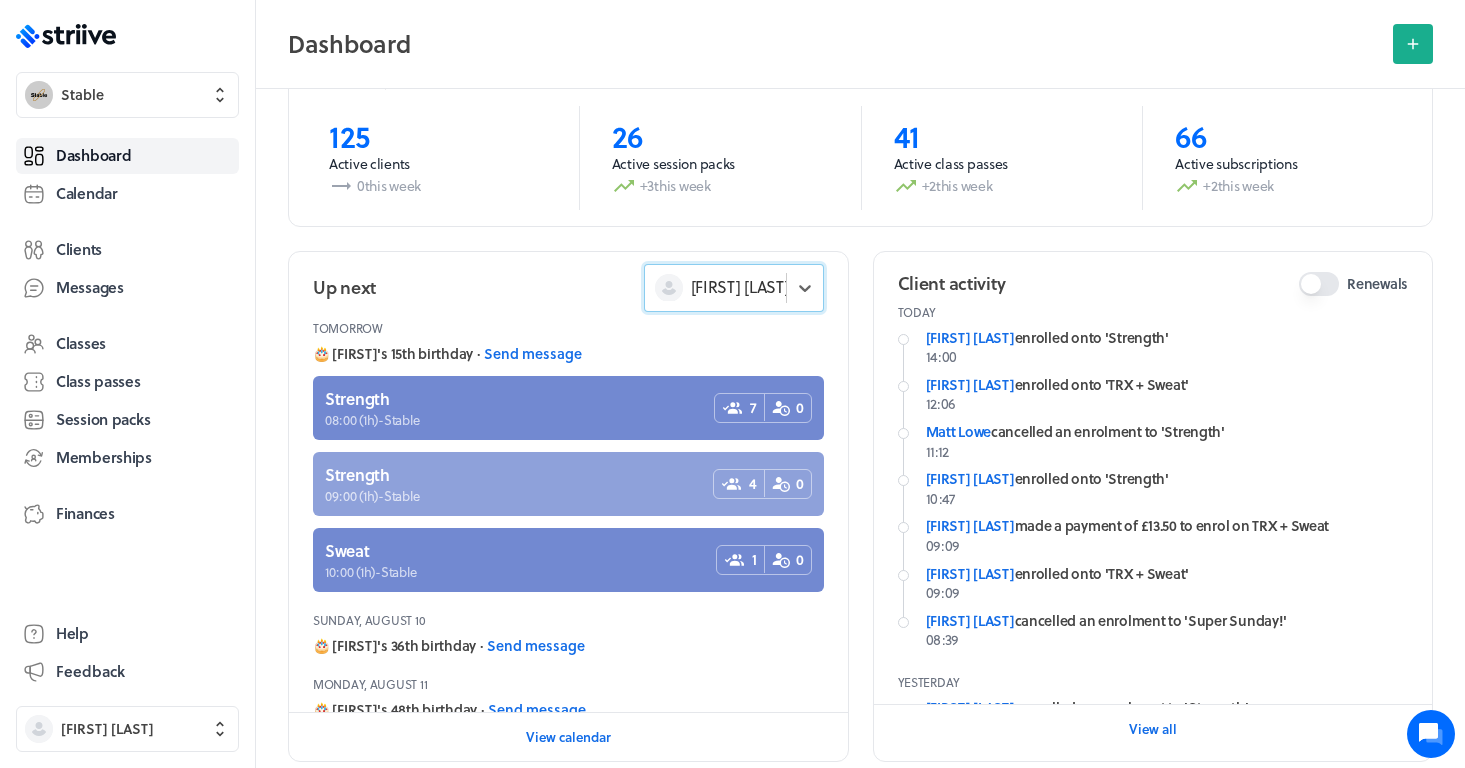 click at bounding box center [568, 484] 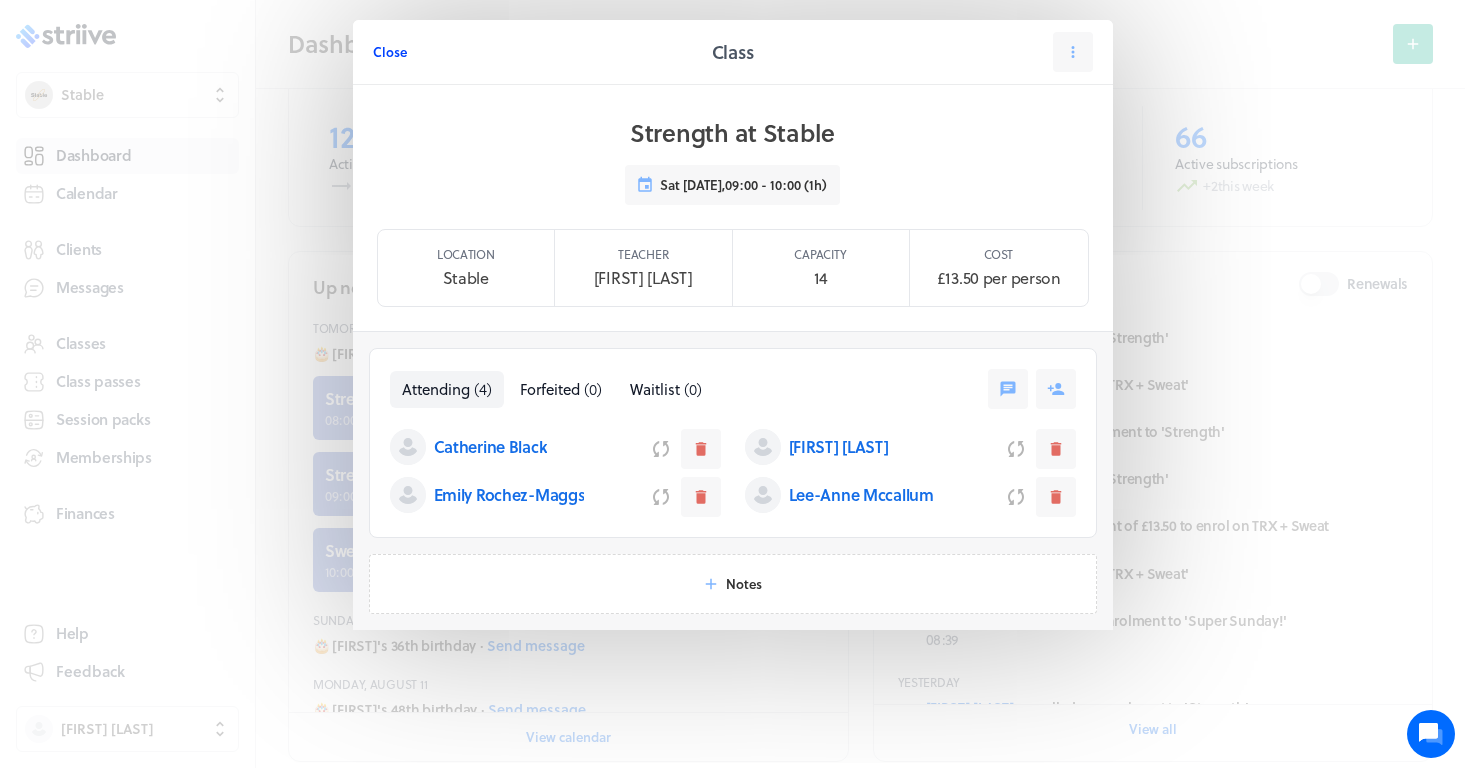 click on "Close" at bounding box center (390, 52) 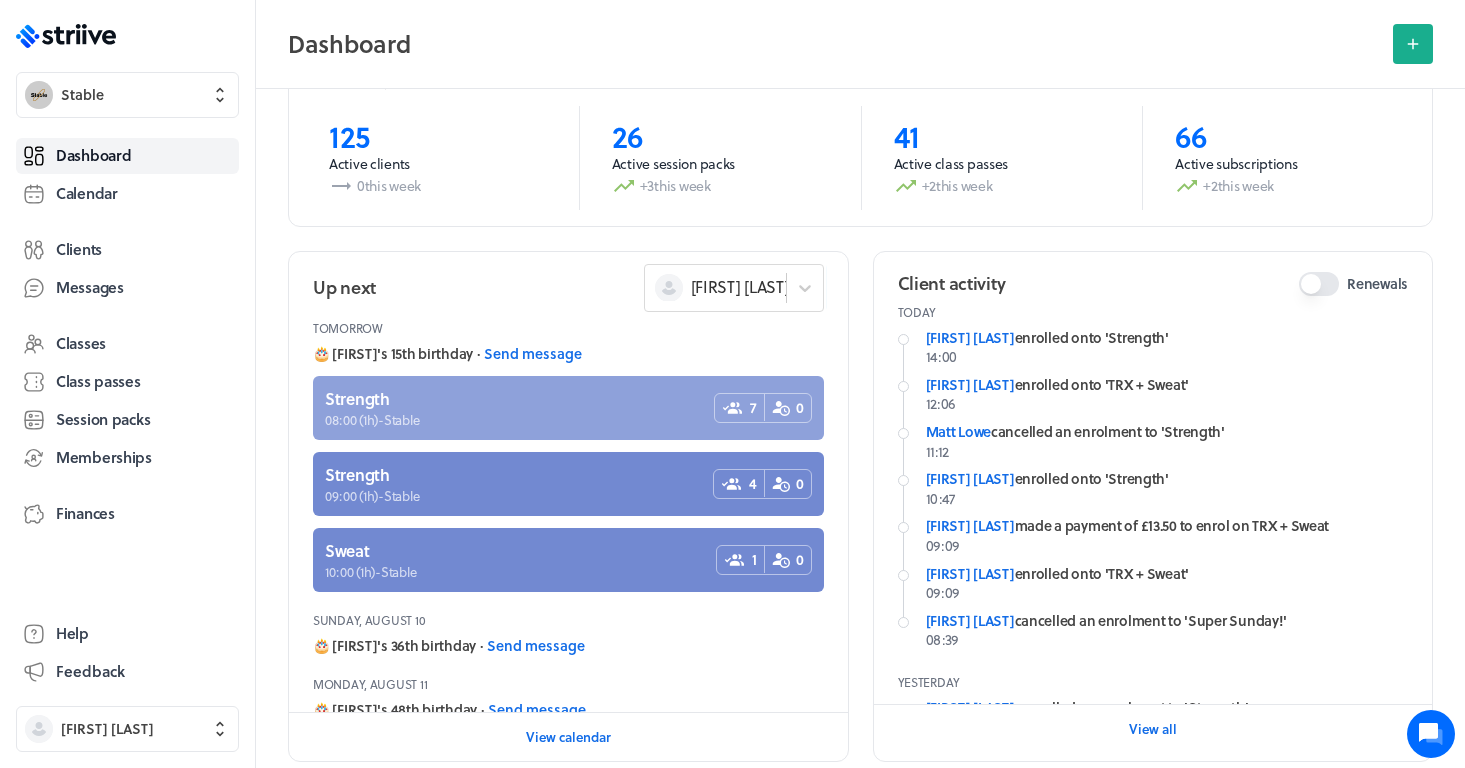 click at bounding box center (568, 408) 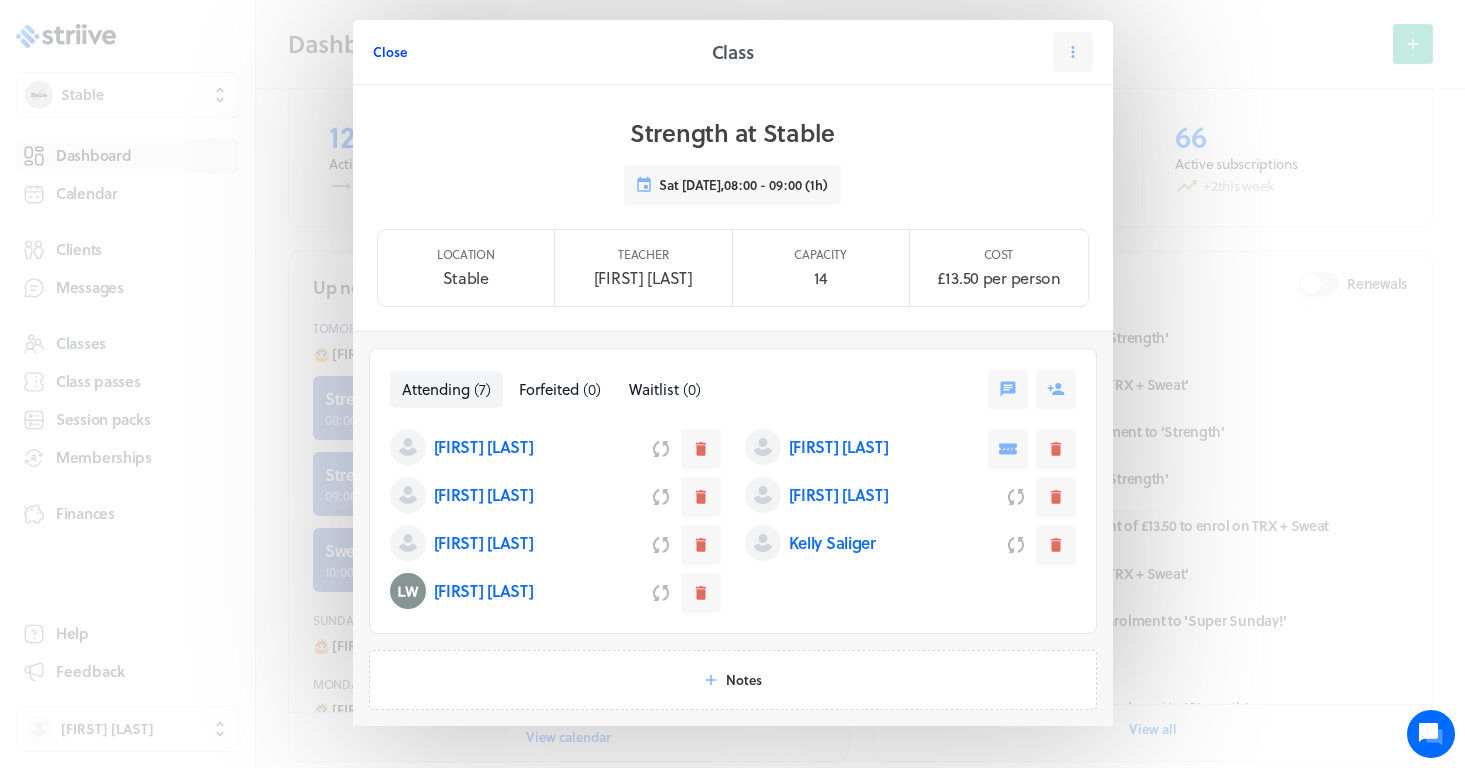 click on "Close" at bounding box center [390, 52] 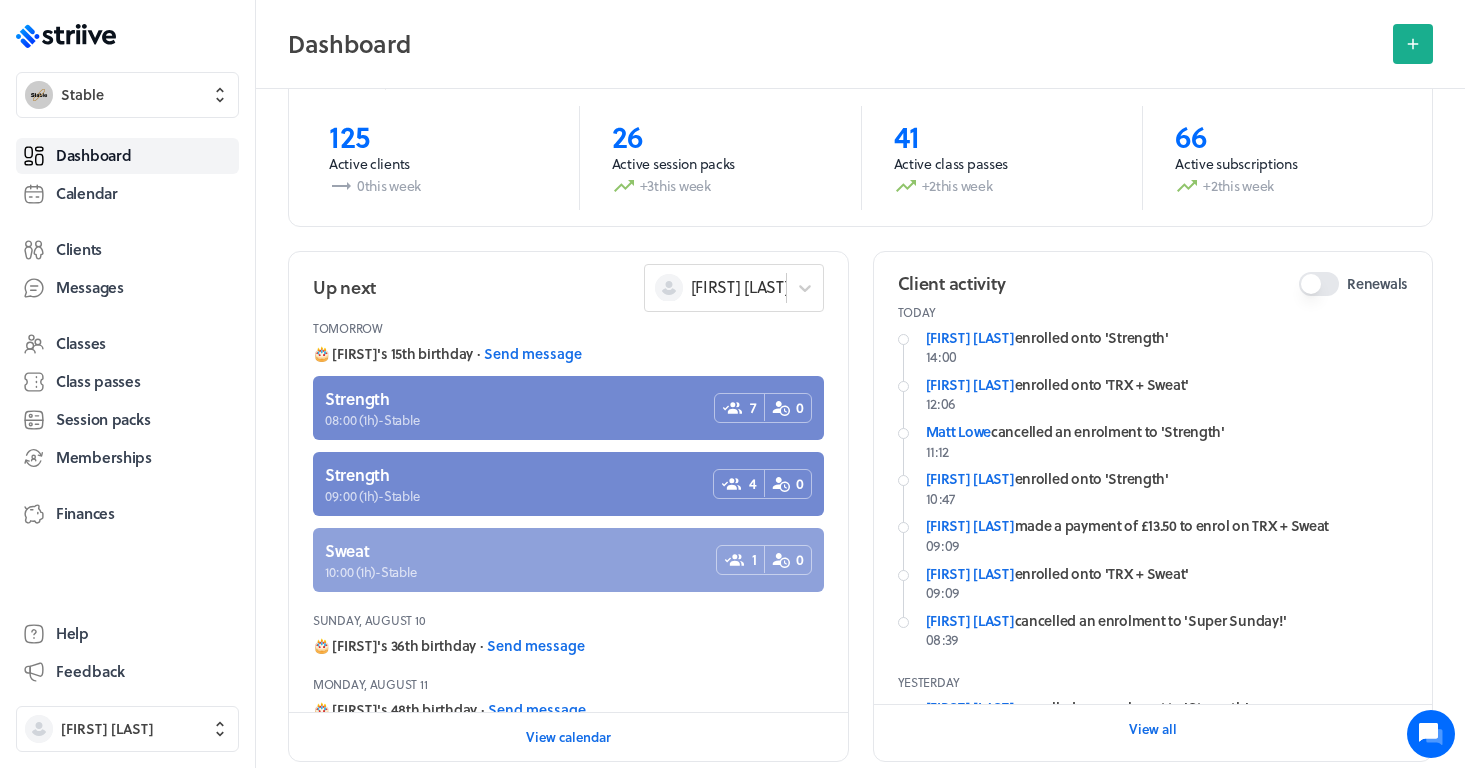 click at bounding box center (568, 560) 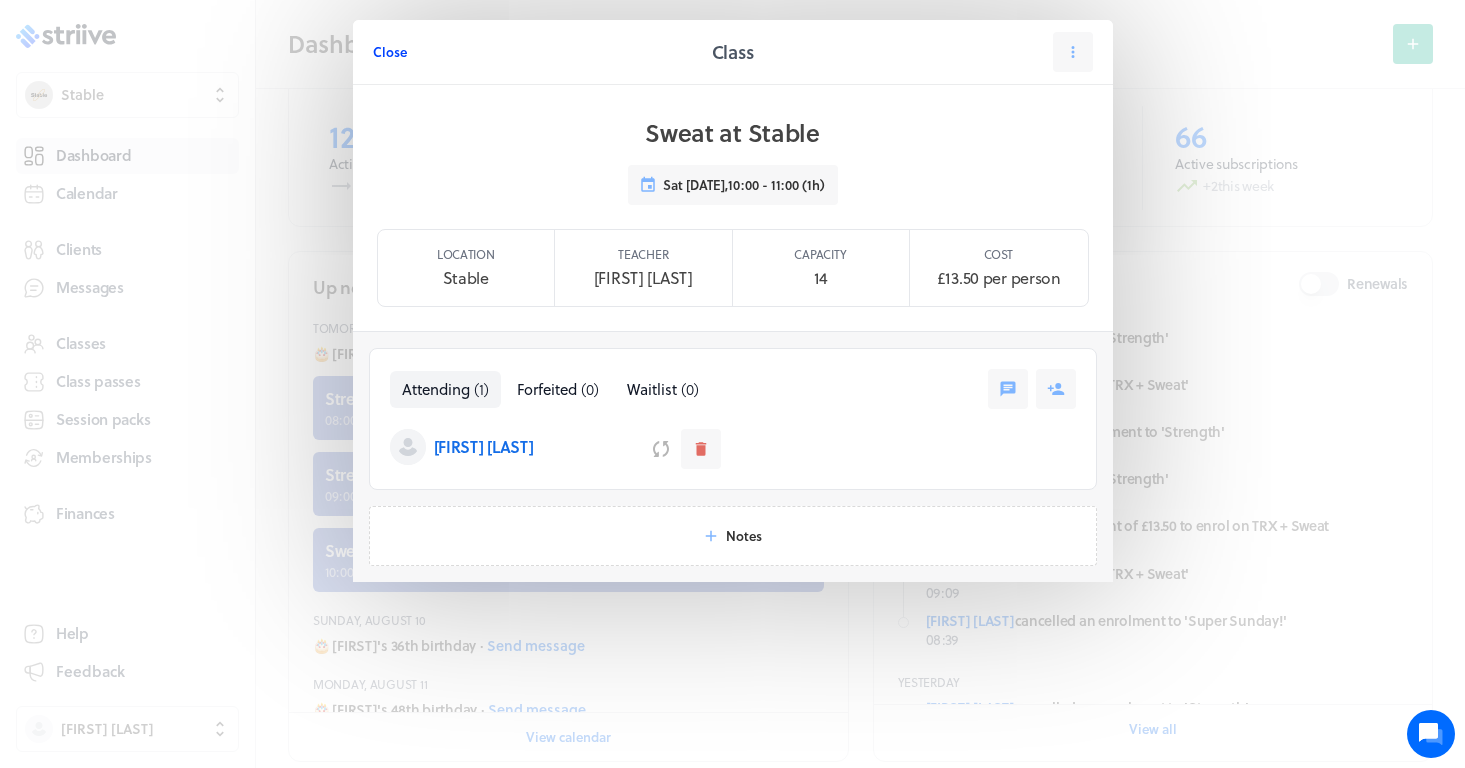 click on "Close" at bounding box center (390, 52) 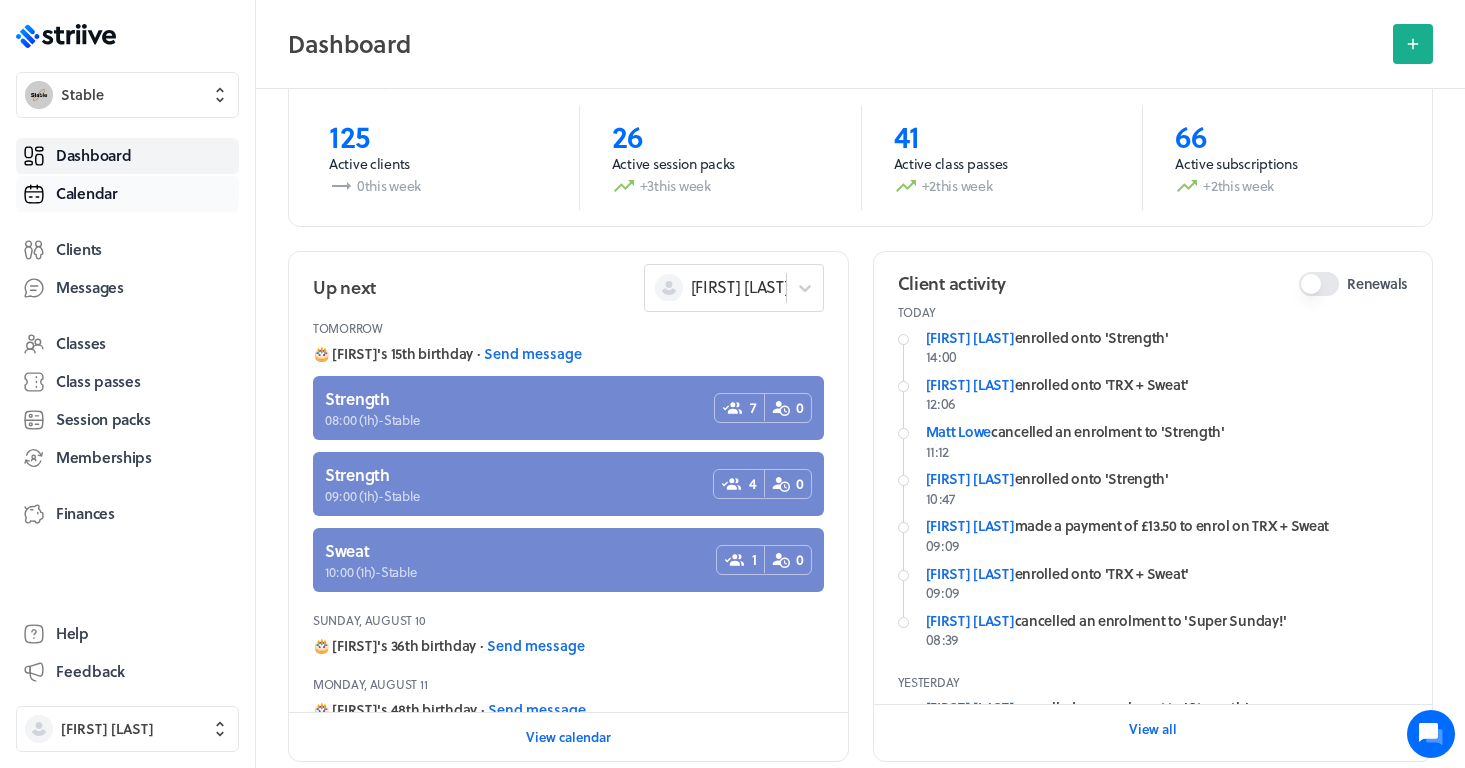 click on "Calendar" at bounding box center [87, 193] 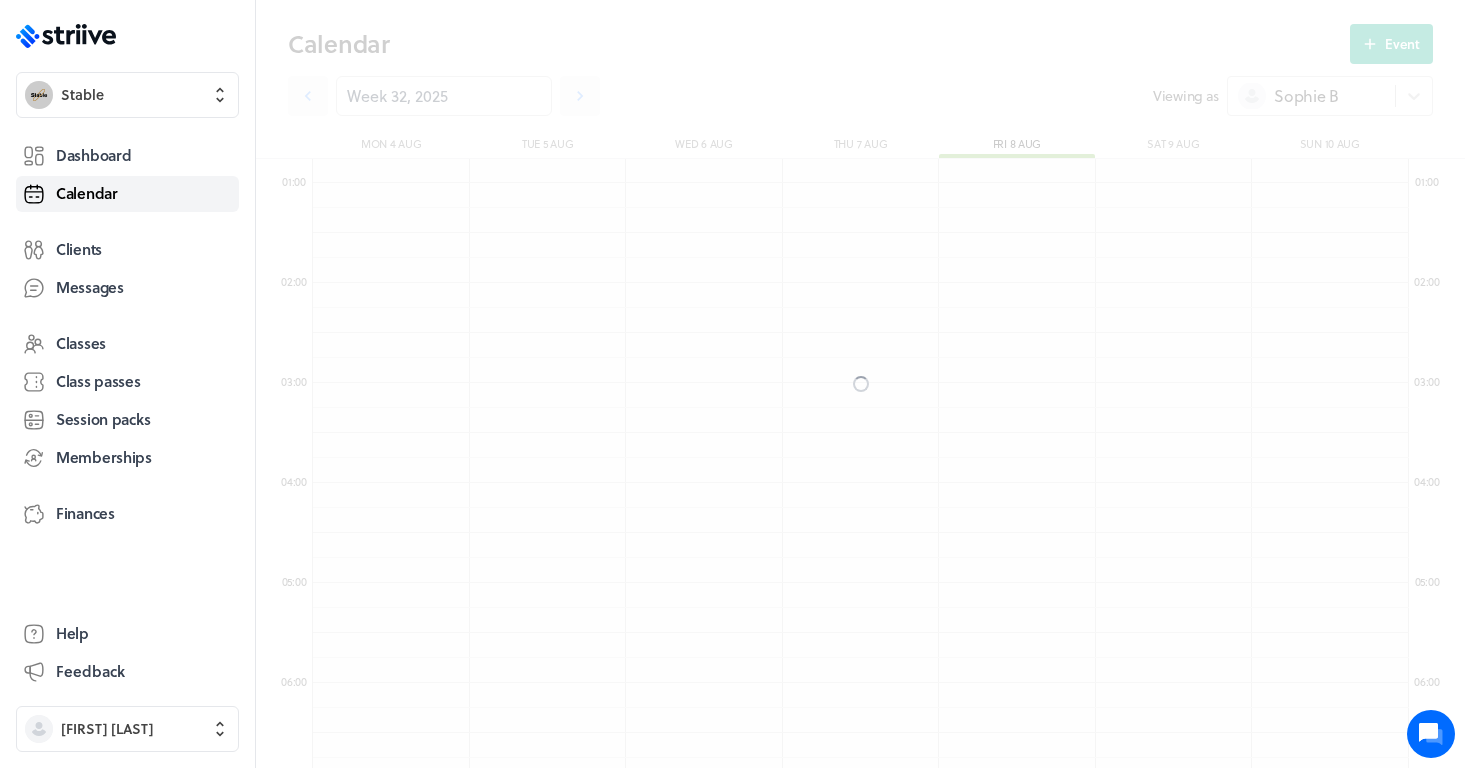 scroll, scrollTop: 600, scrollLeft: 0, axis: vertical 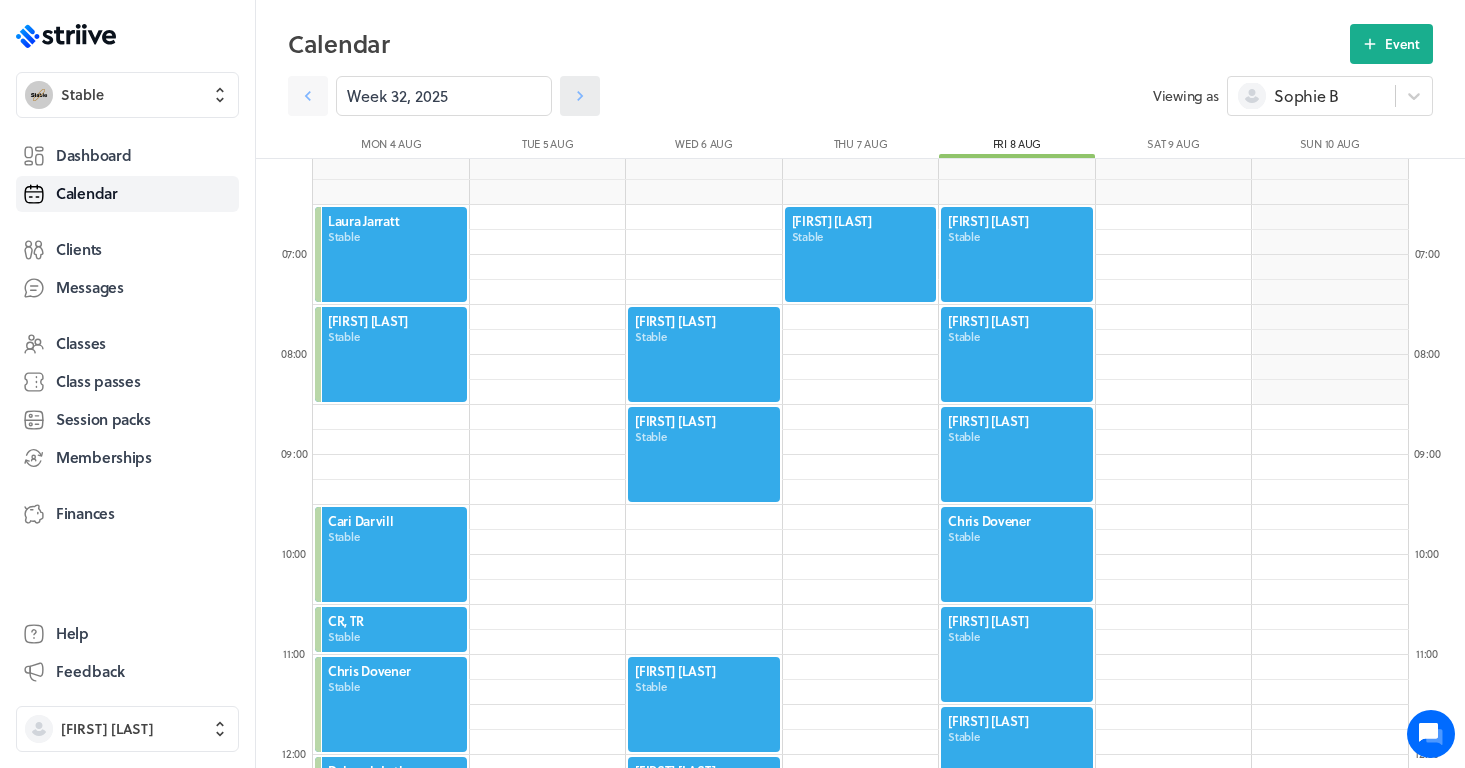 click 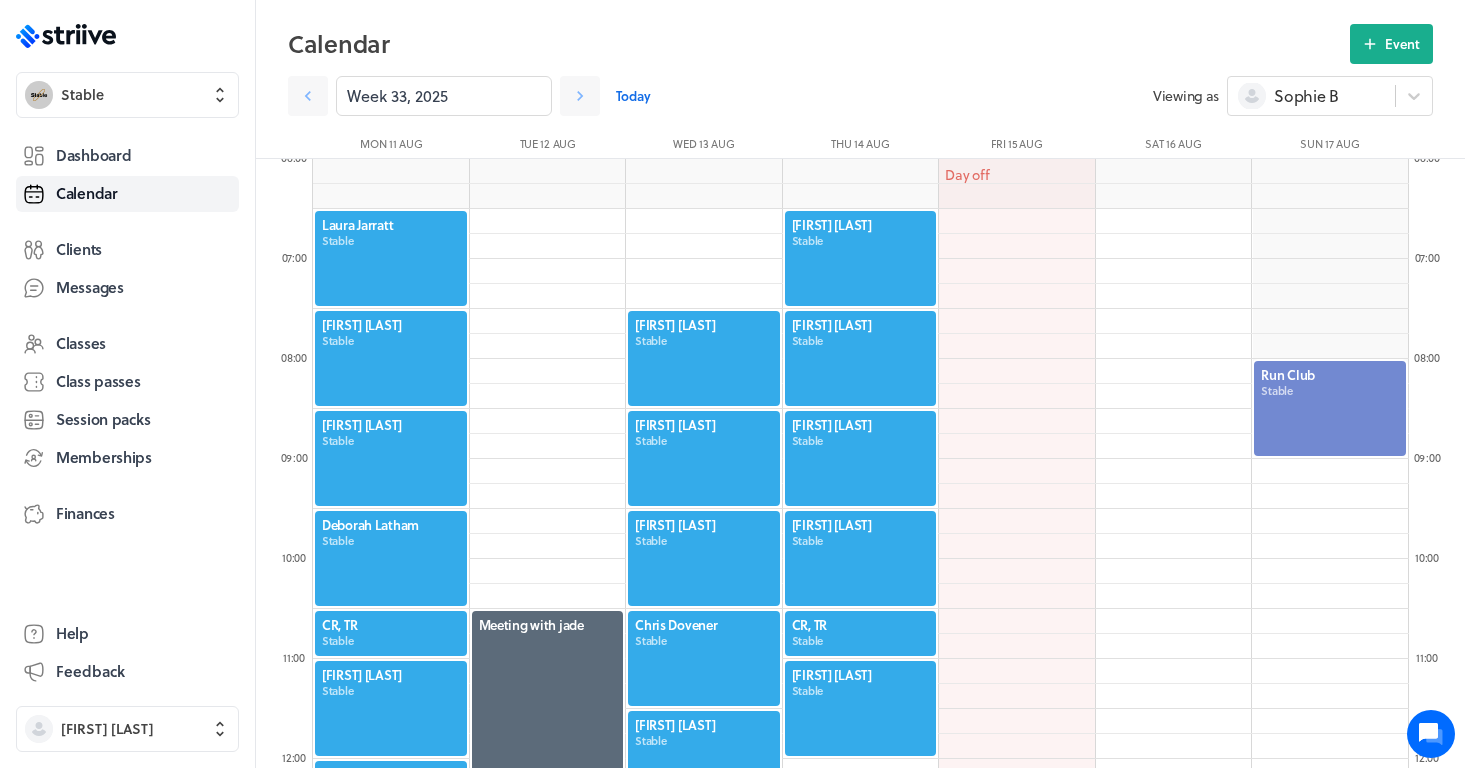 scroll, scrollTop: 601, scrollLeft: 0, axis: vertical 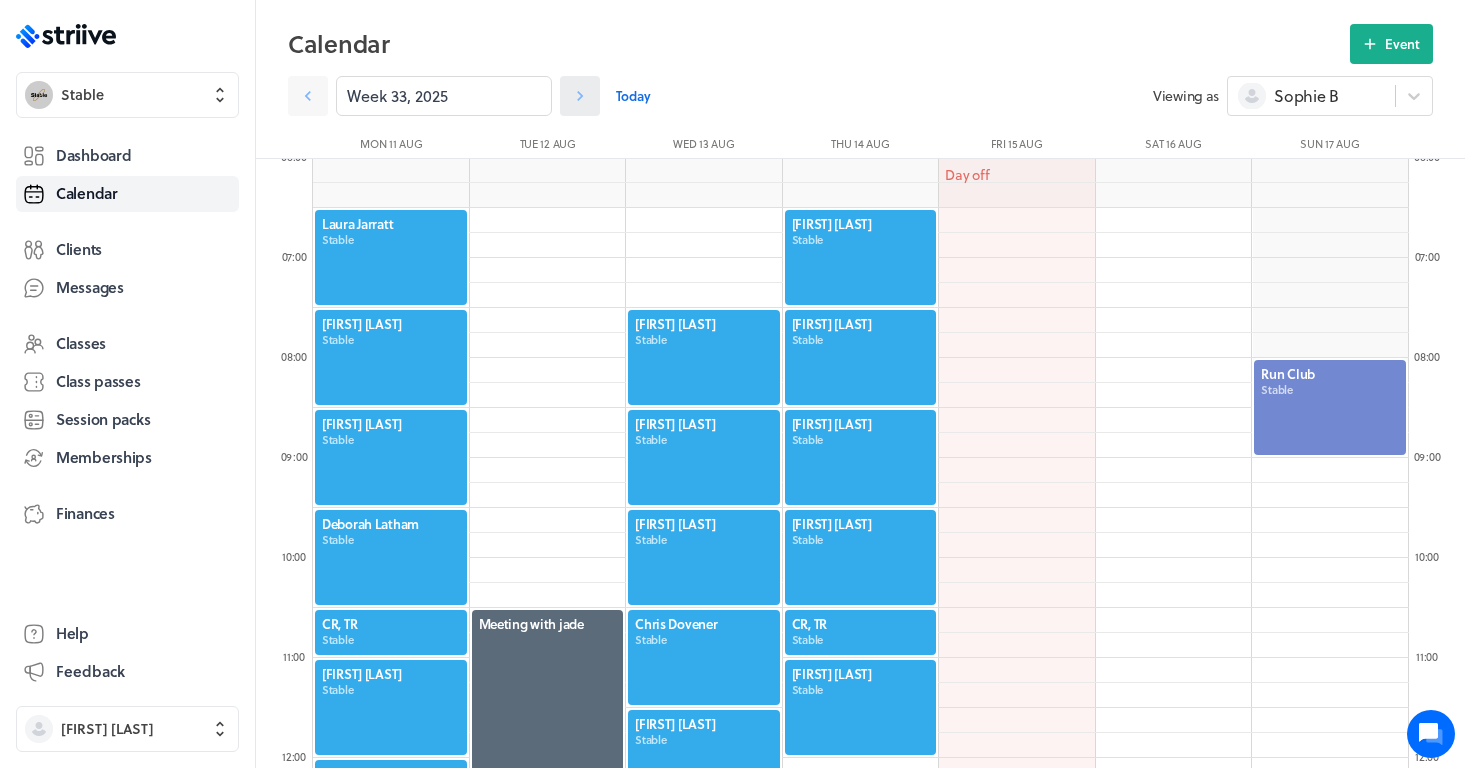 click 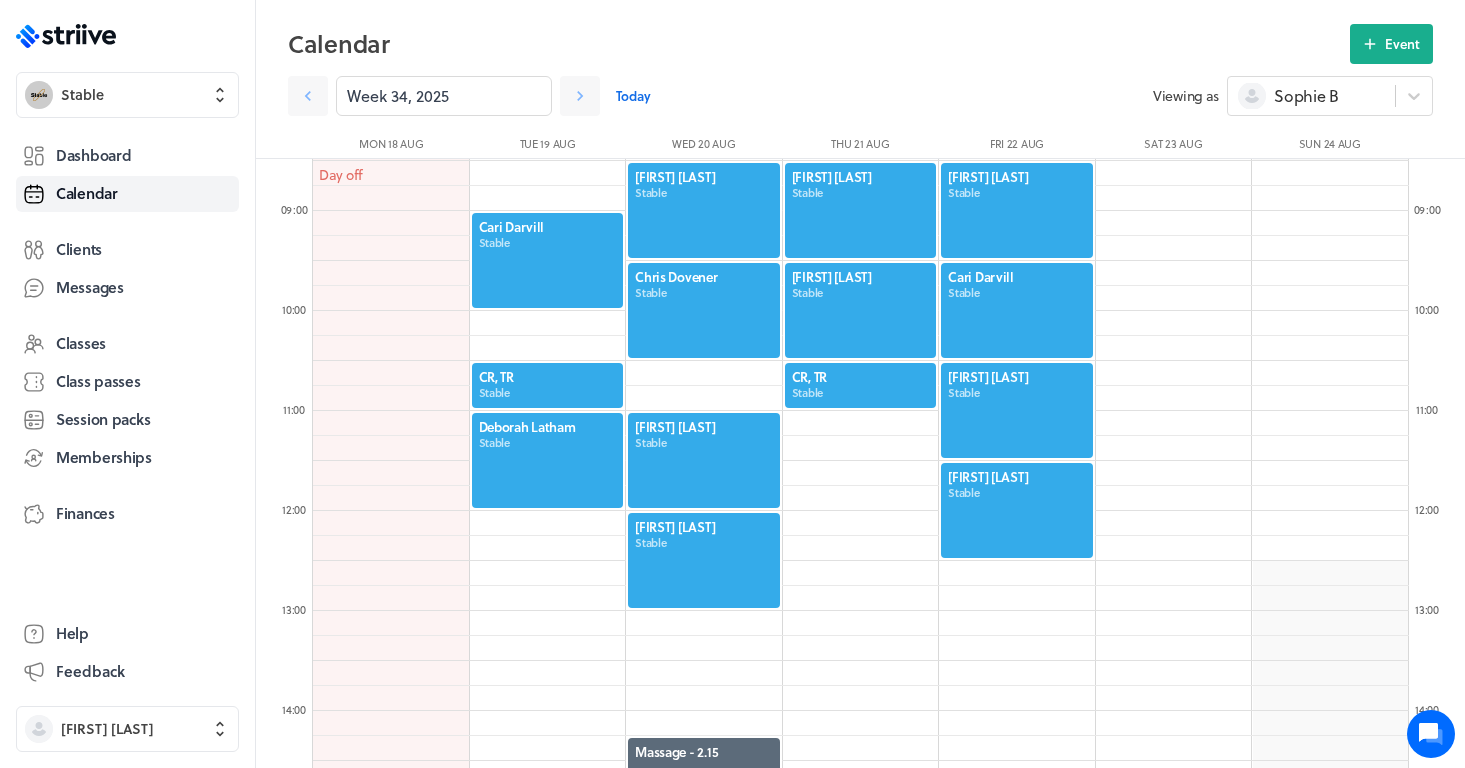 scroll, scrollTop: 847, scrollLeft: 0, axis: vertical 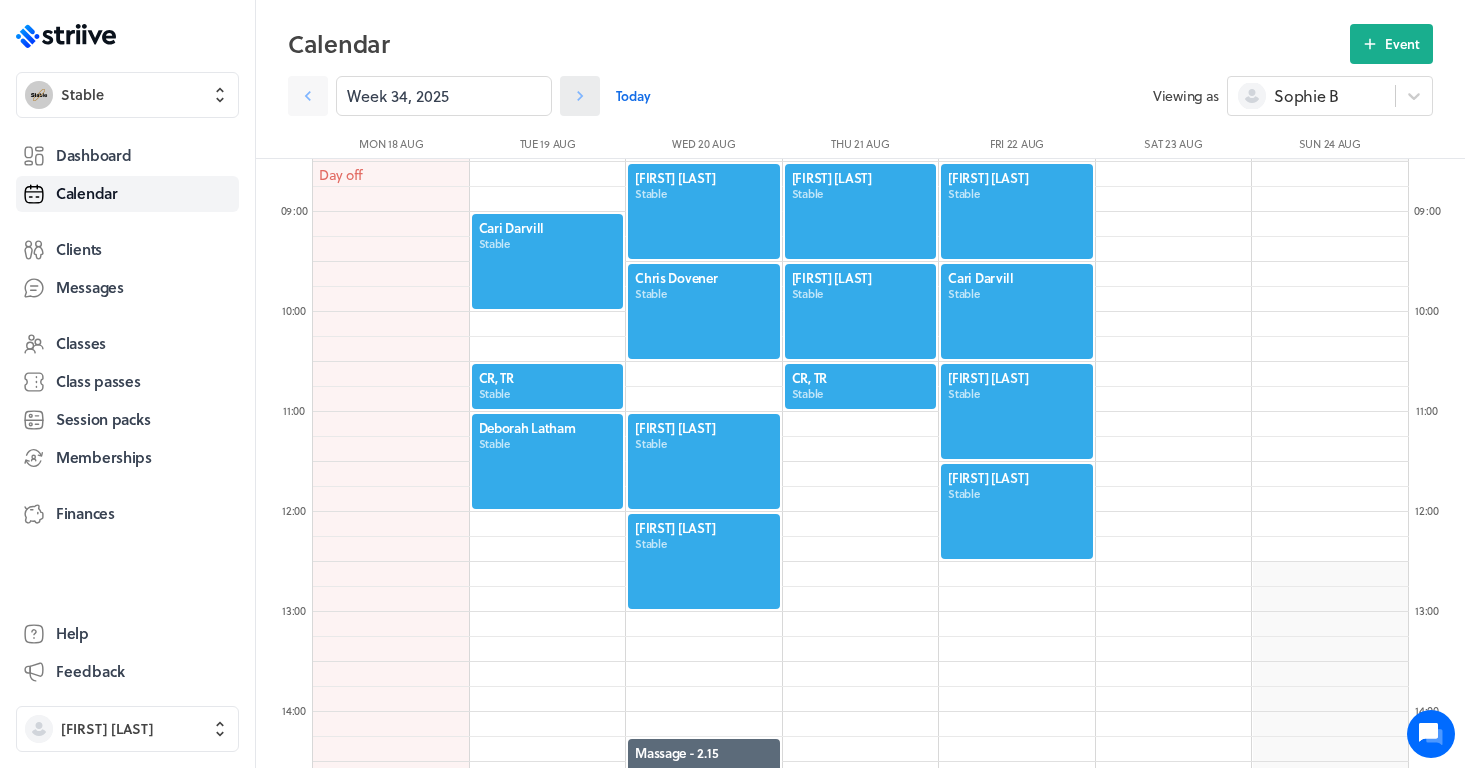 click 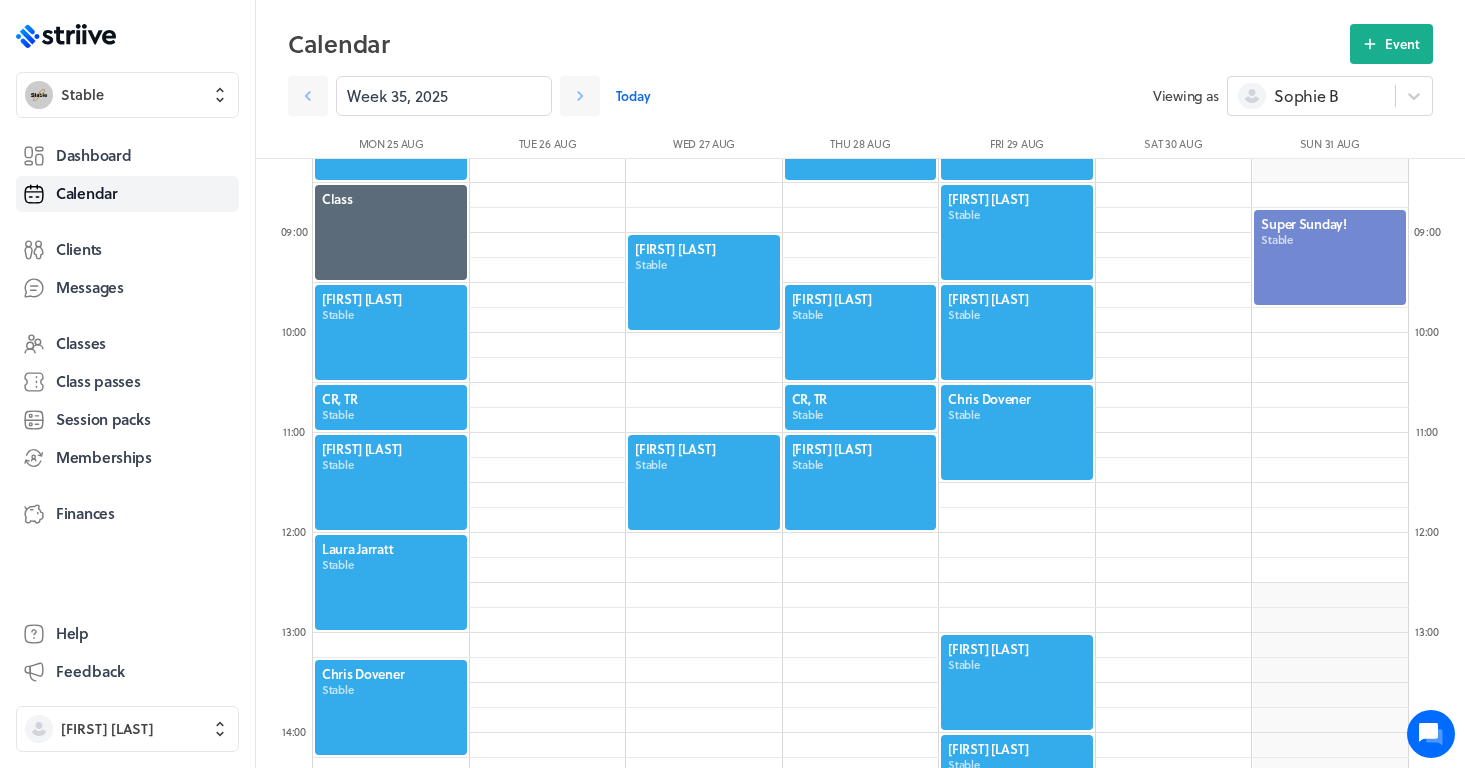 scroll, scrollTop: 784, scrollLeft: 0, axis: vertical 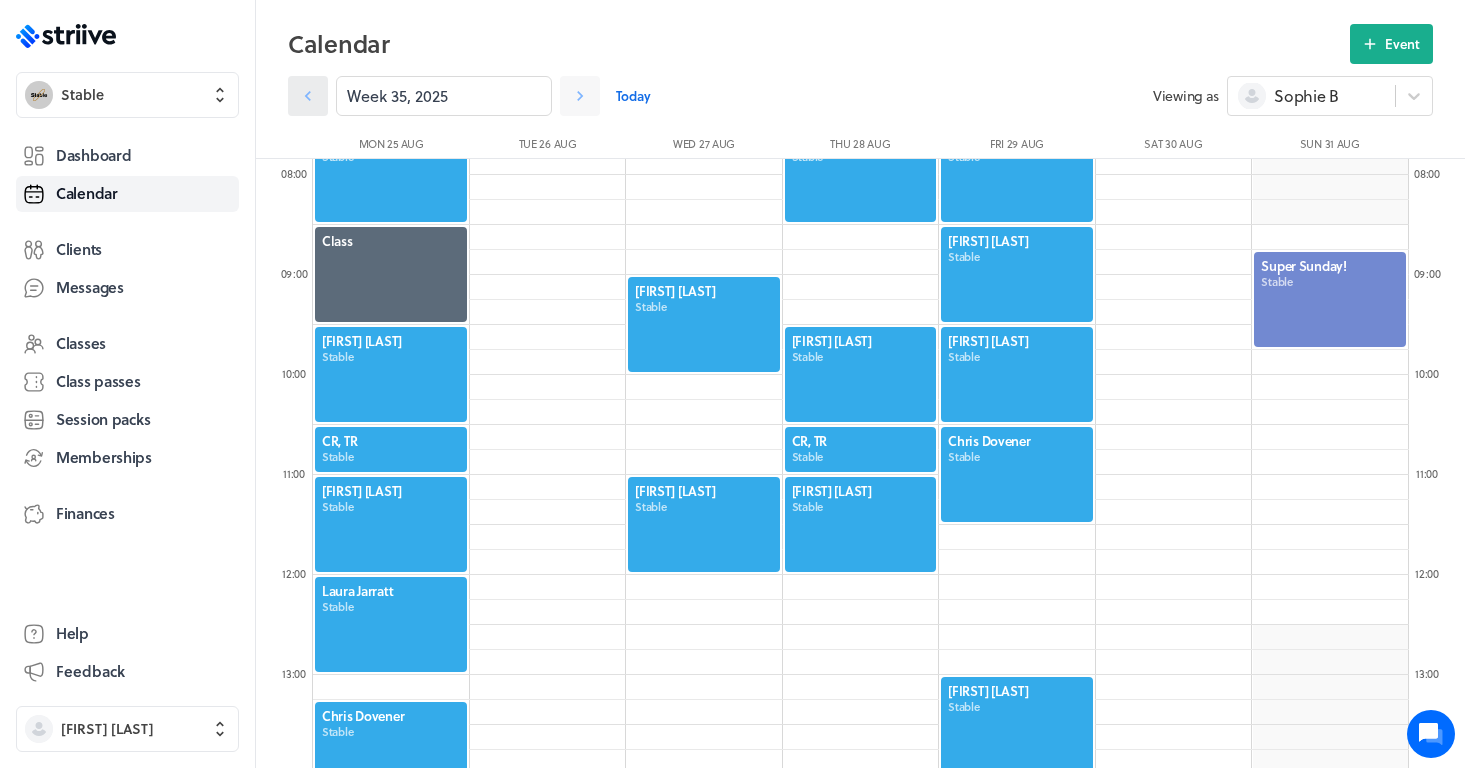 click 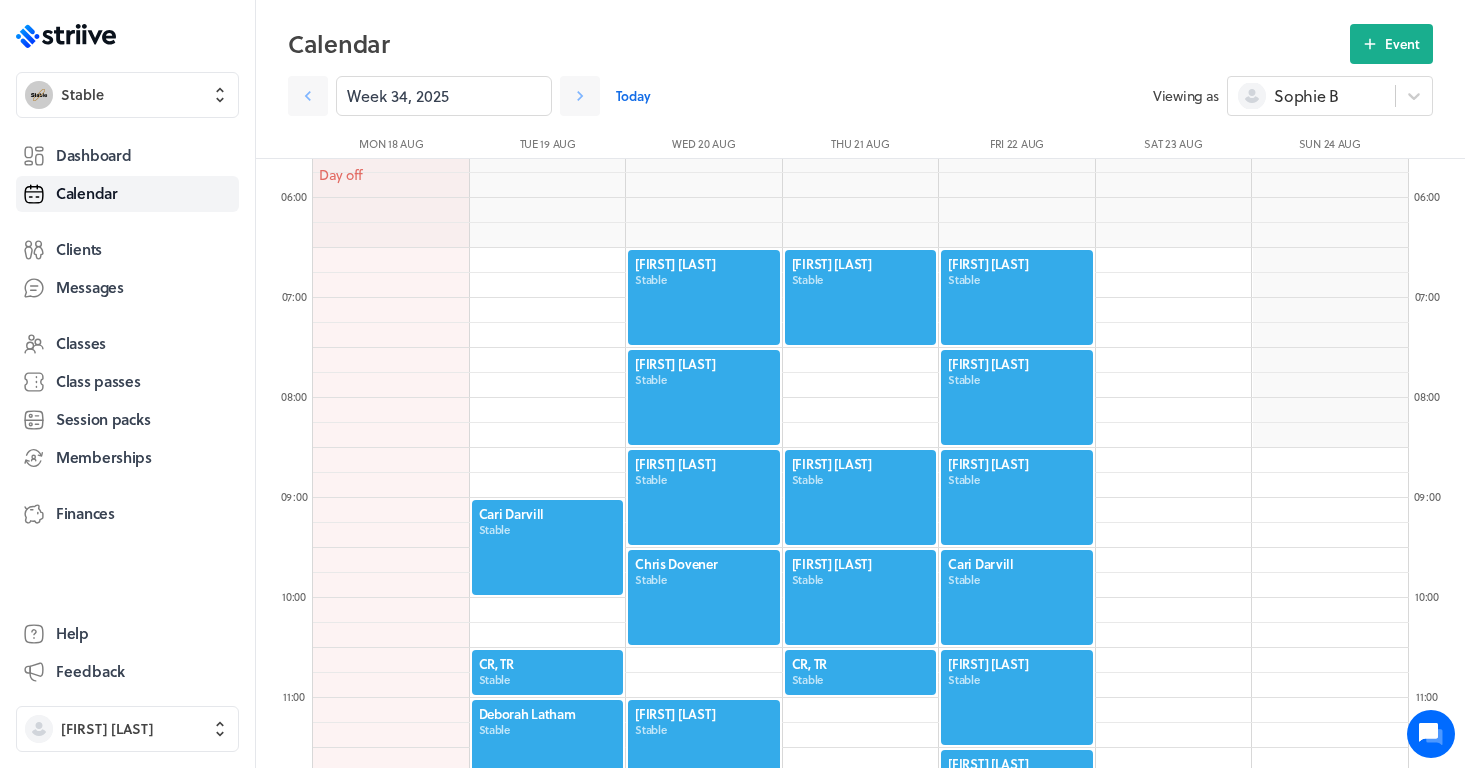 scroll, scrollTop: 559, scrollLeft: 0, axis: vertical 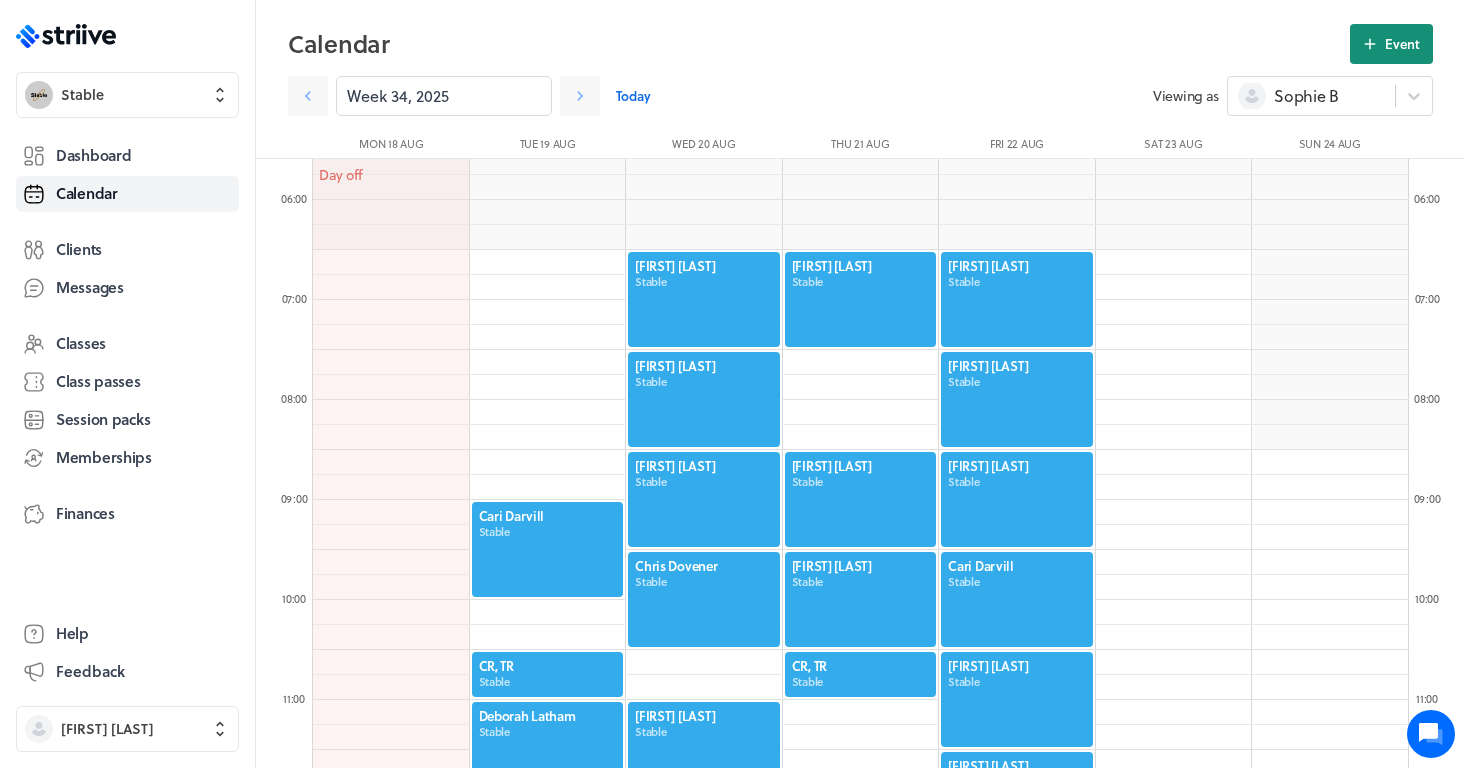 click on "Event" at bounding box center [1402, 44] 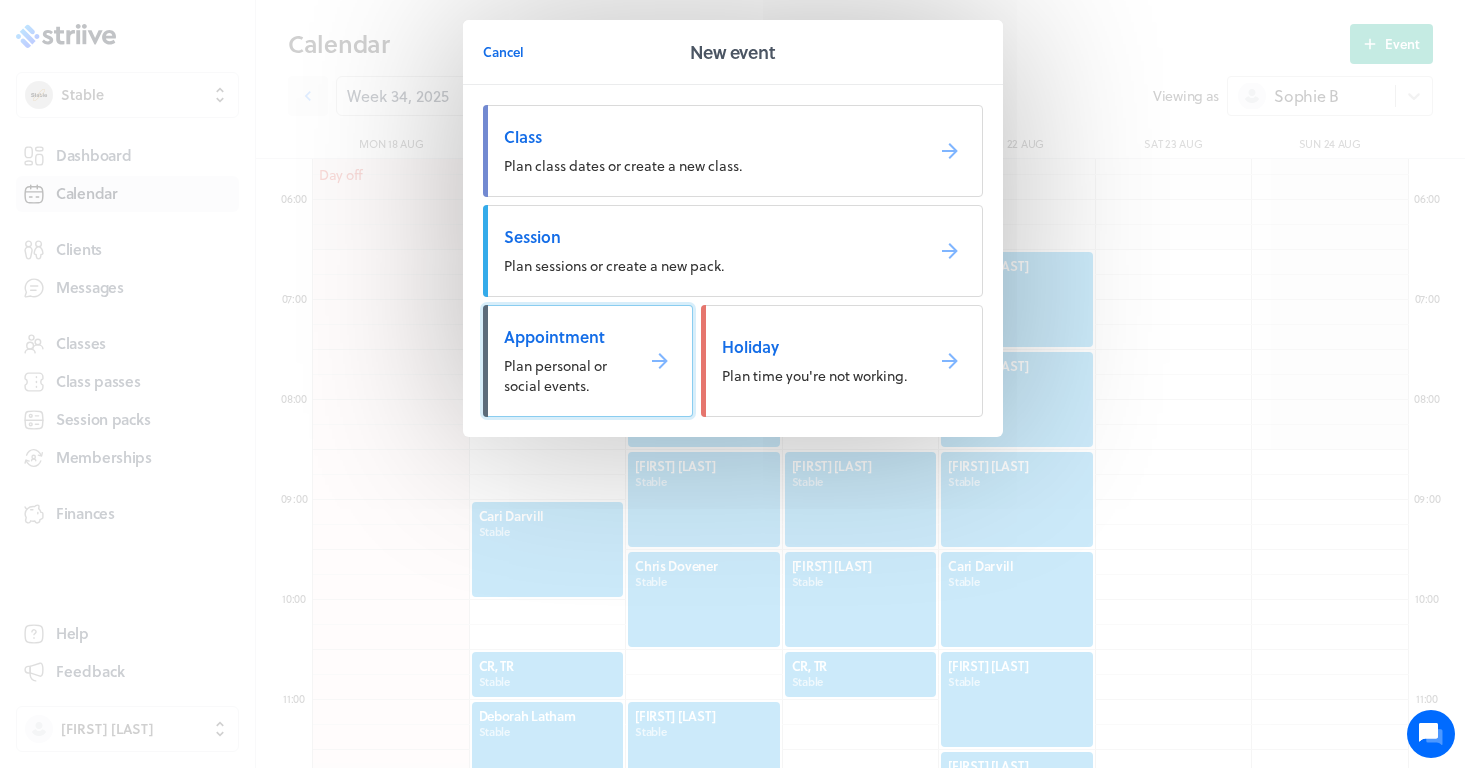 click on "Appointment Plan personal or social events." at bounding box center [588, 361] 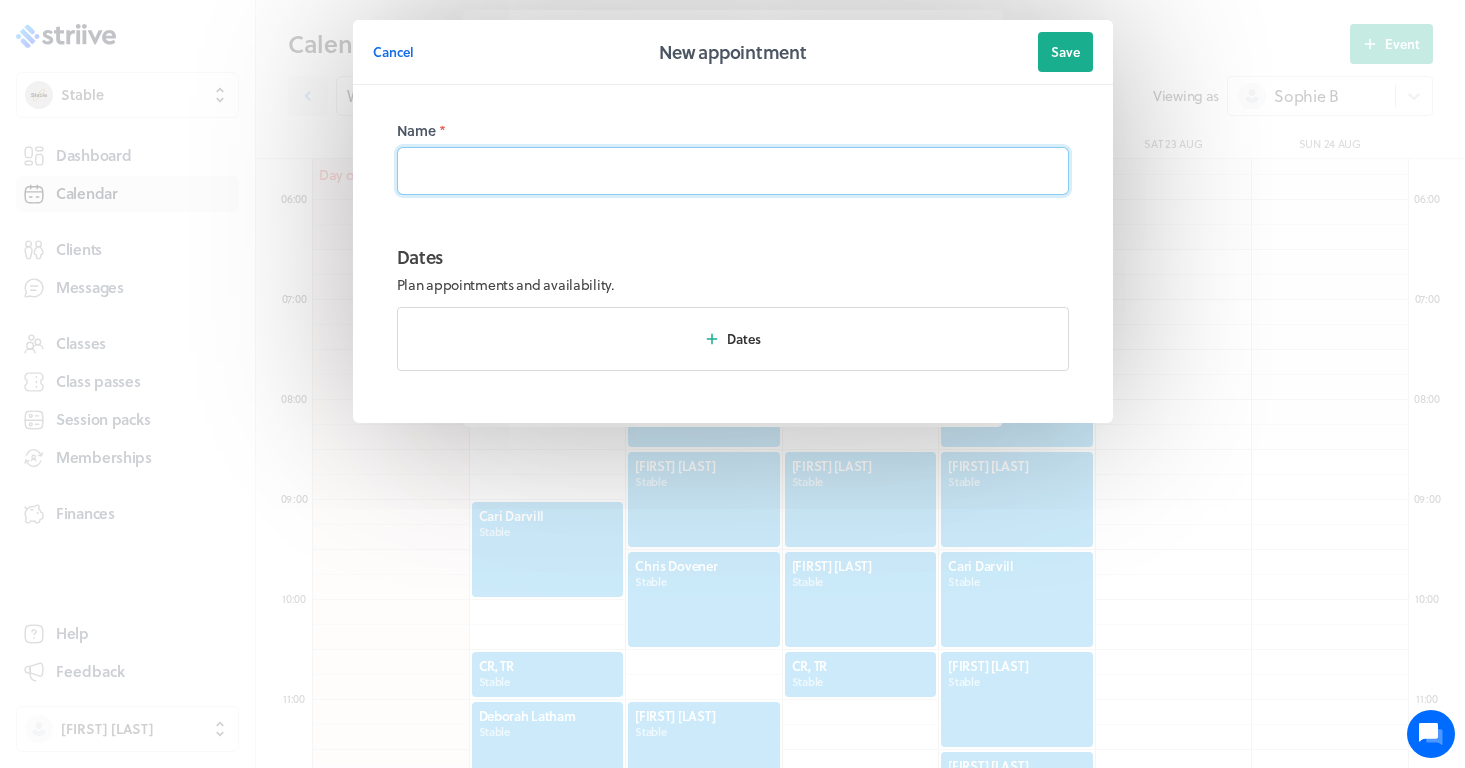 click at bounding box center [733, 171] 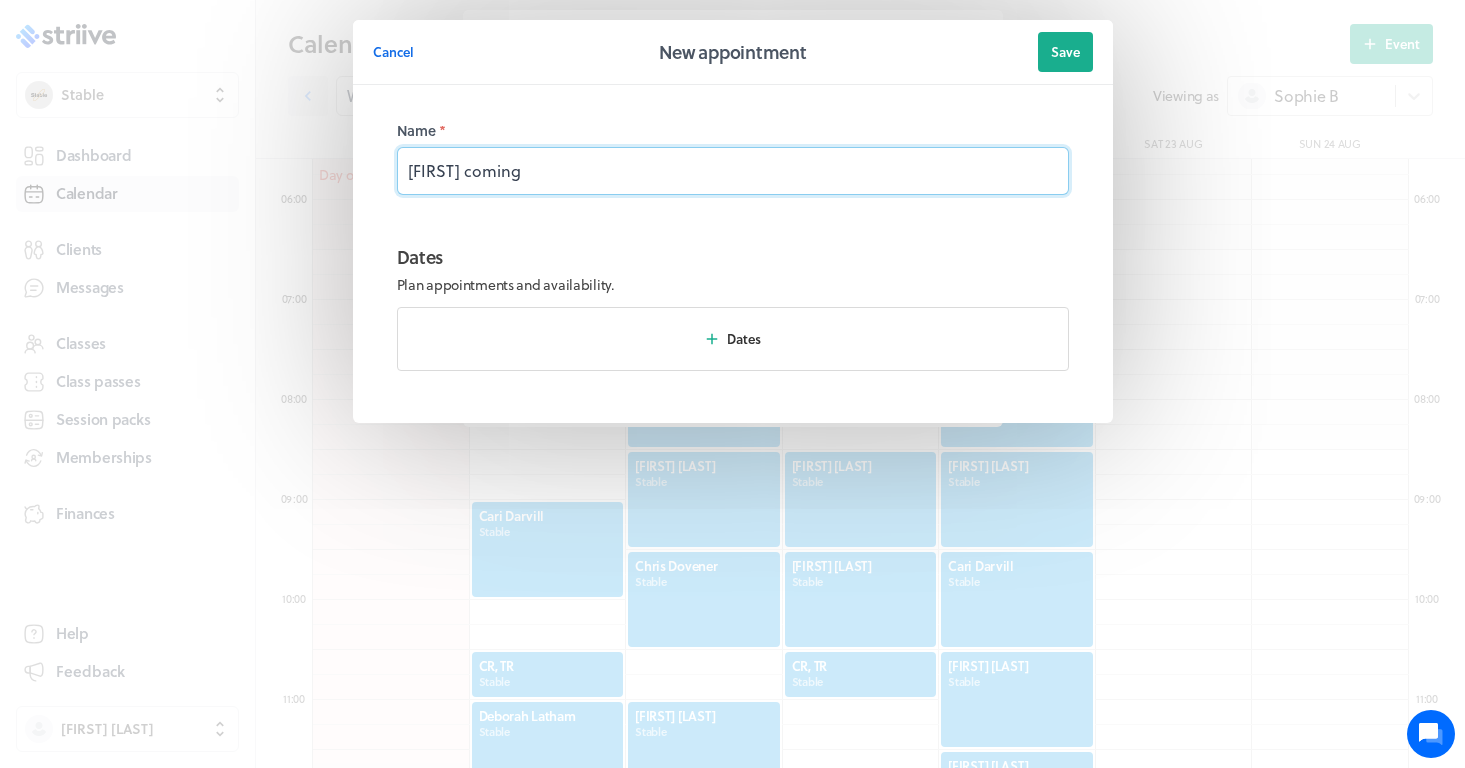 click on "[FIRST] coming" at bounding box center [733, 171] 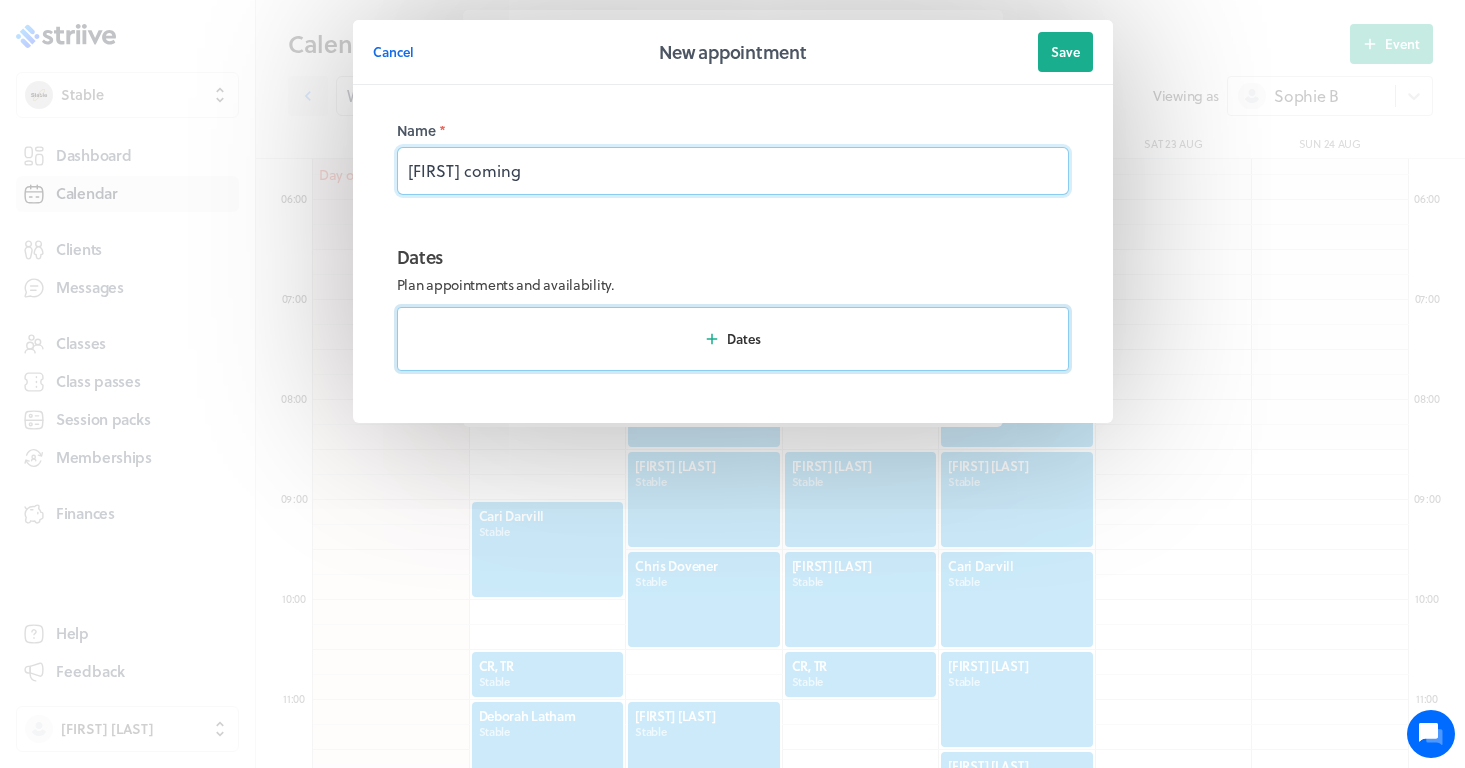 type on "[FIRST] coming" 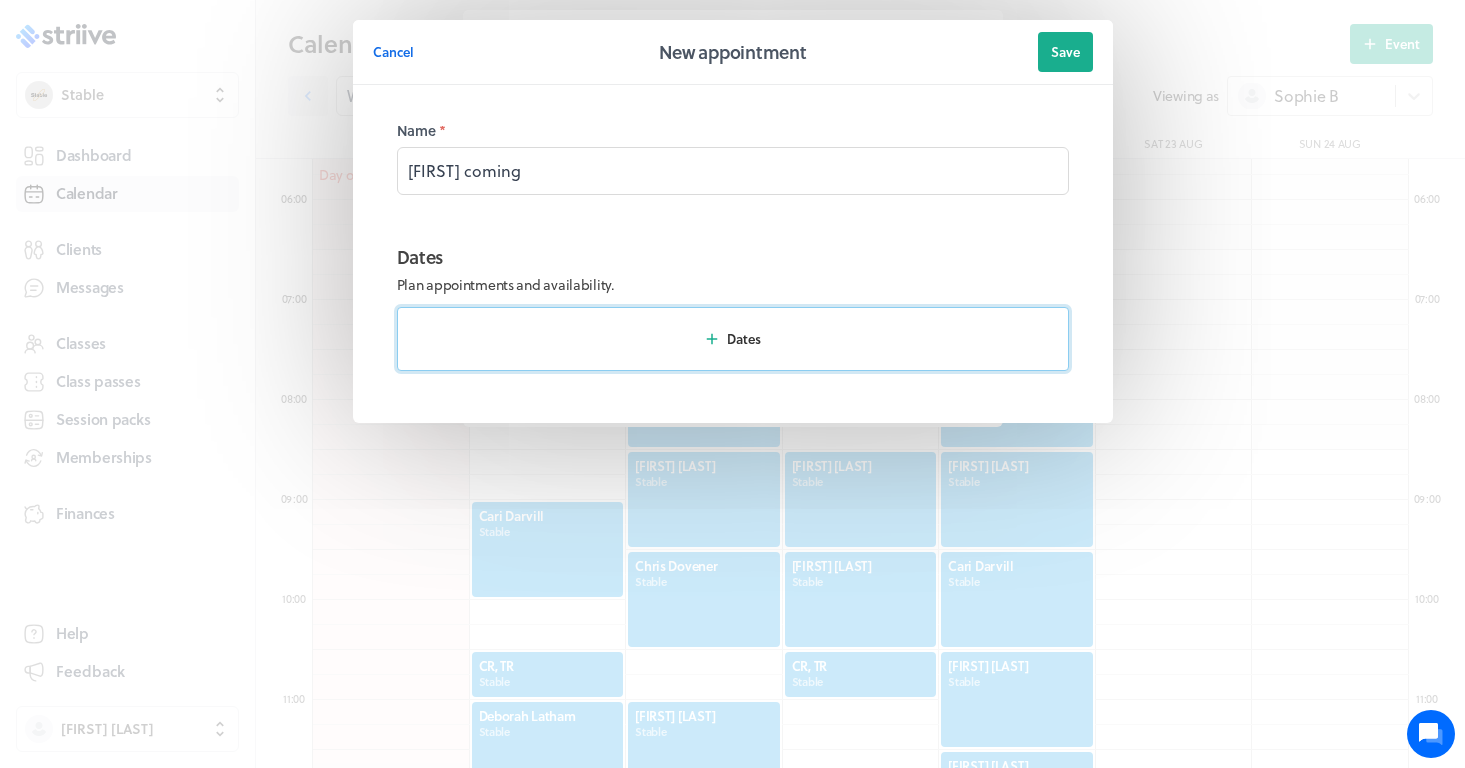 click on "Dates" at bounding box center (733, 339) 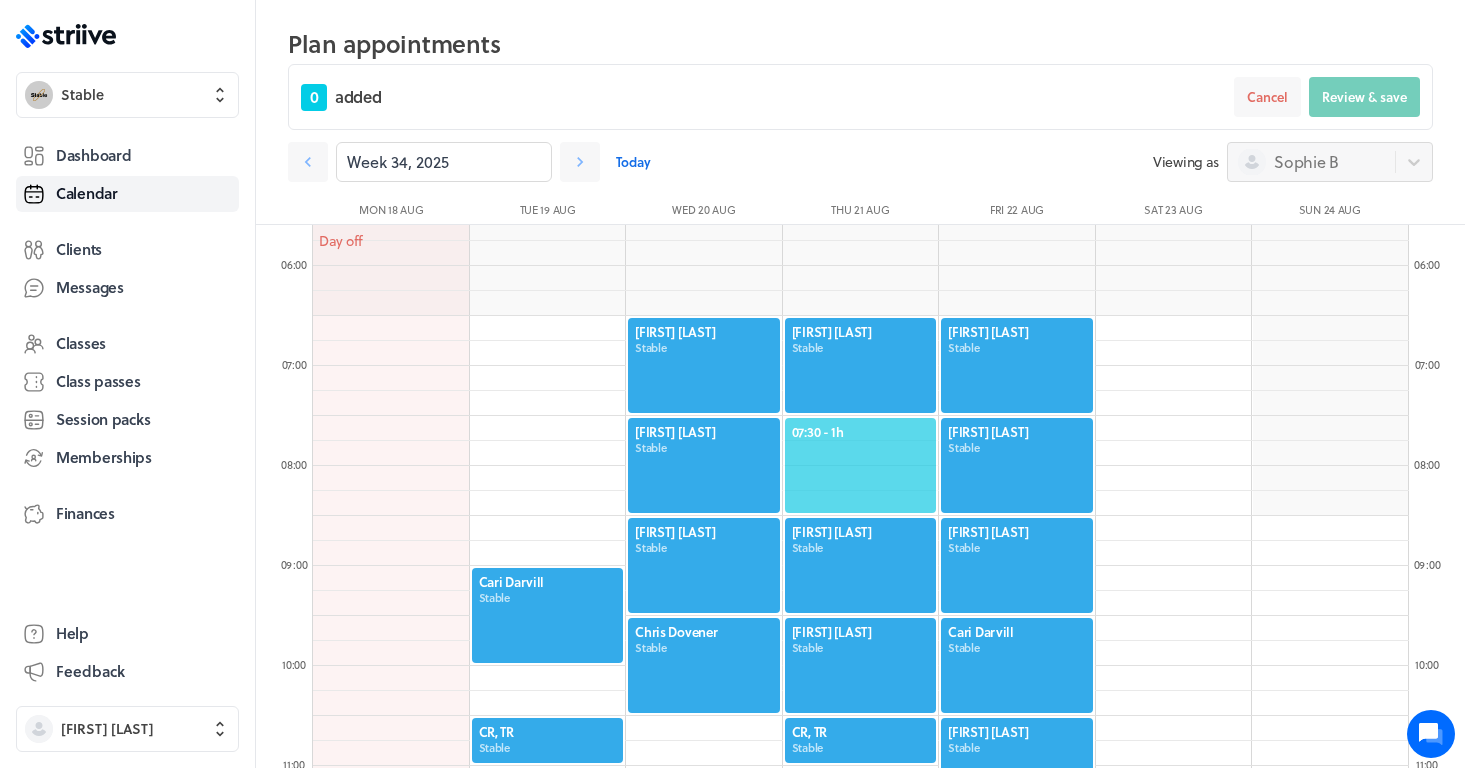 click on "07:30  - 1h" 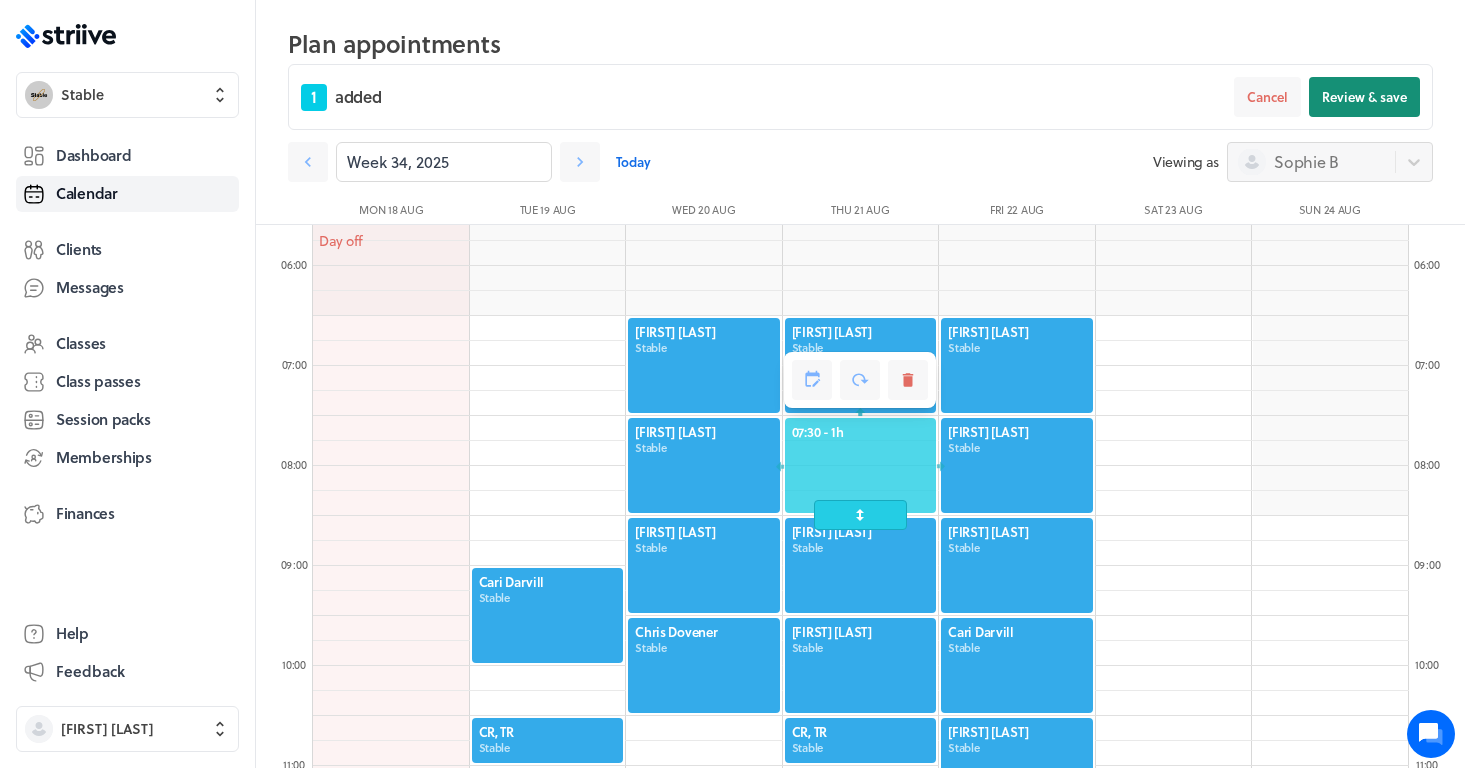 click on "Review & save" at bounding box center (1364, 97) 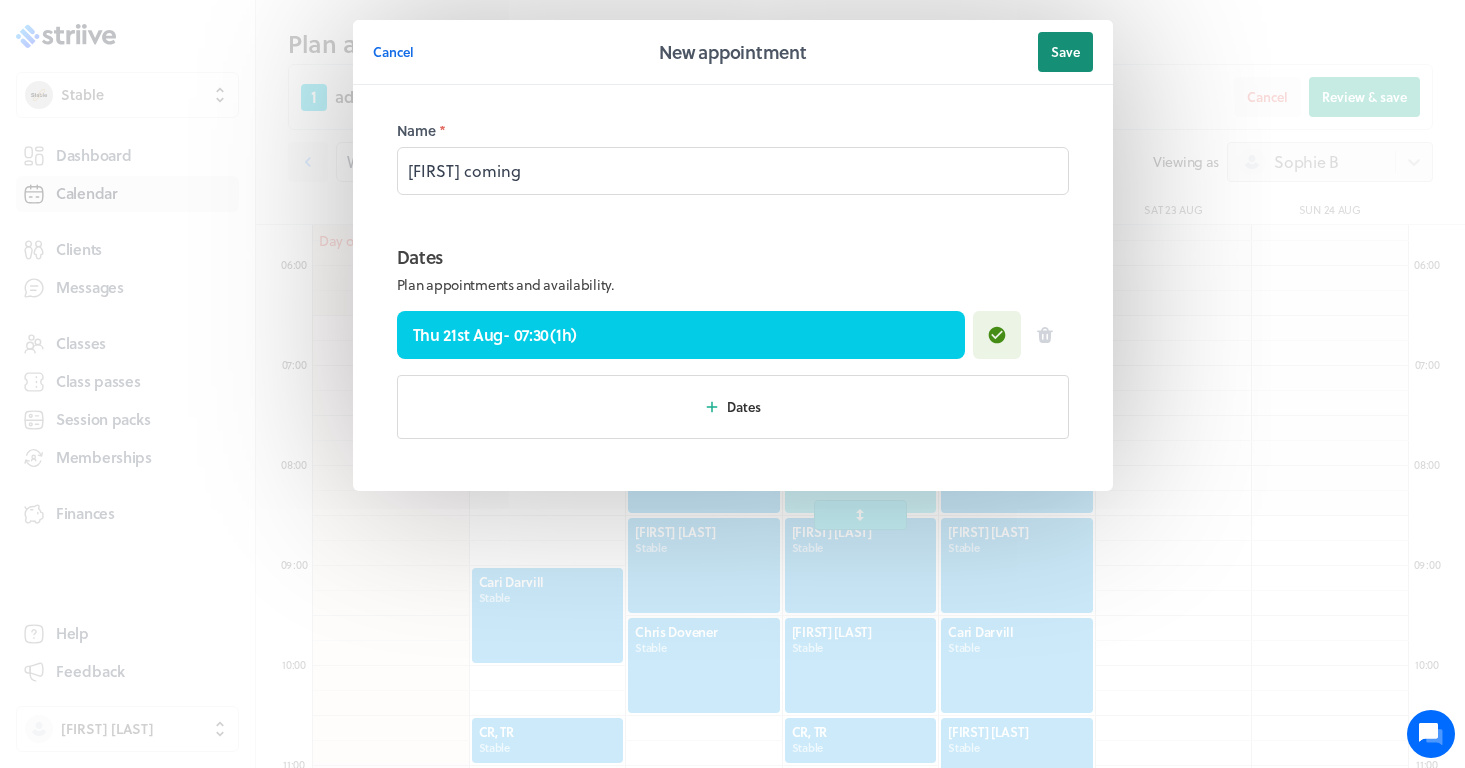 click on "Save" at bounding box center [1065, 52] 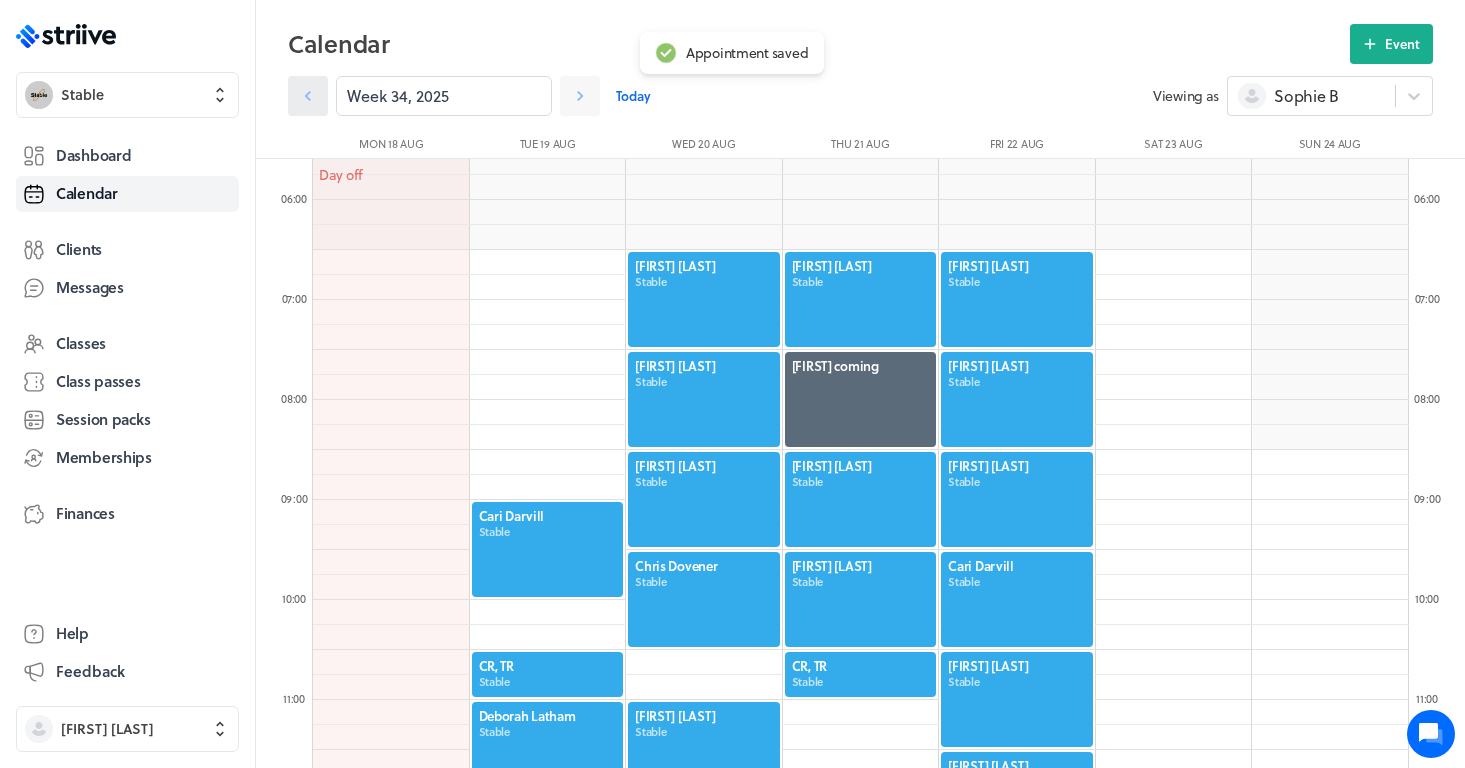 click at bounding box center (308, 96) 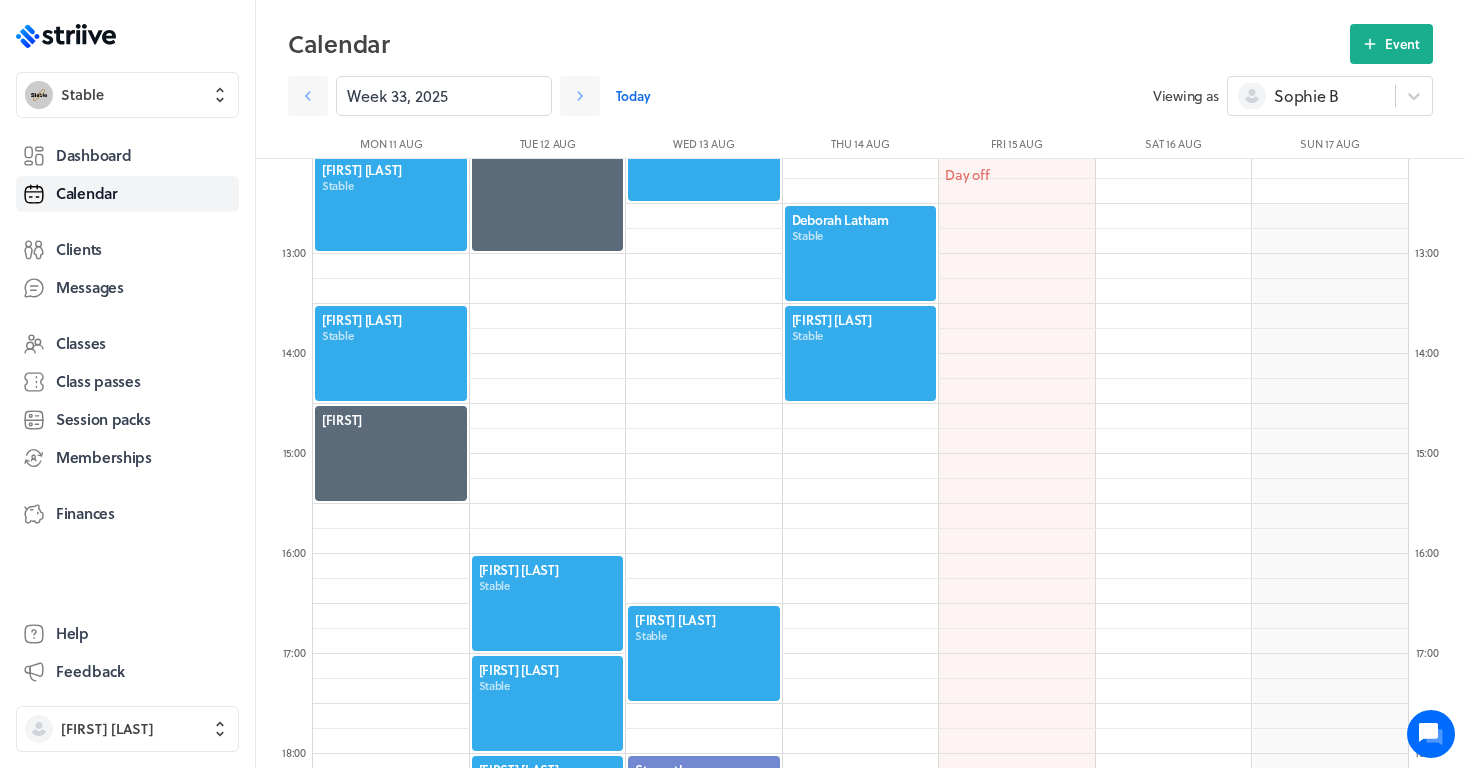 scroll, scrollTop: 1257, scrollLeft: 0, axis: vertical 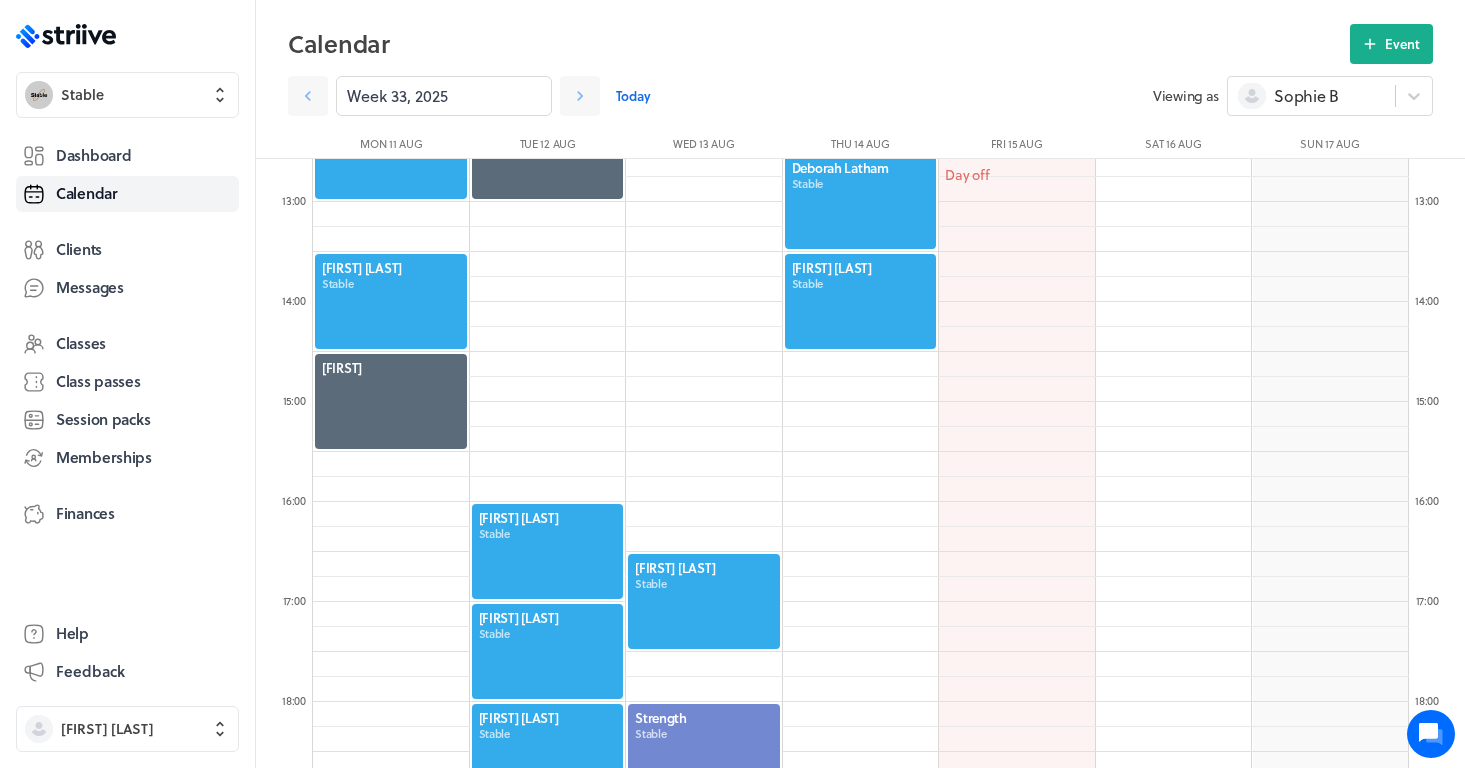 click 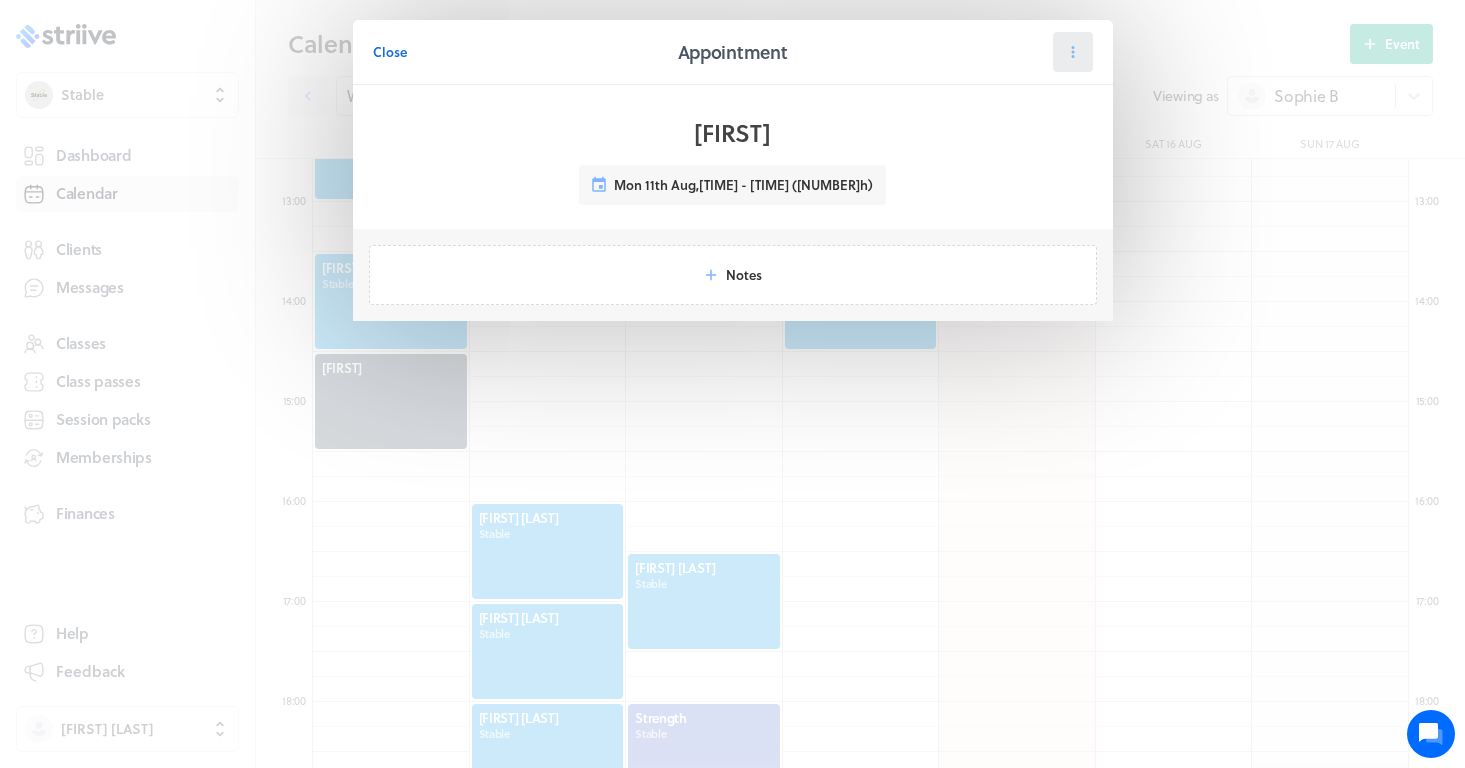 click at bounding box center [1073, 52] 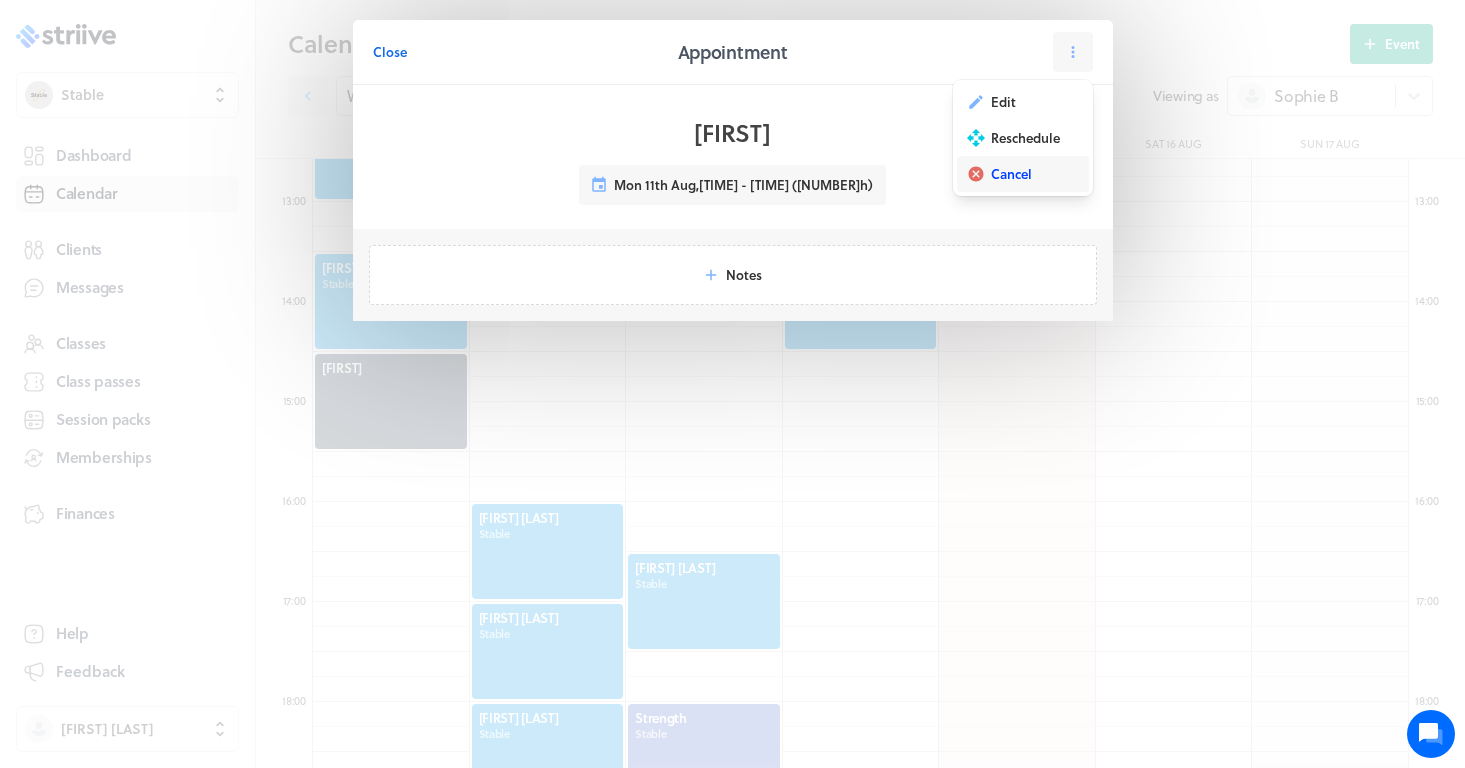 click on "Cancel" at bounding box center [1011, 174] 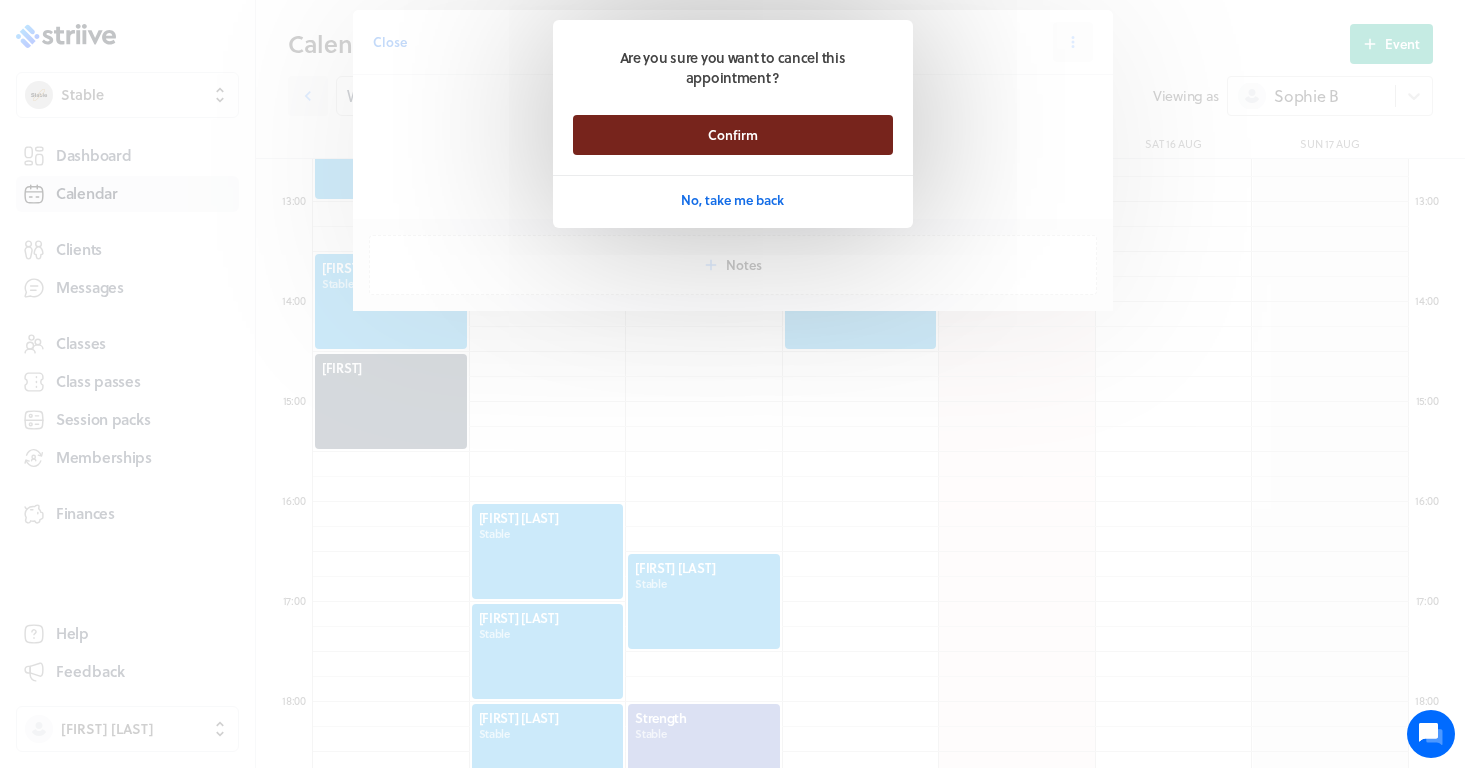 click on "Confirm" at bounding box center (733, 135) 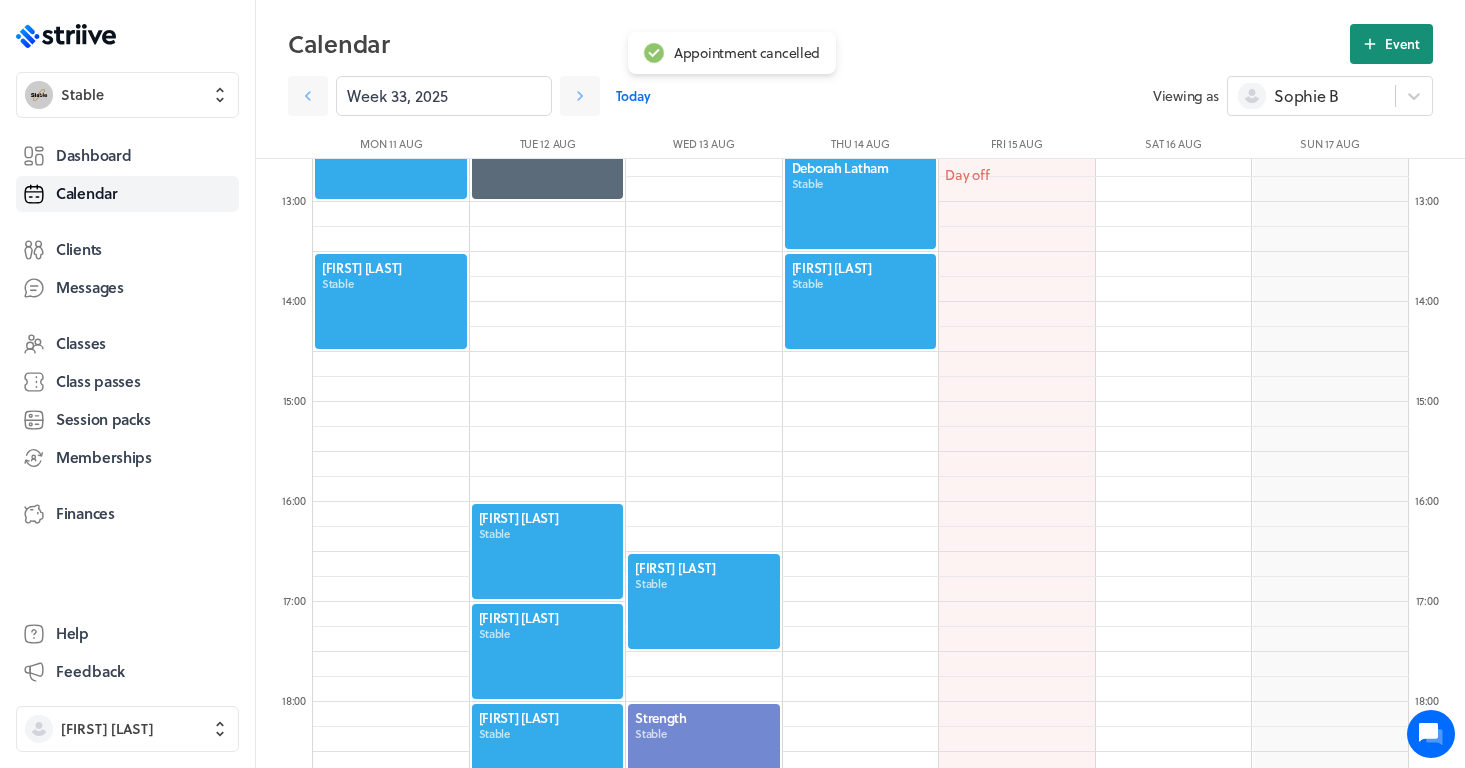 click on "Event" at bounding box center (1402, 44) 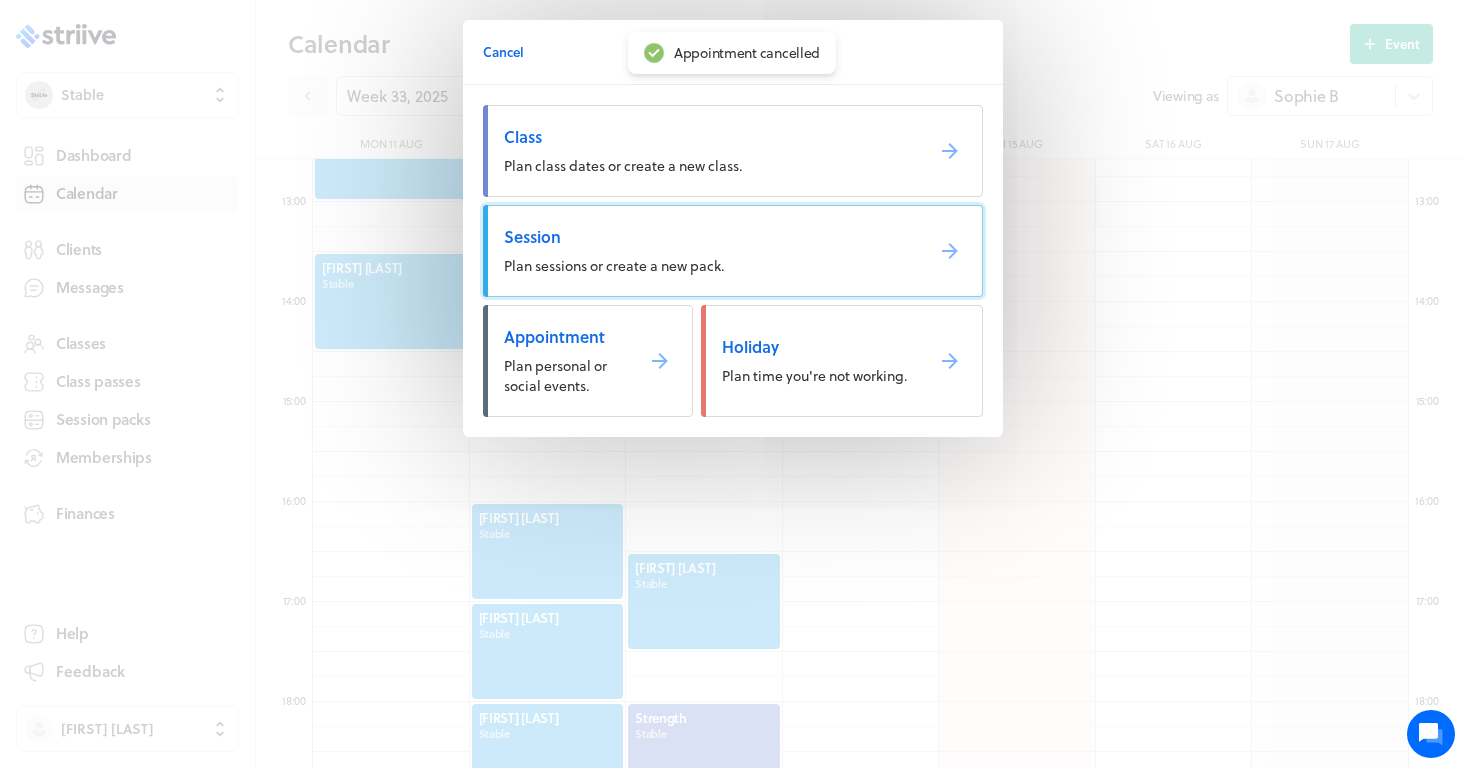 click on "Plan sessions or create a new pack." at bounding box center [614, 265] 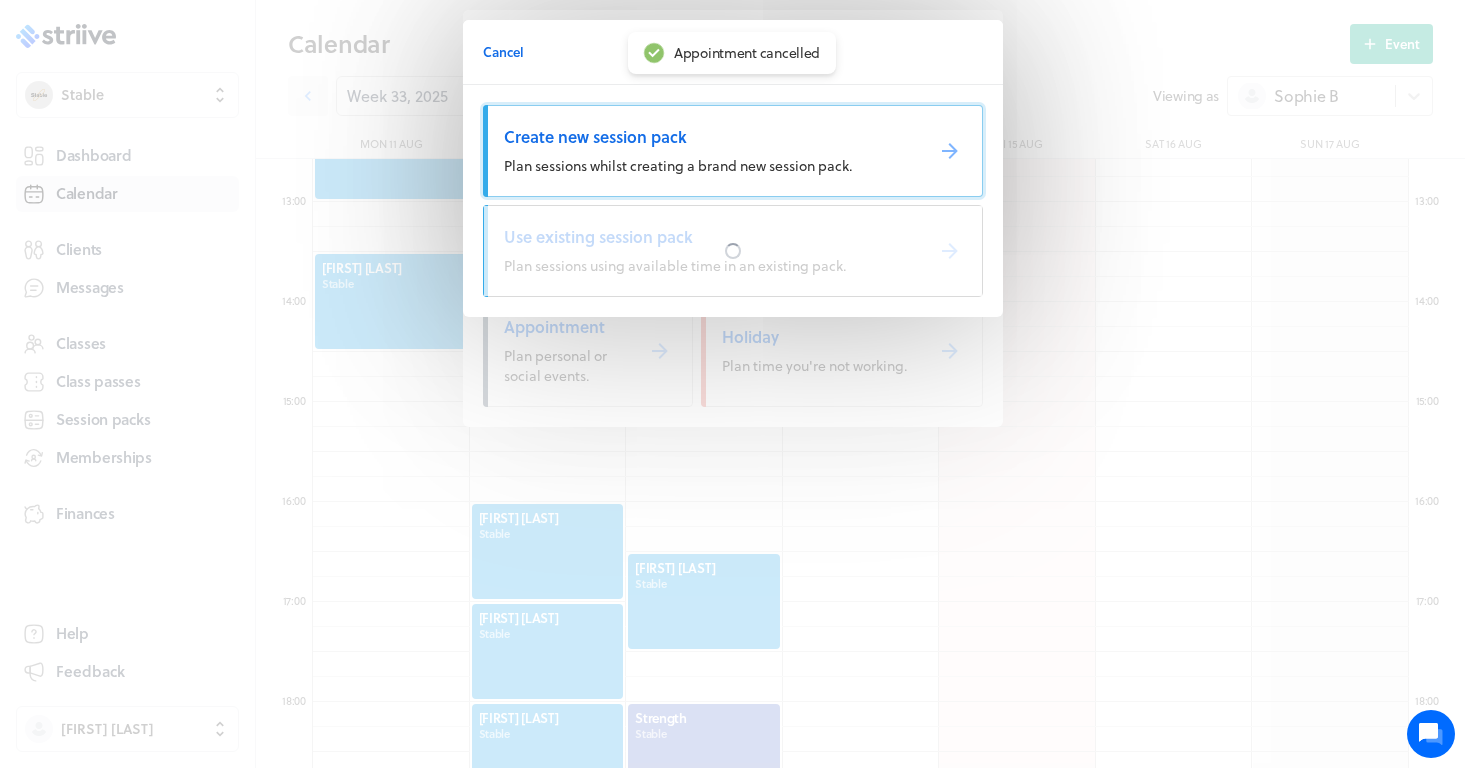click on "Plan sessions whilst creating a brand new session pack." at bounding box center [678, 165] 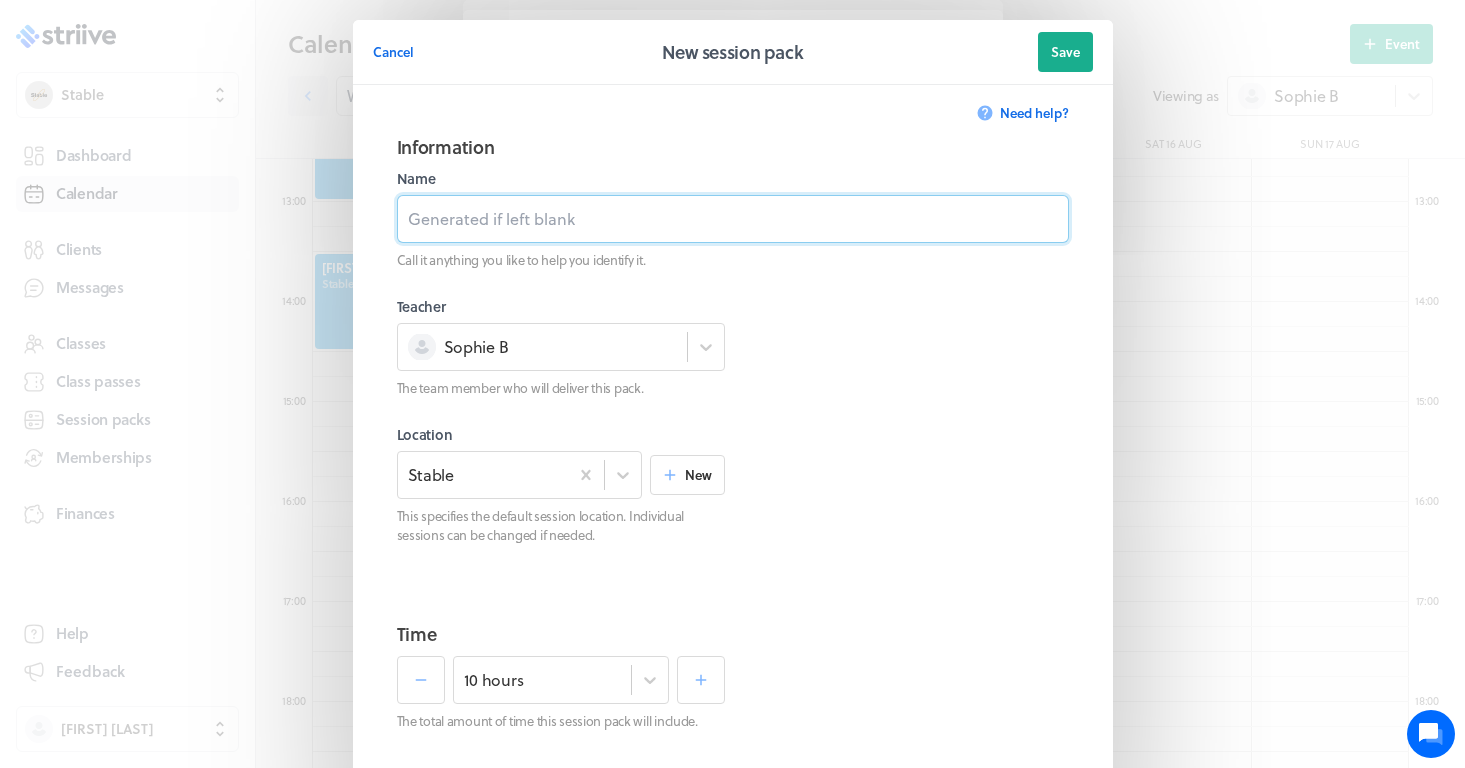 click at bounding box center (733, 219) 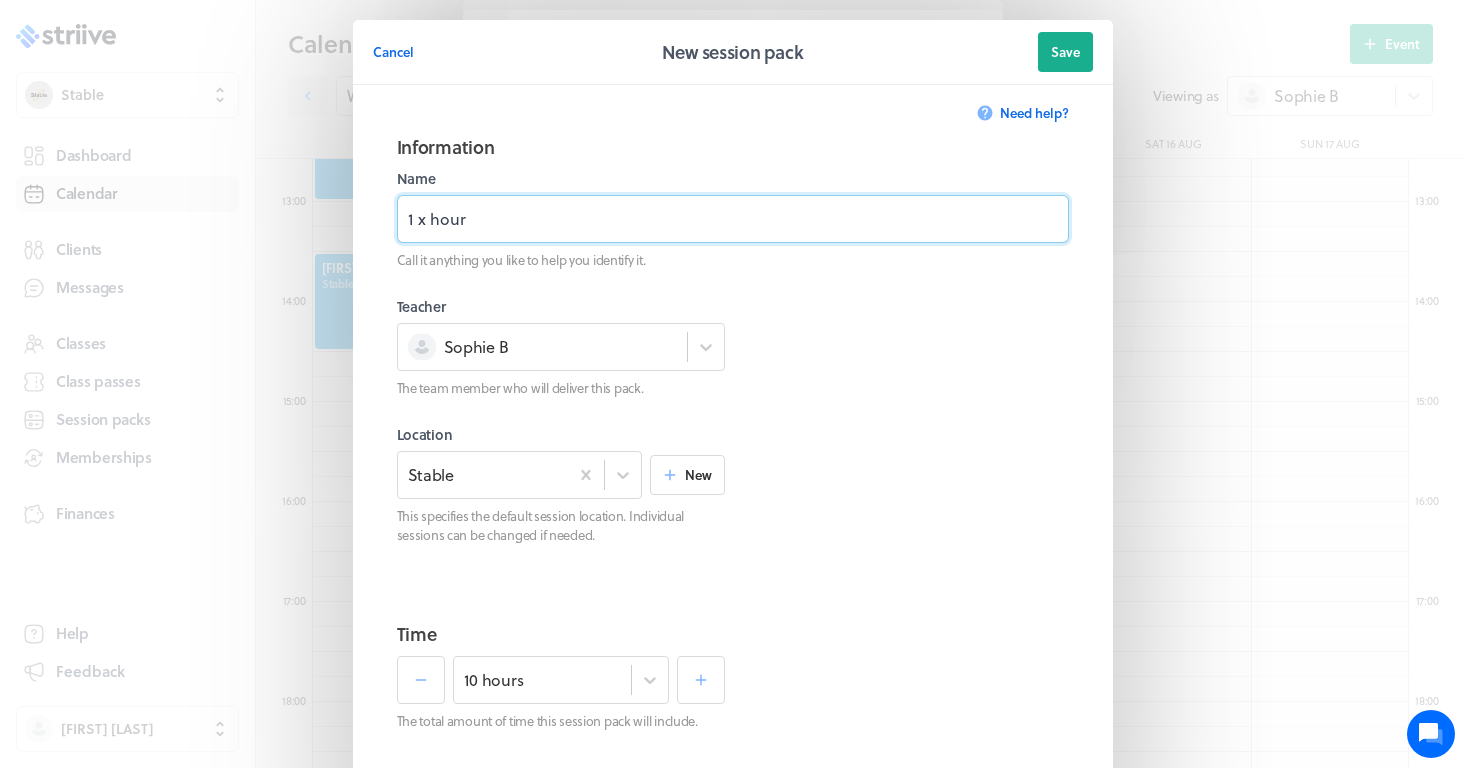 scroll, scrollTop: 319, scrollLeft: 0, axis: vertical 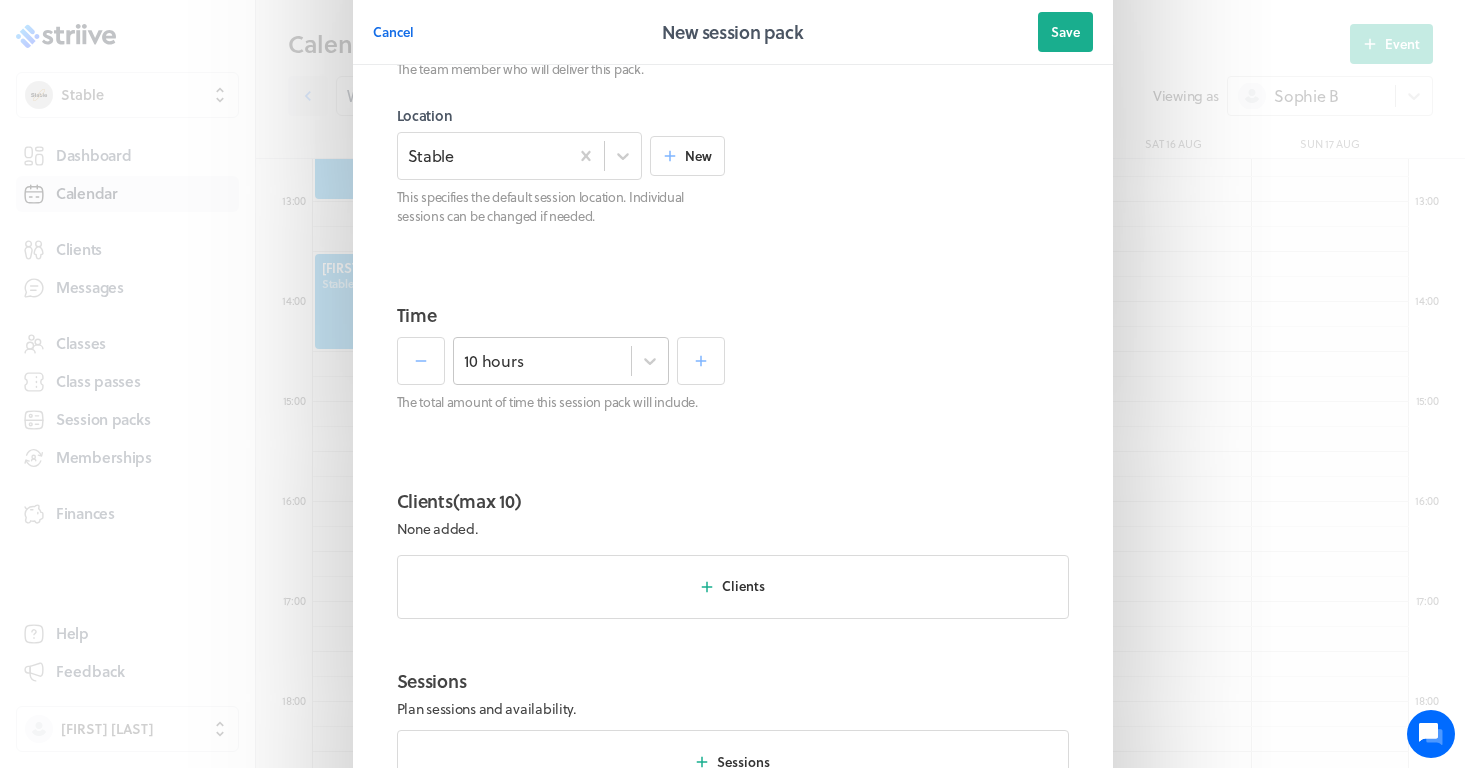 type on "1 x hour" 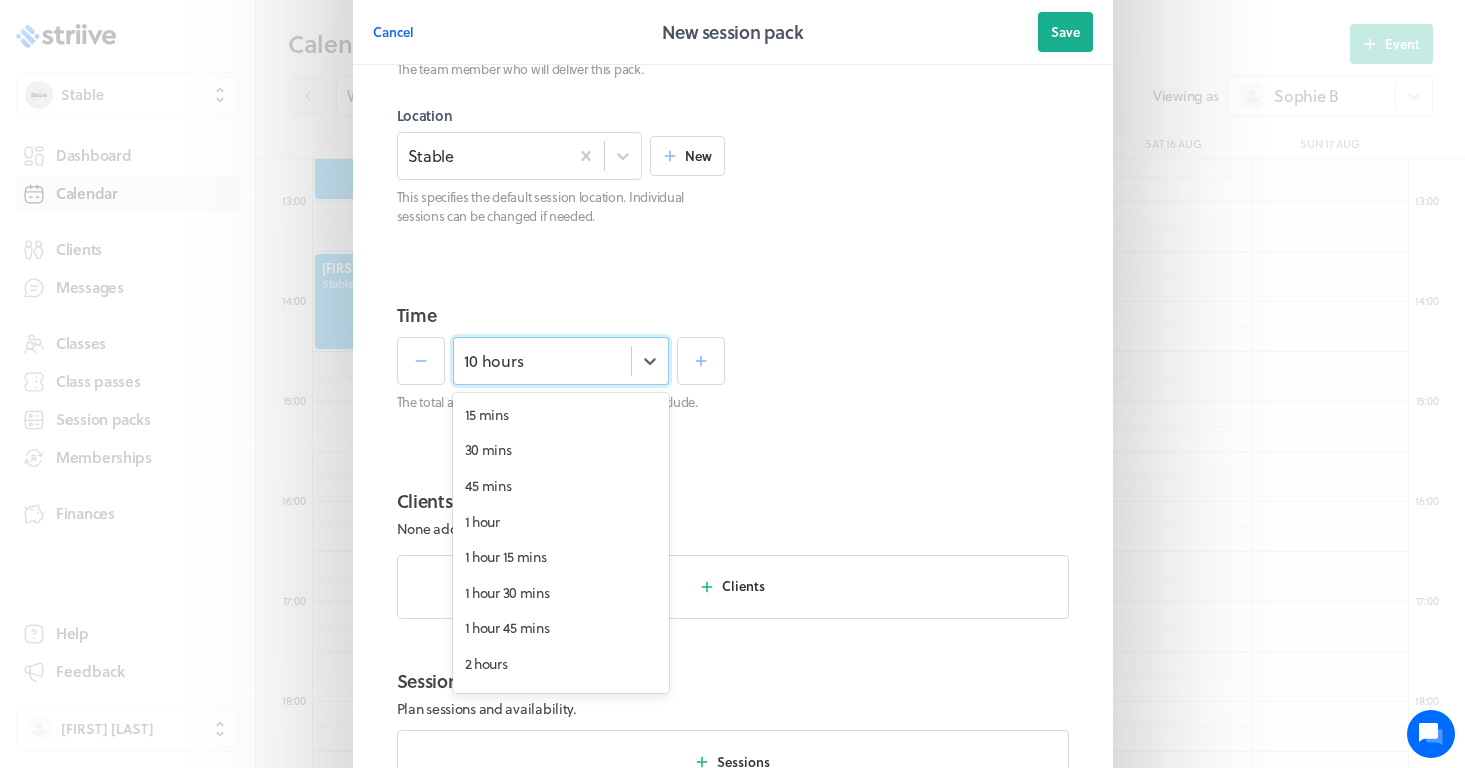 click on "10 hours" at bounding box center [542, 361] 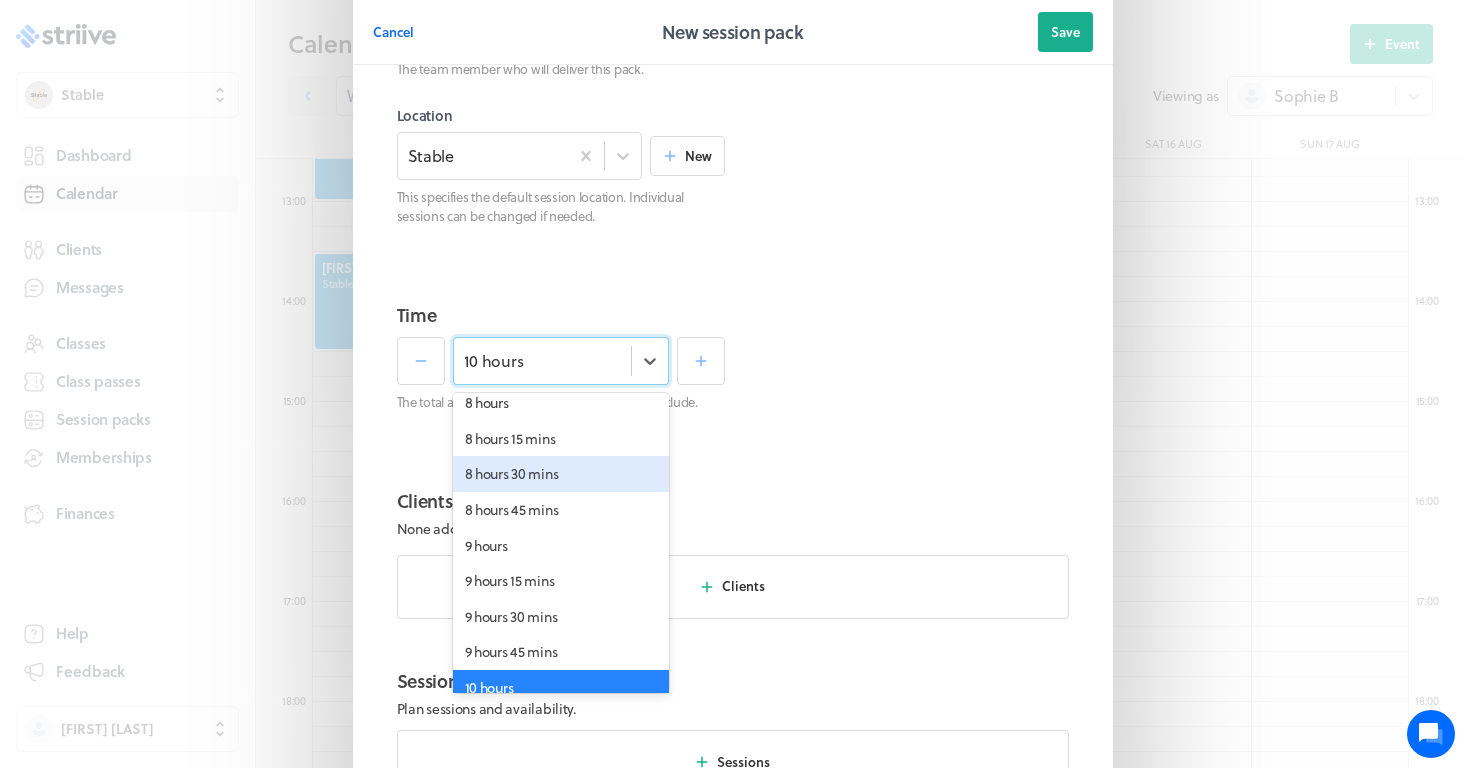 scroll, scrollTop: 0, scrollLeft: 0, axis: both 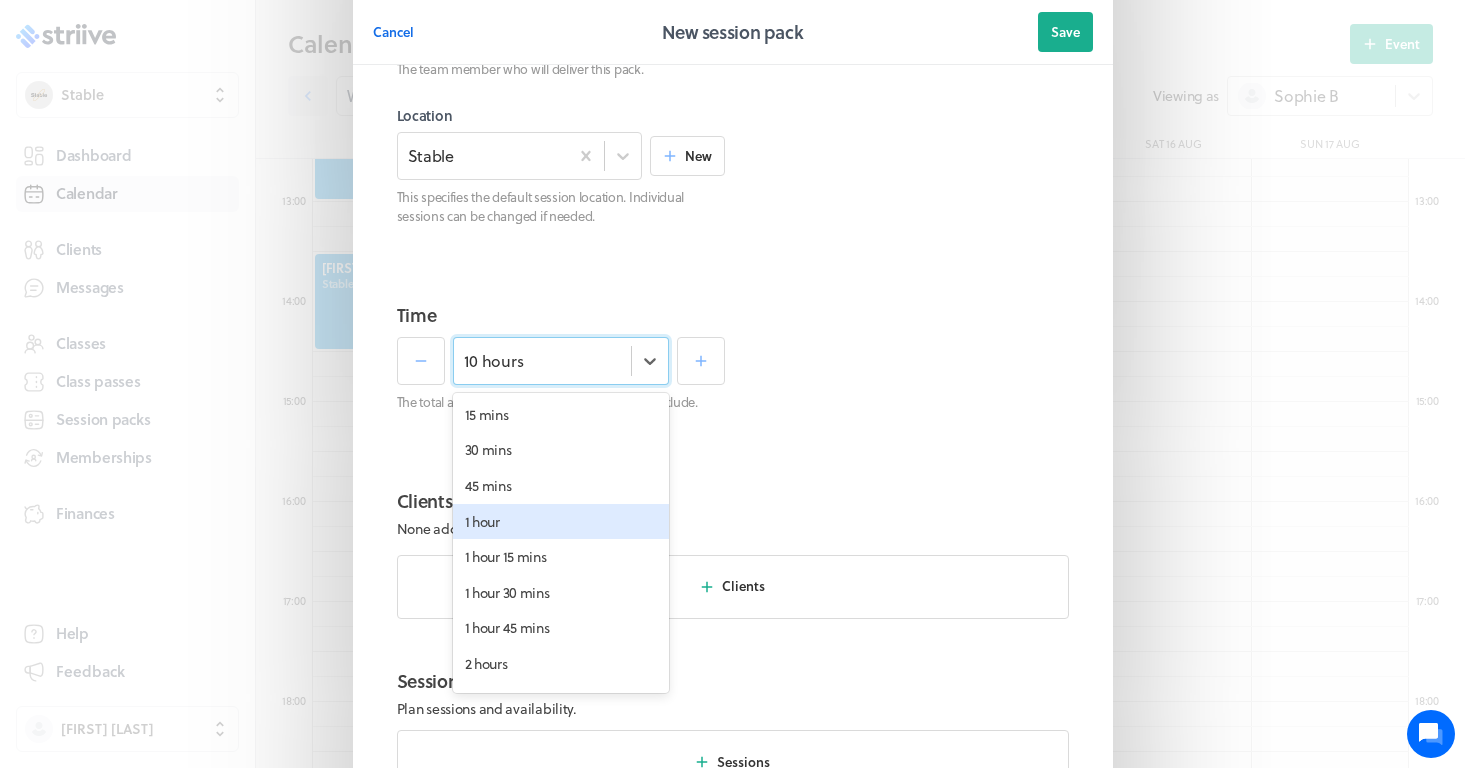 click on "1 hour" at bounding box center [561, 522] 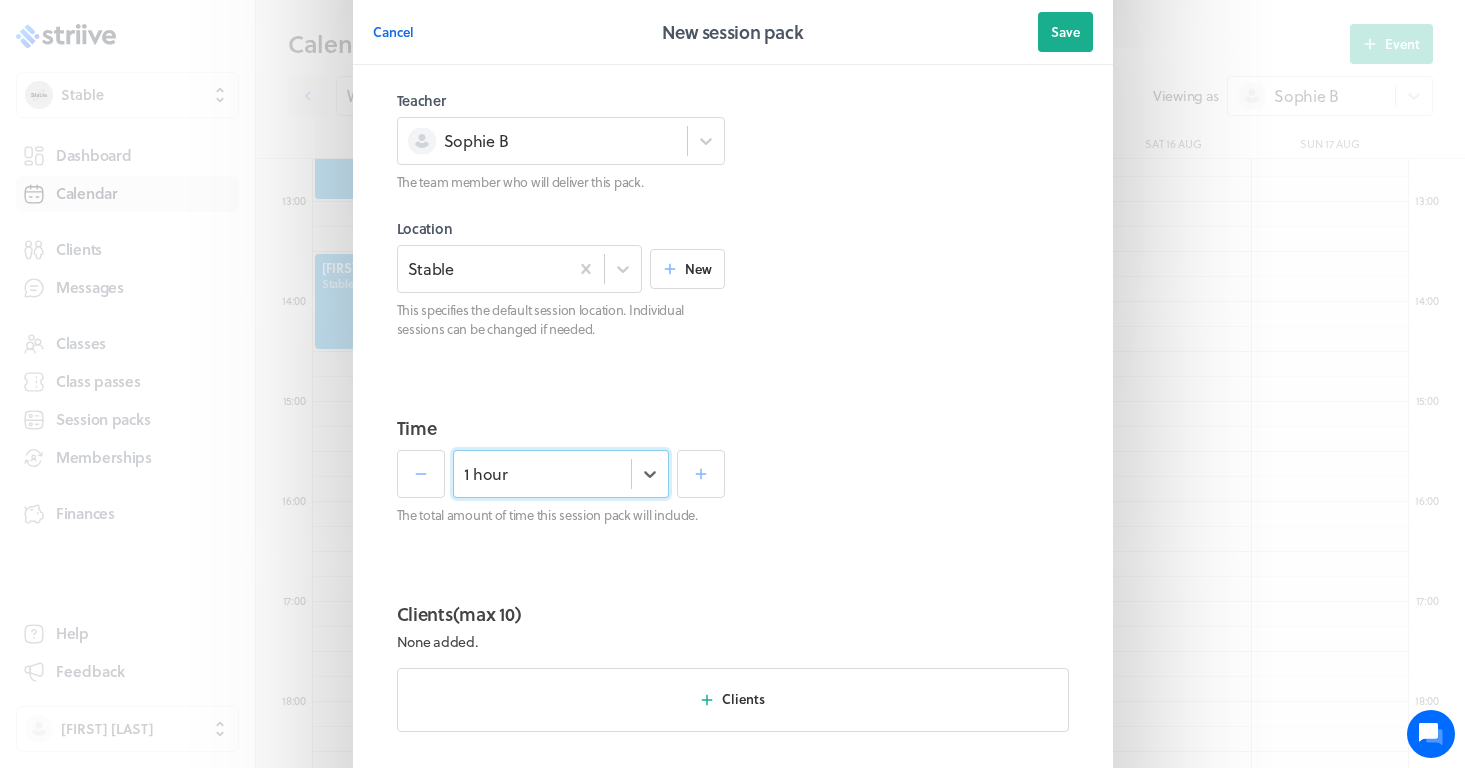 scroll, scrollTop: 275, scrollLeft: 0, axis: vertical 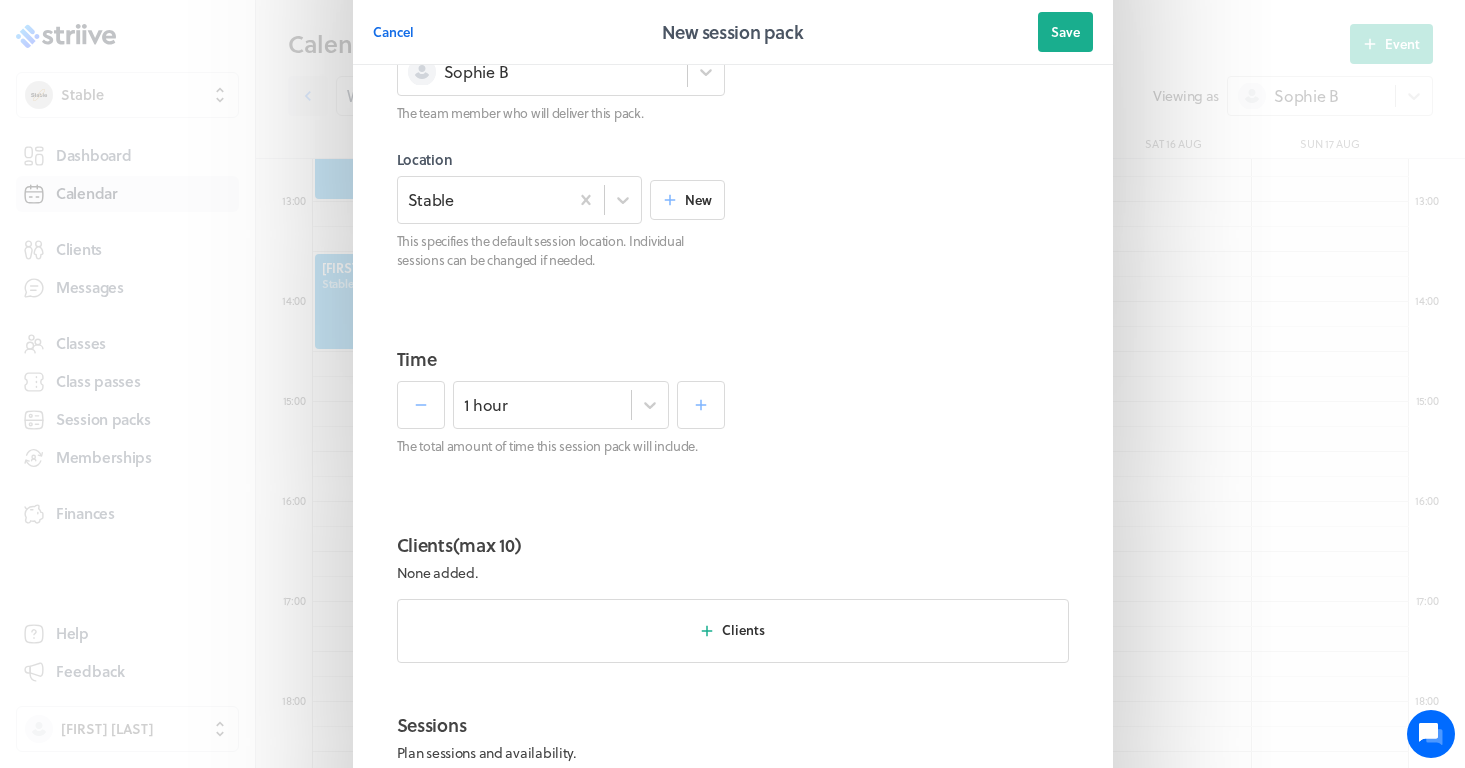 click on "Time 1 hour The total amount of time this session pack will include." at bounding box center [733, 422] 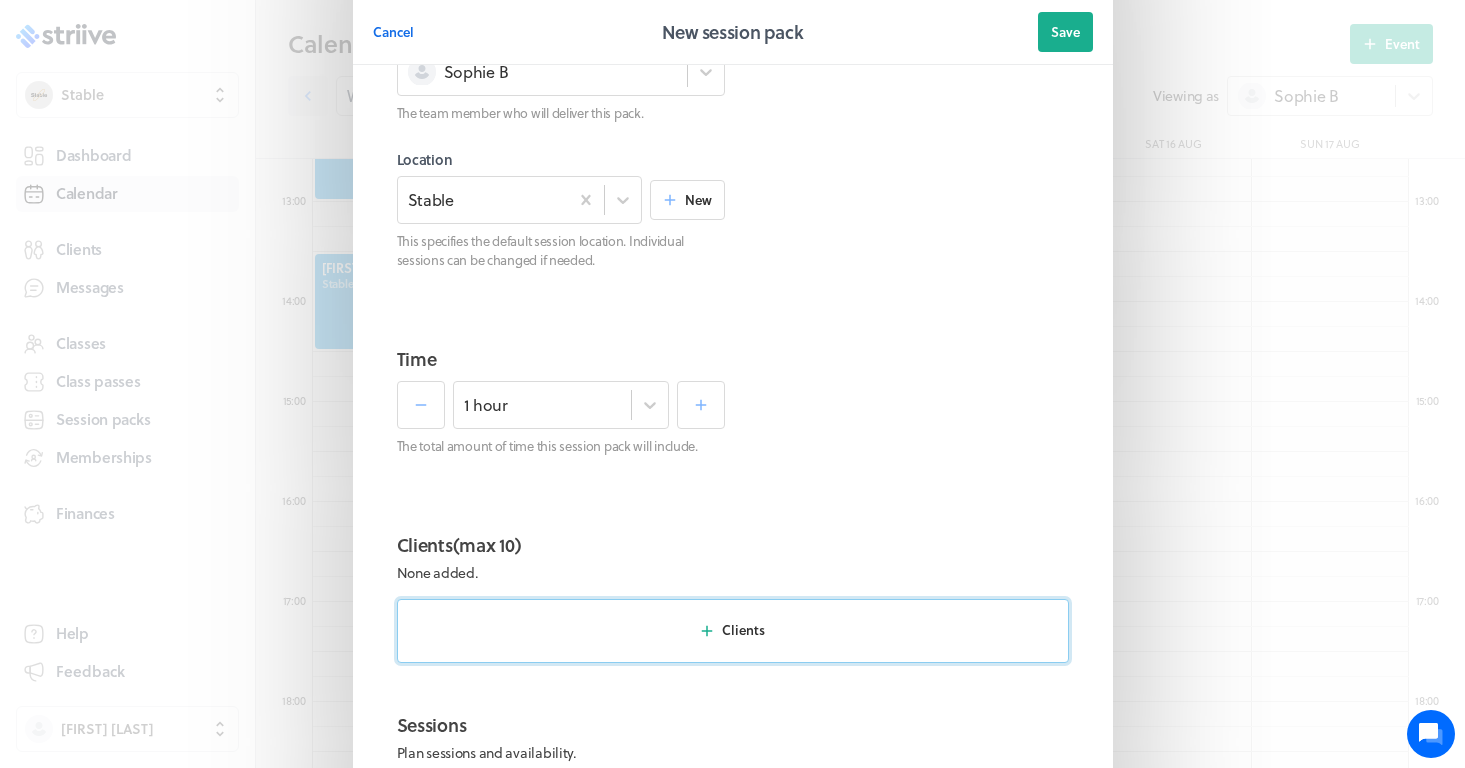 click on "Clients" at bounding box center (743, 630) 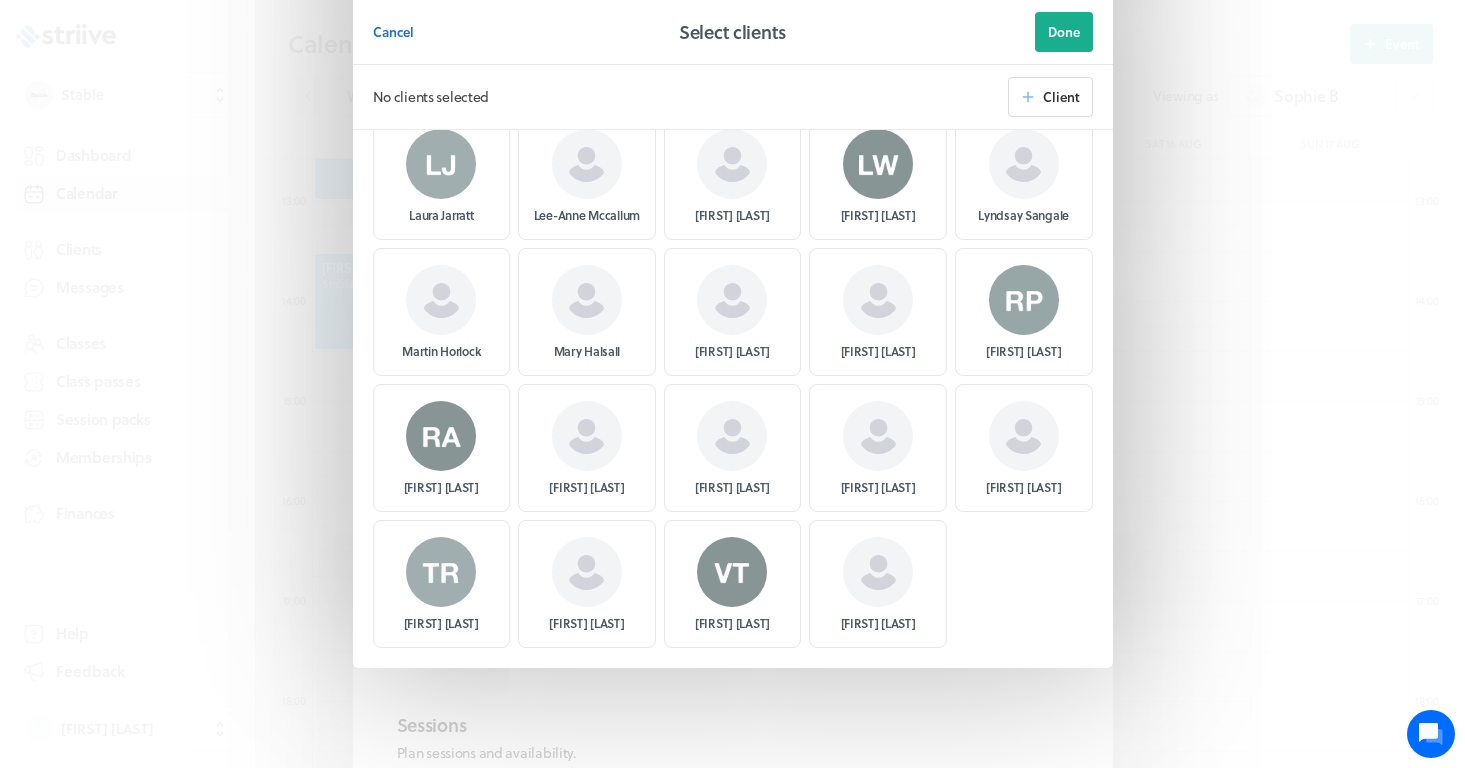 scroll, scrollTop: 754, scrollLeft: 0, axis: vertical 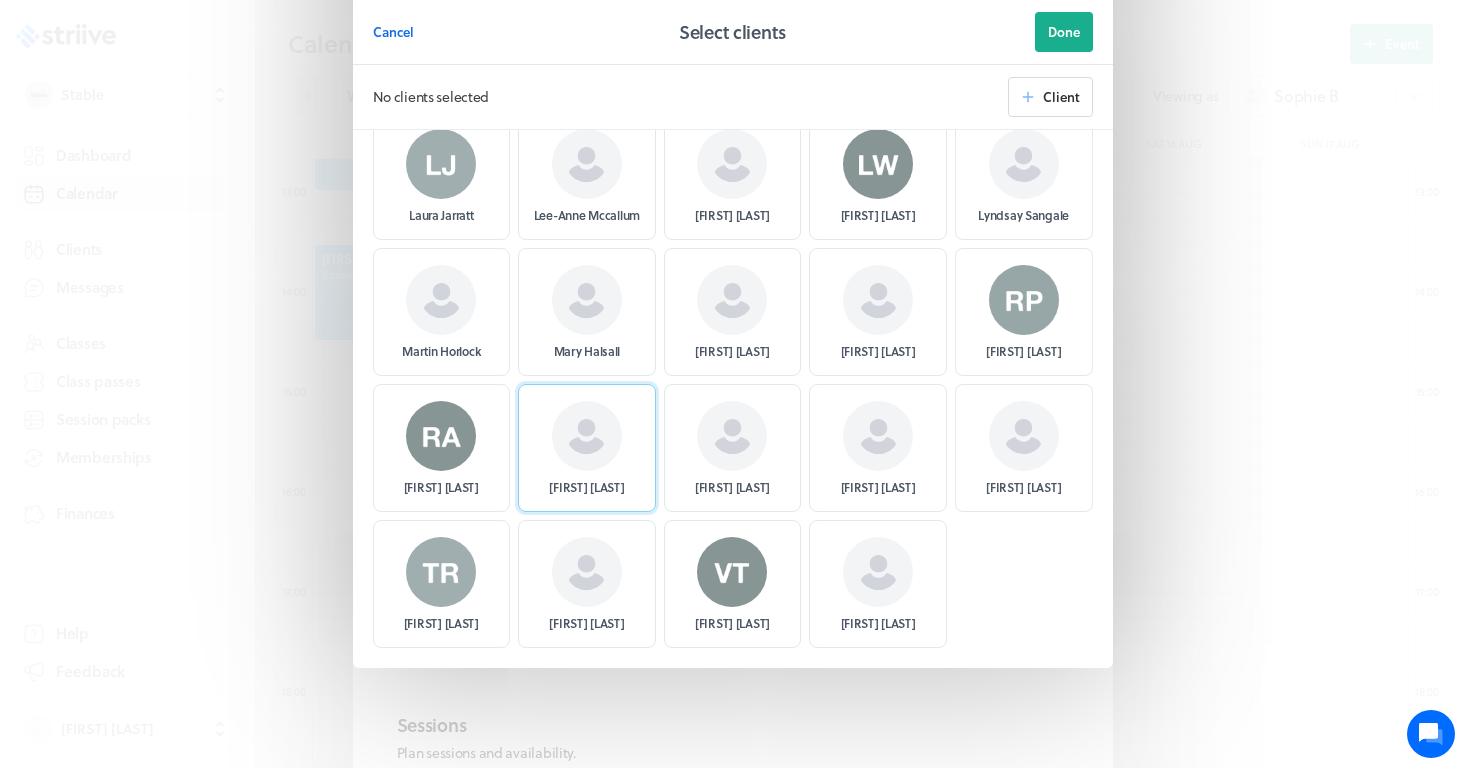click at bounding box center [587, 436] 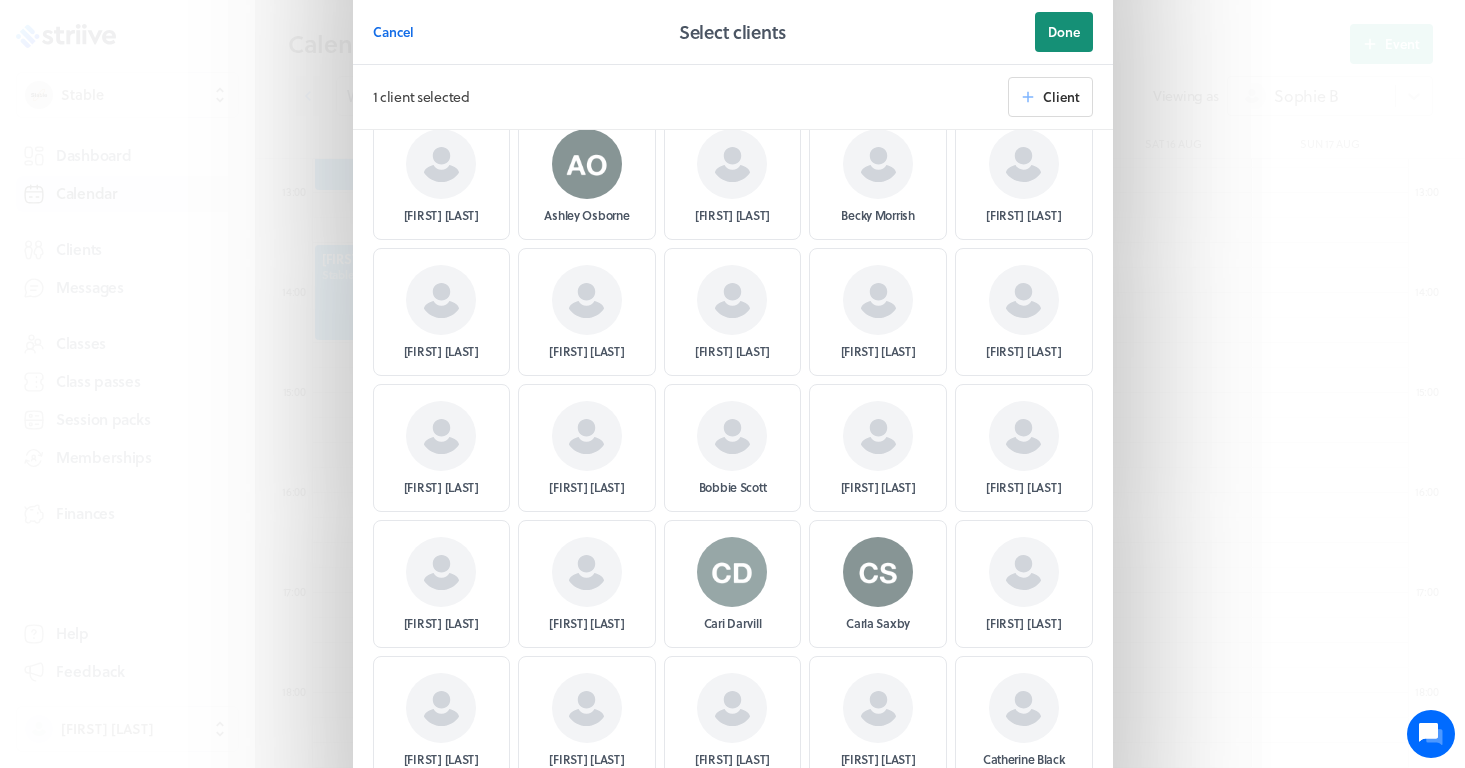 click on "Done" at bounding box center [1064, 32] 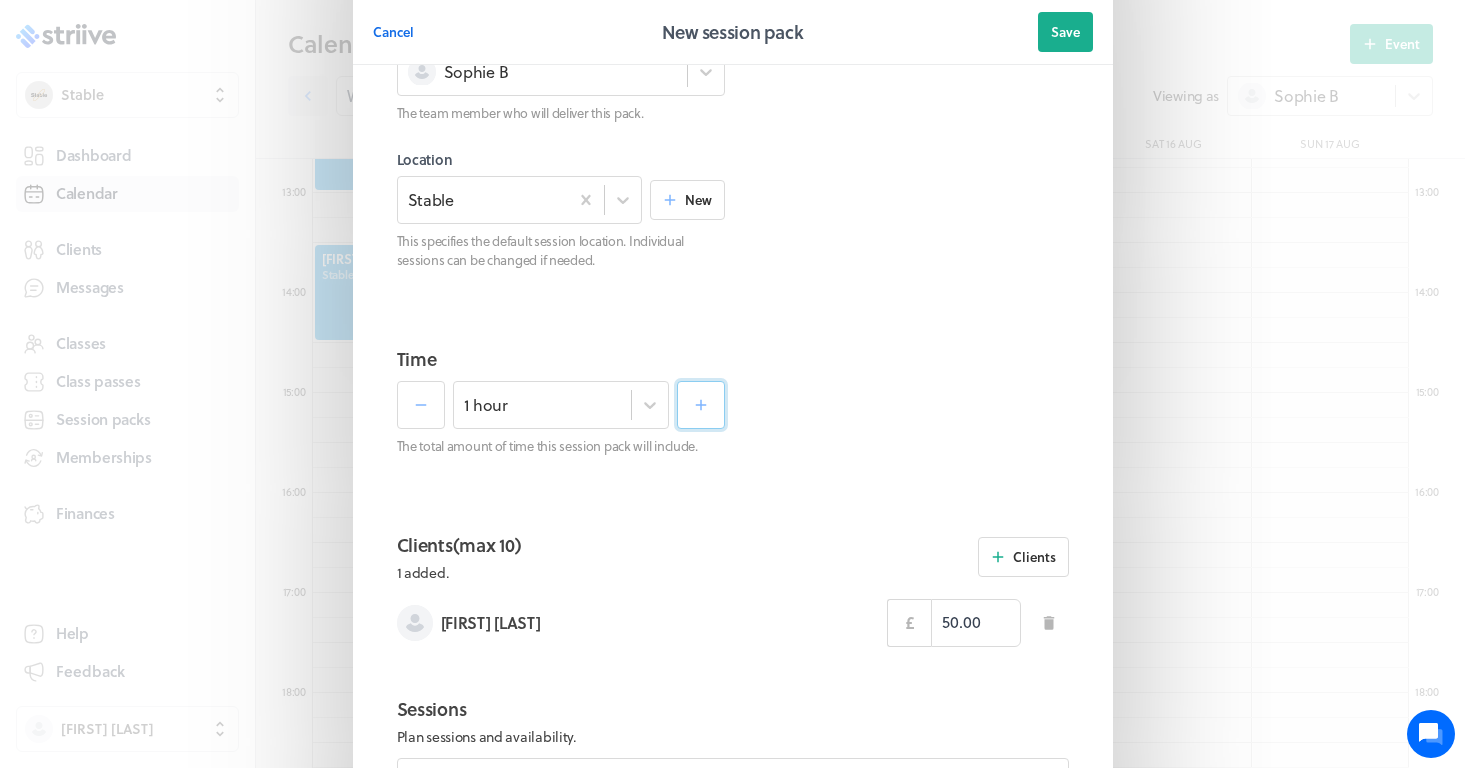 scroll, scrollTop: 506, scrollLeft: 0, axis: vertical 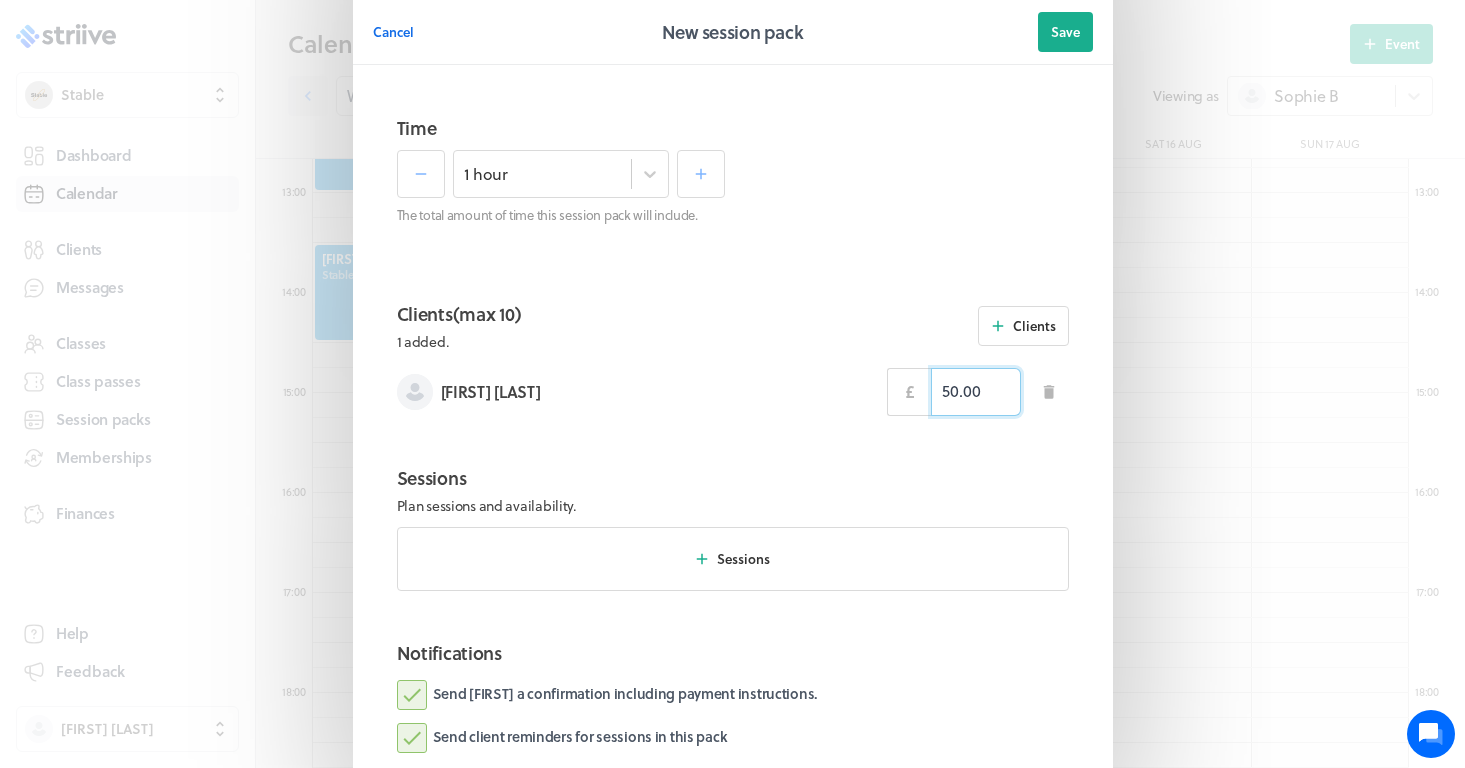 click on "50.00" at bounding box center [976, 392] 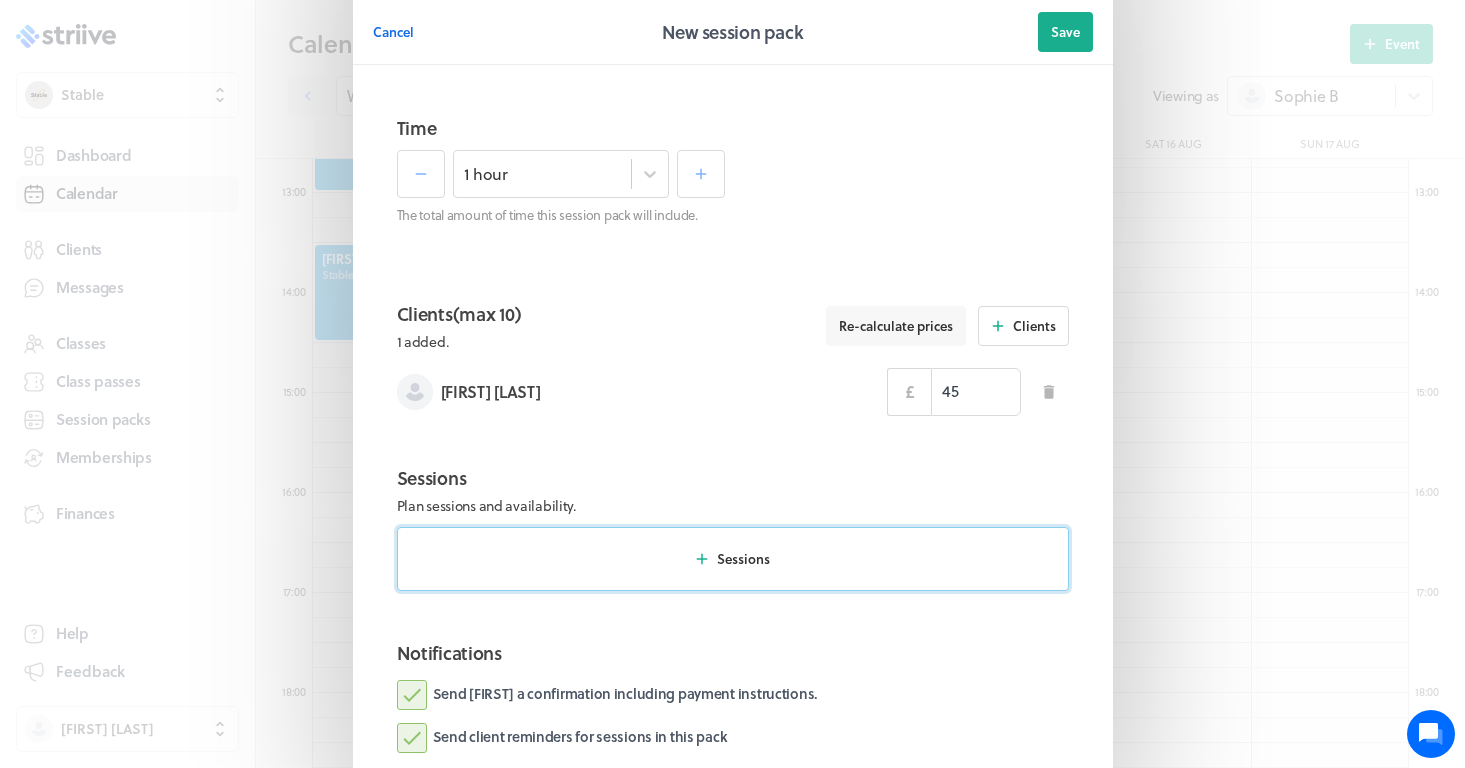 type on "45.00" 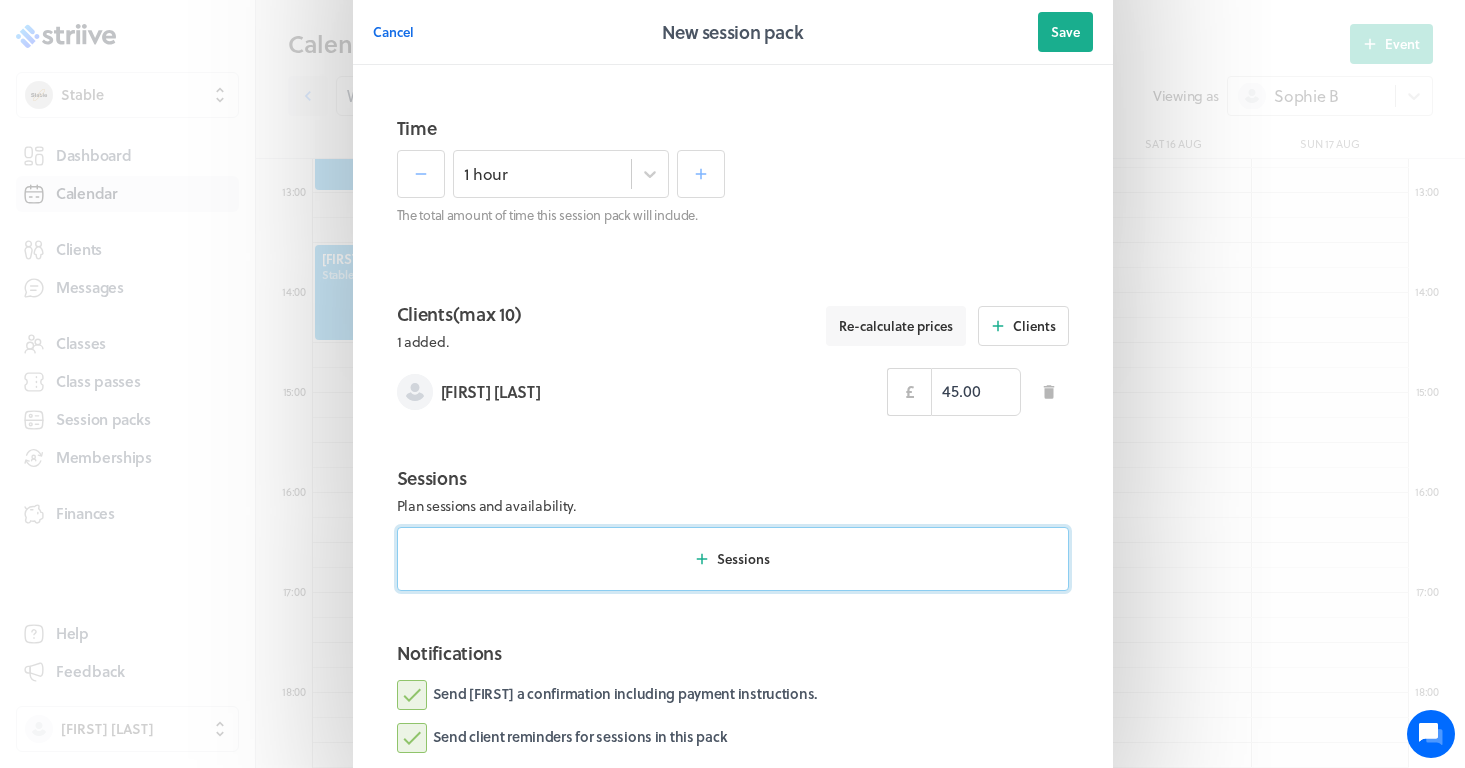 click on "Sessions" at bounding box center (733, 559) 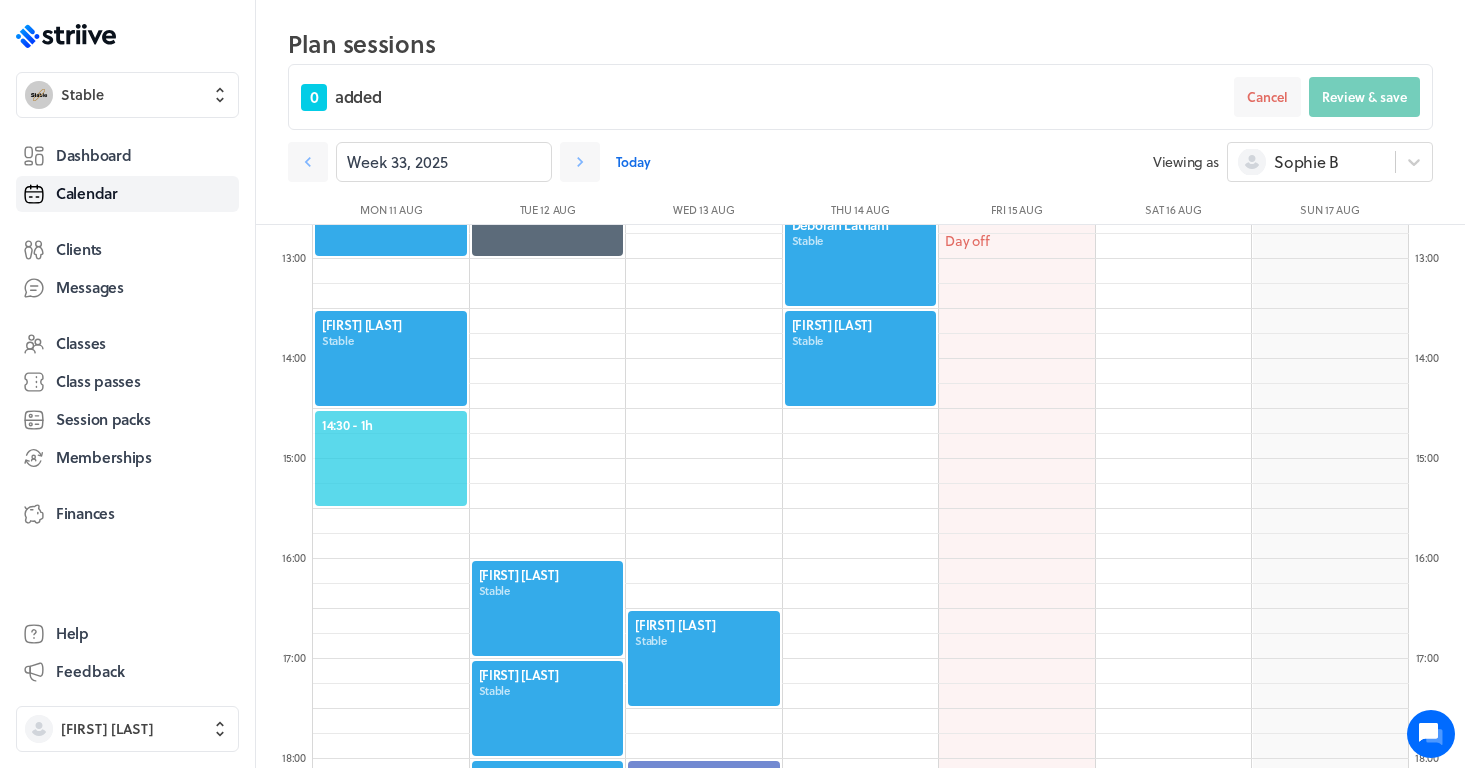 click on "14:30  - 1h" 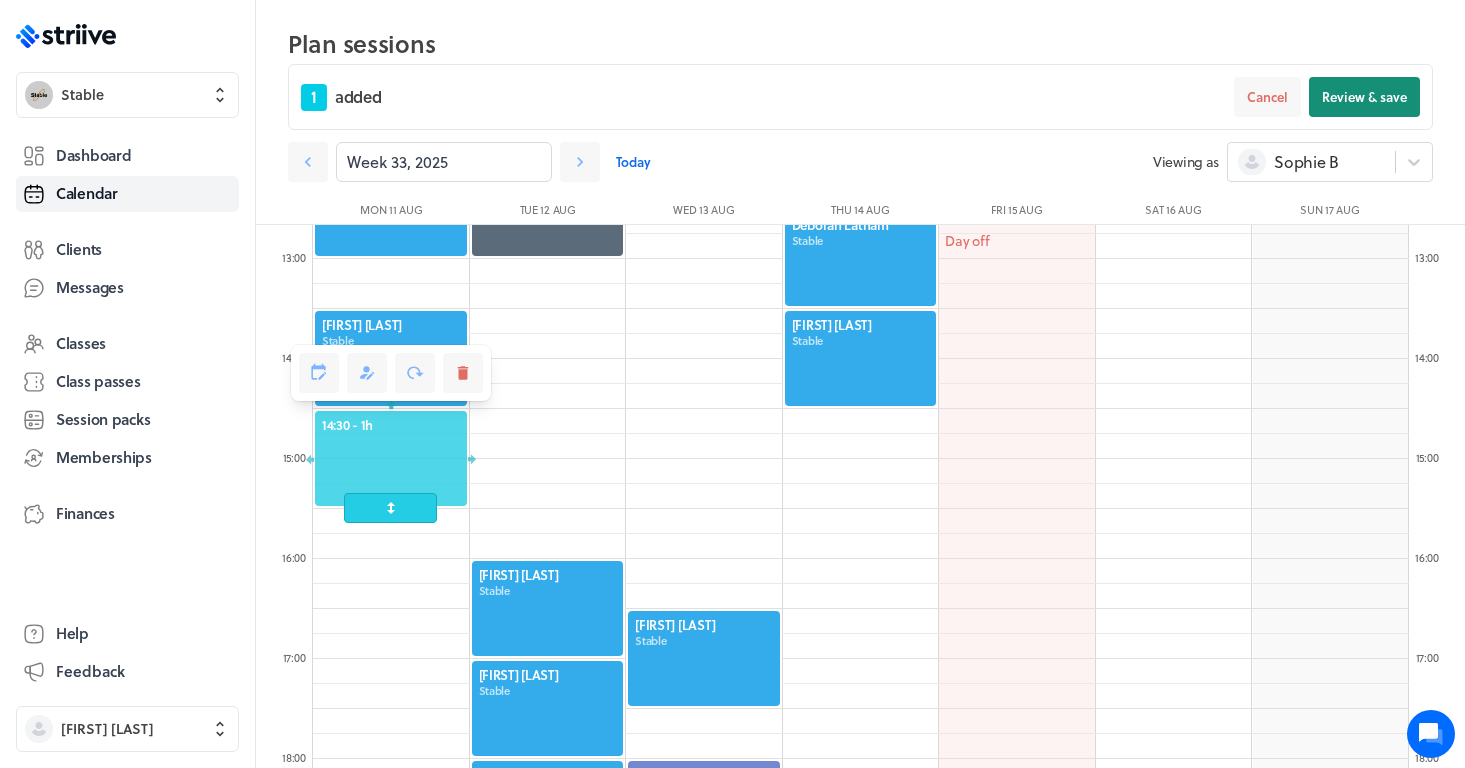 click on "Review & save" at bounding box center (1364, 97) 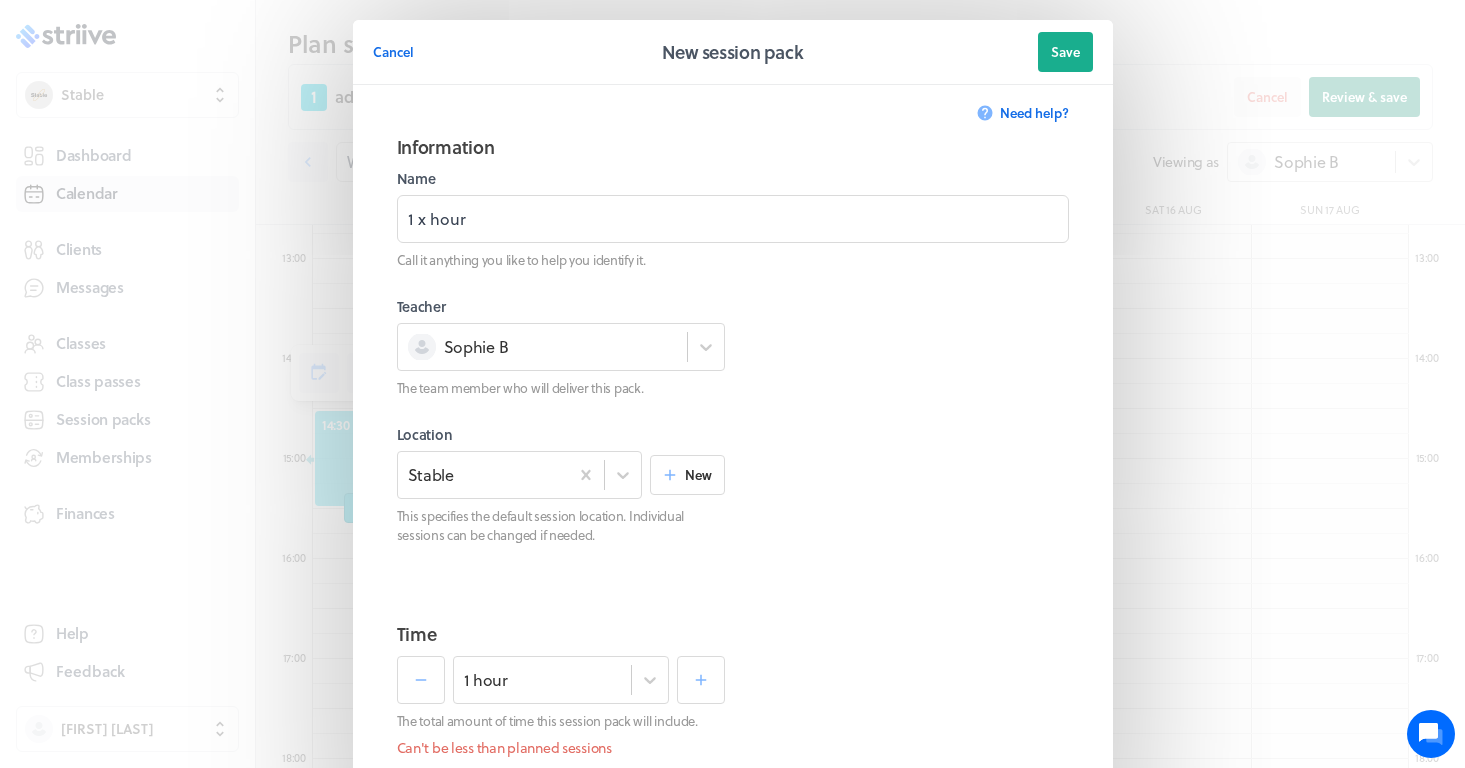 scroll, scrollTop: 764, scrollLeft: 0, axis: vertical 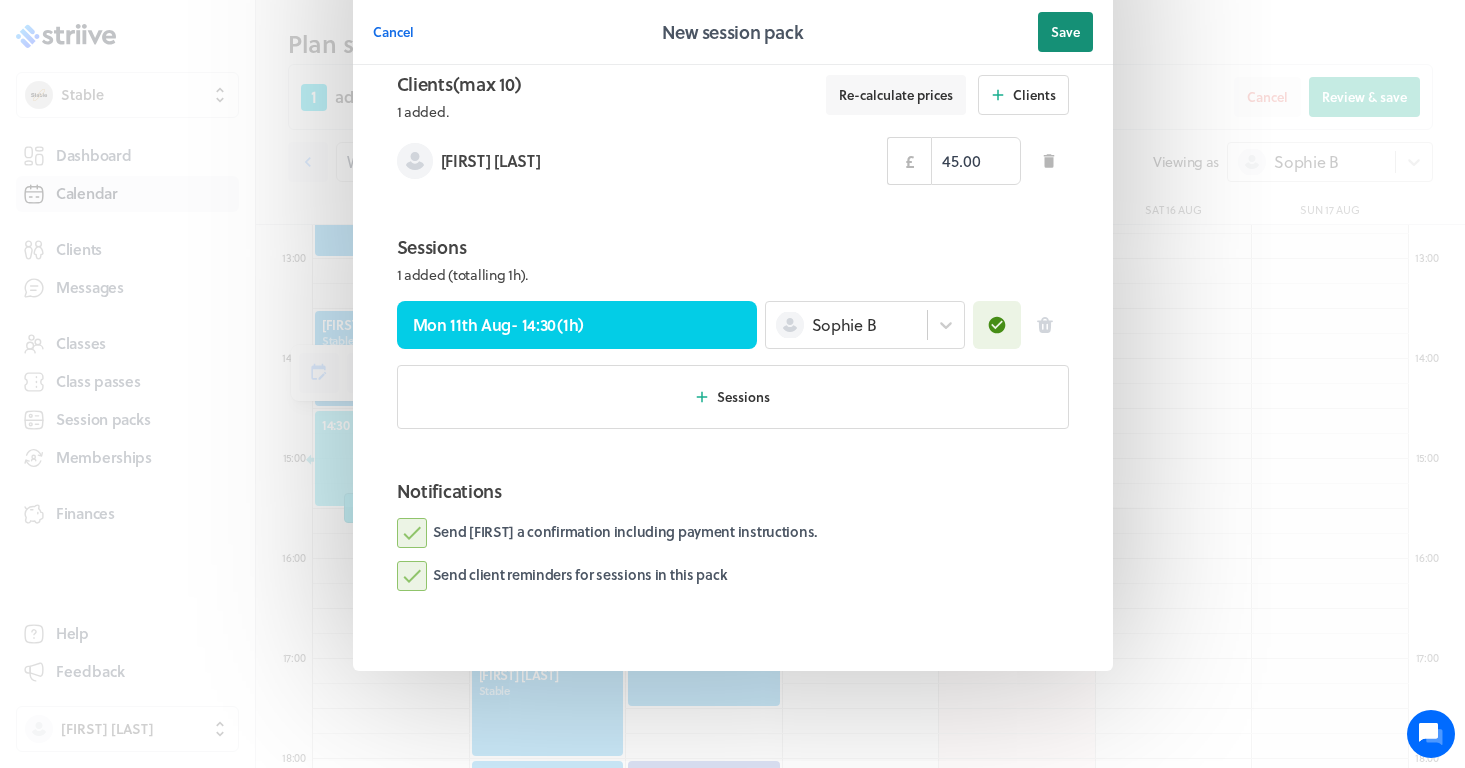 click on "Save" at bounding box center (1065, 32) 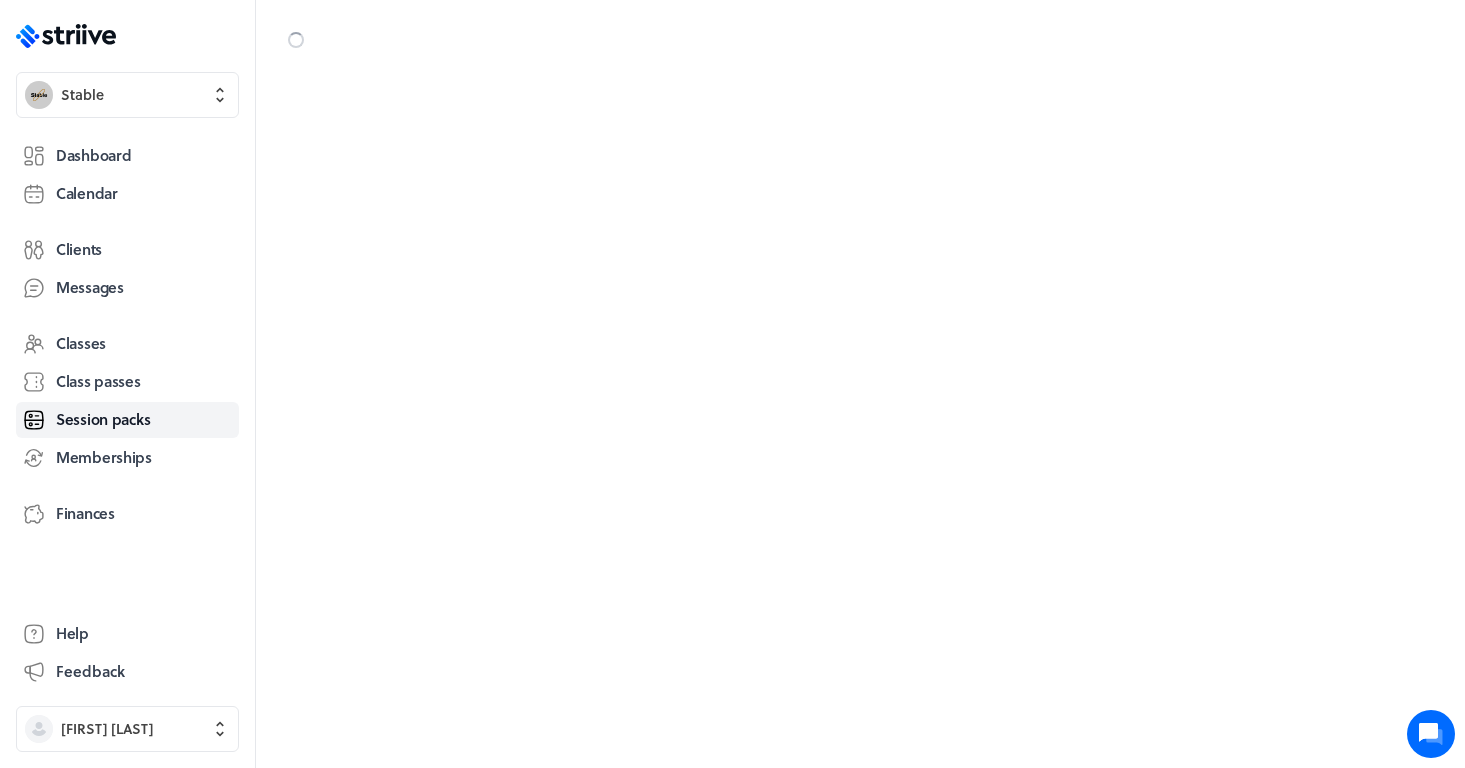 scroll, scrollTop: 0, scrollLeft: 0, axis: both 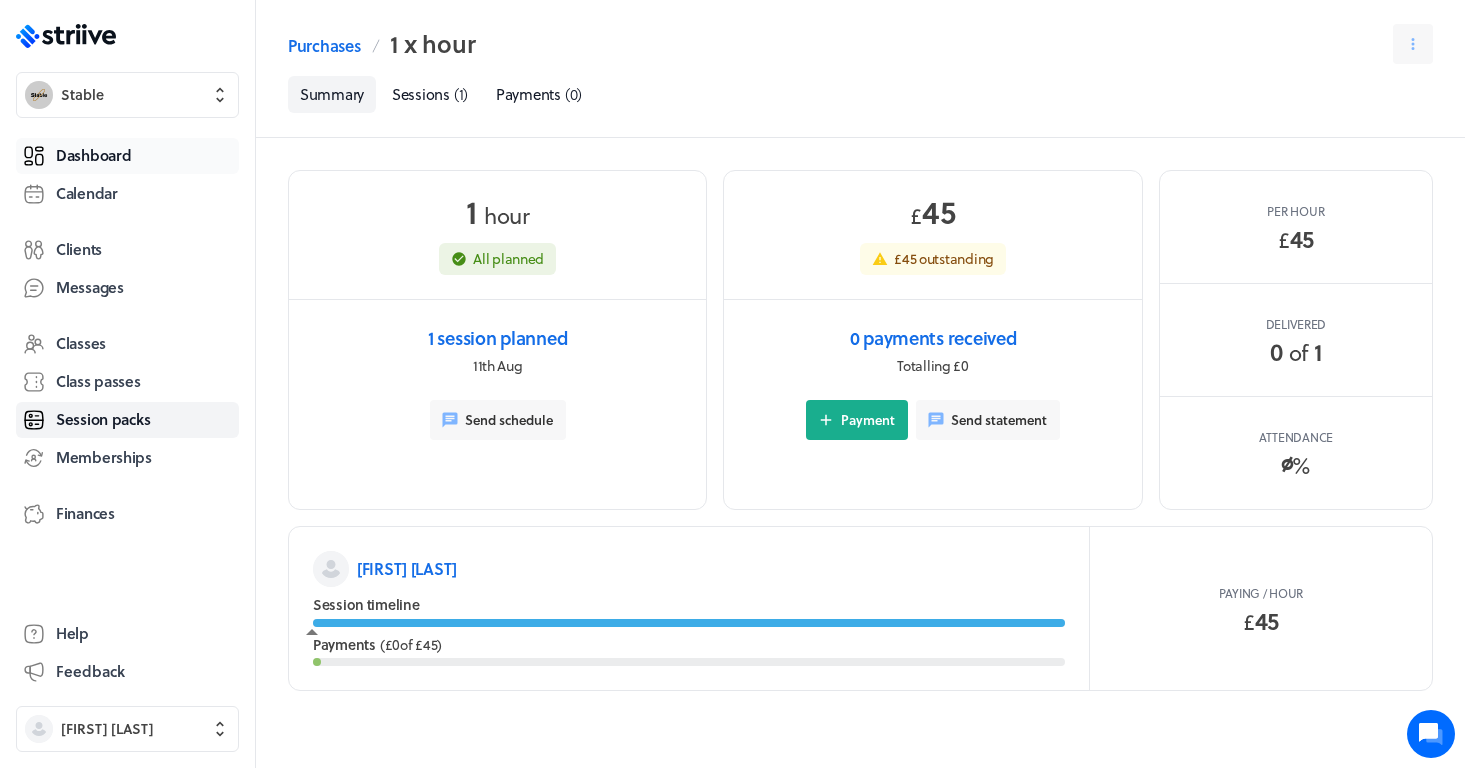 click on "Dashboard" at bounding box center (127, 156) 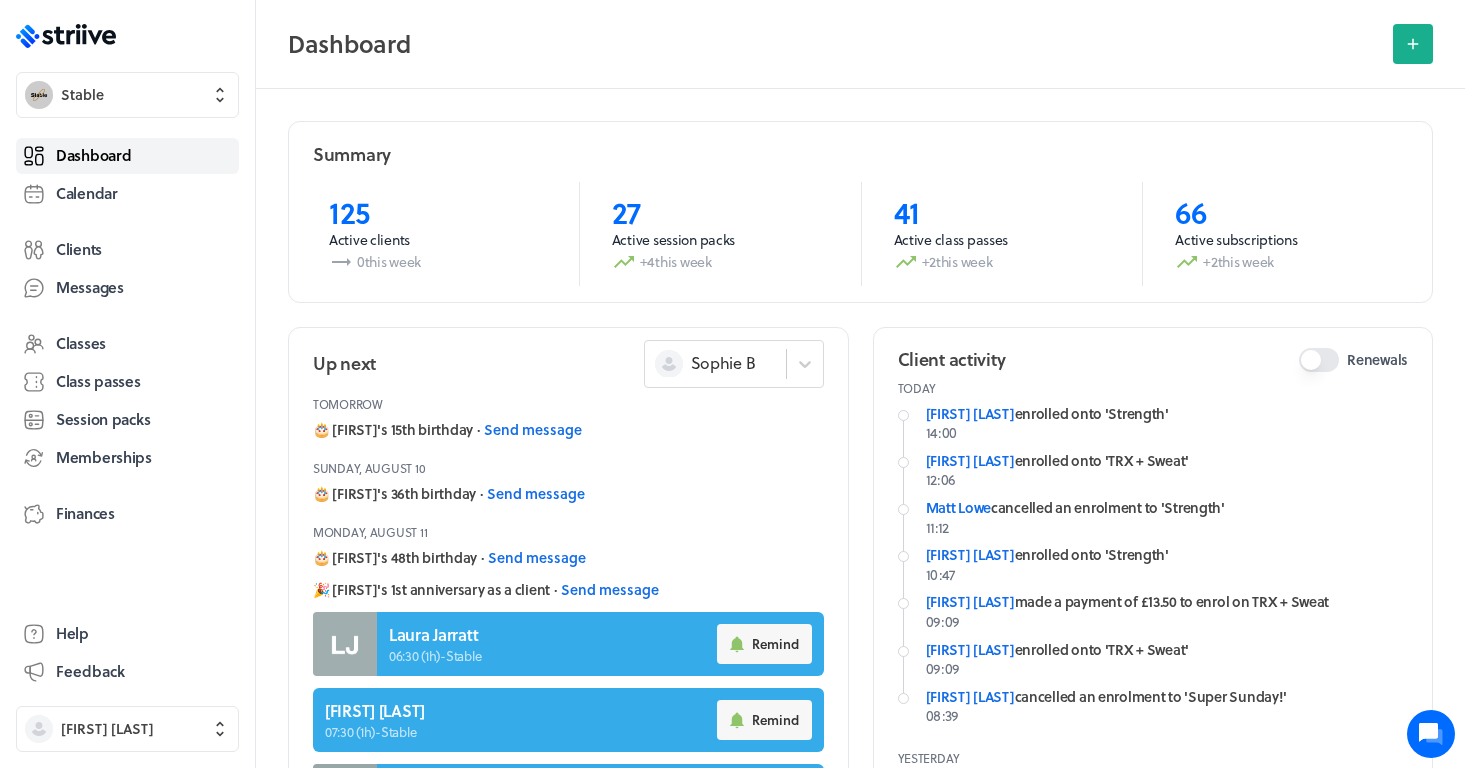 click on "Dashboard" at bounding box center (93, 155) 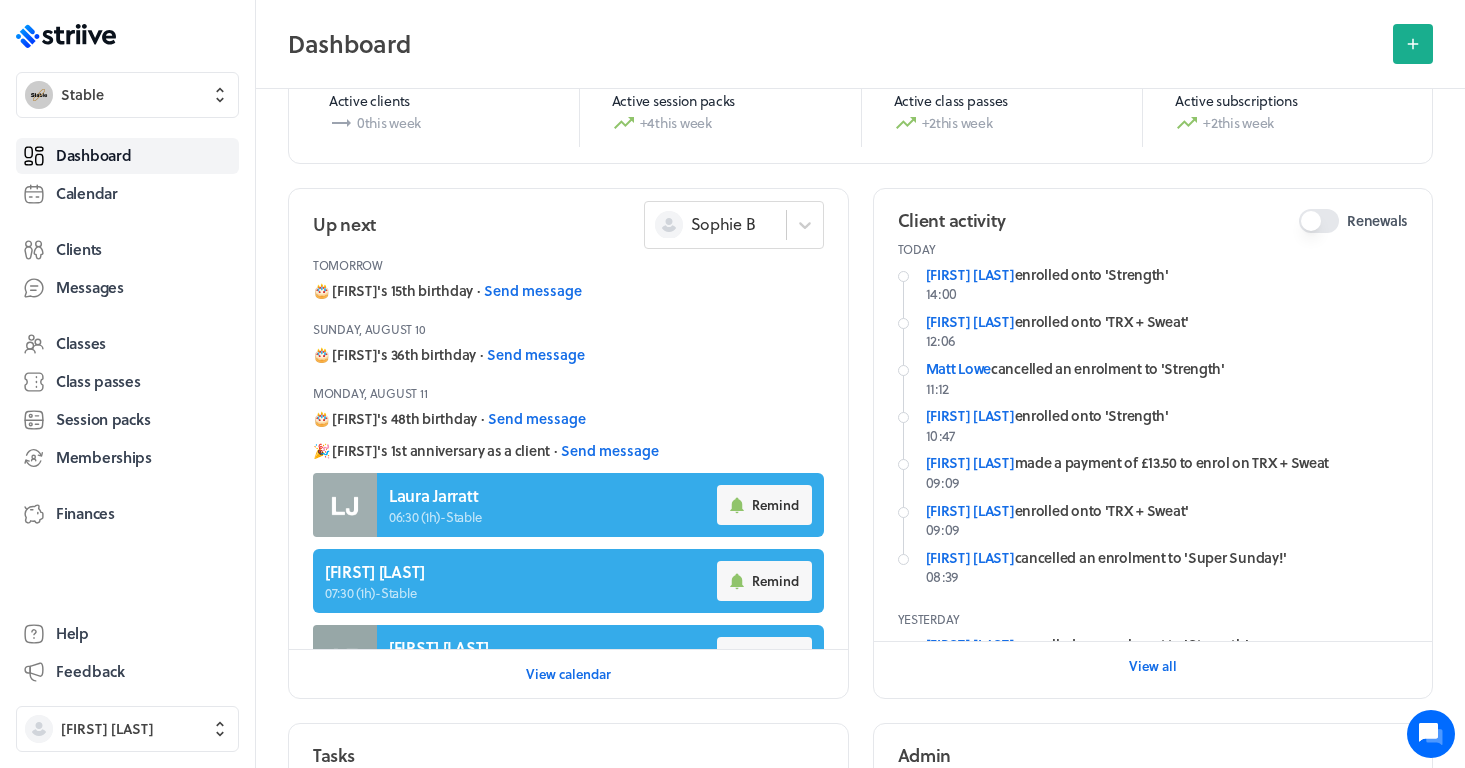 scroll, scrollTop: 172, scrollLeft: 0, axis: vertical 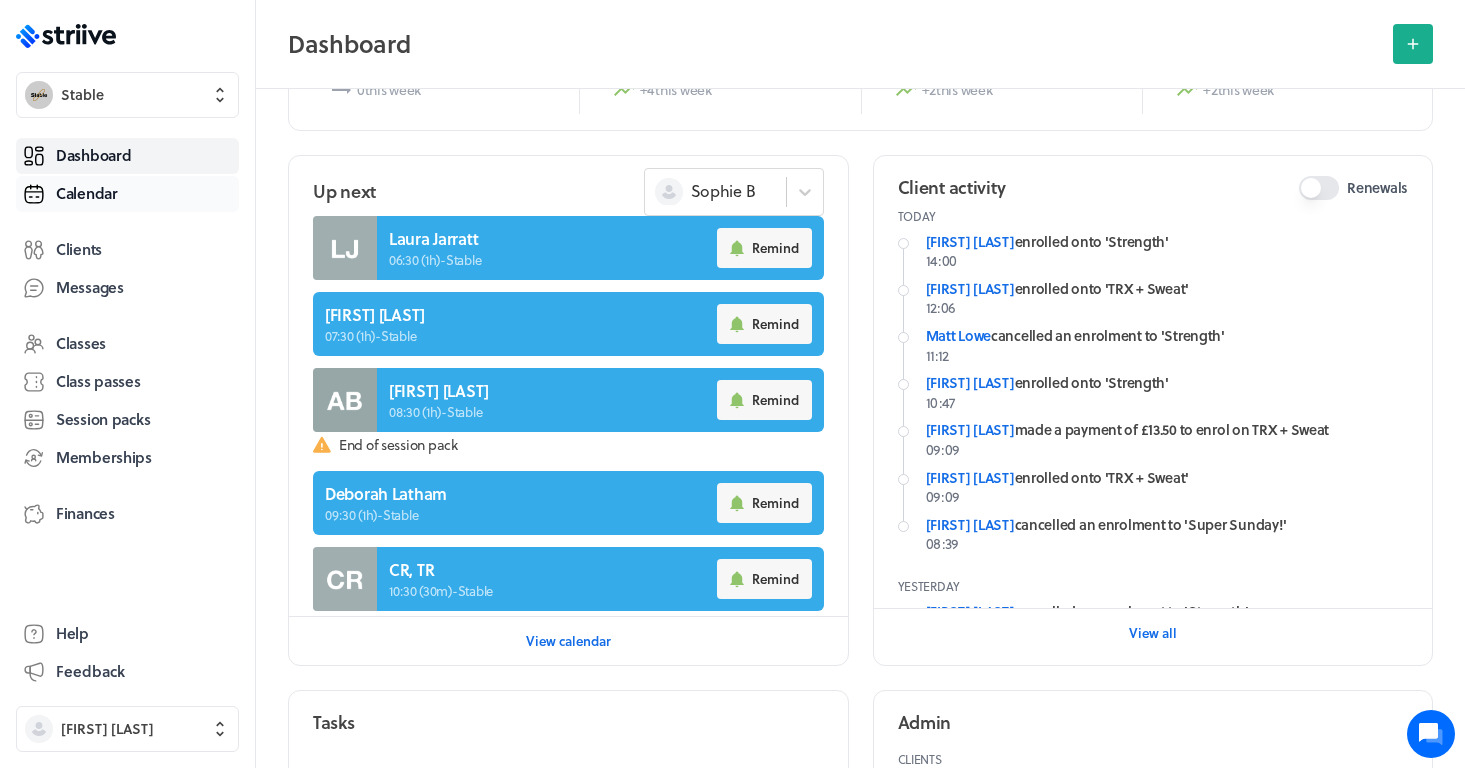 click on "Calendar" at bounding box center (127, 194) 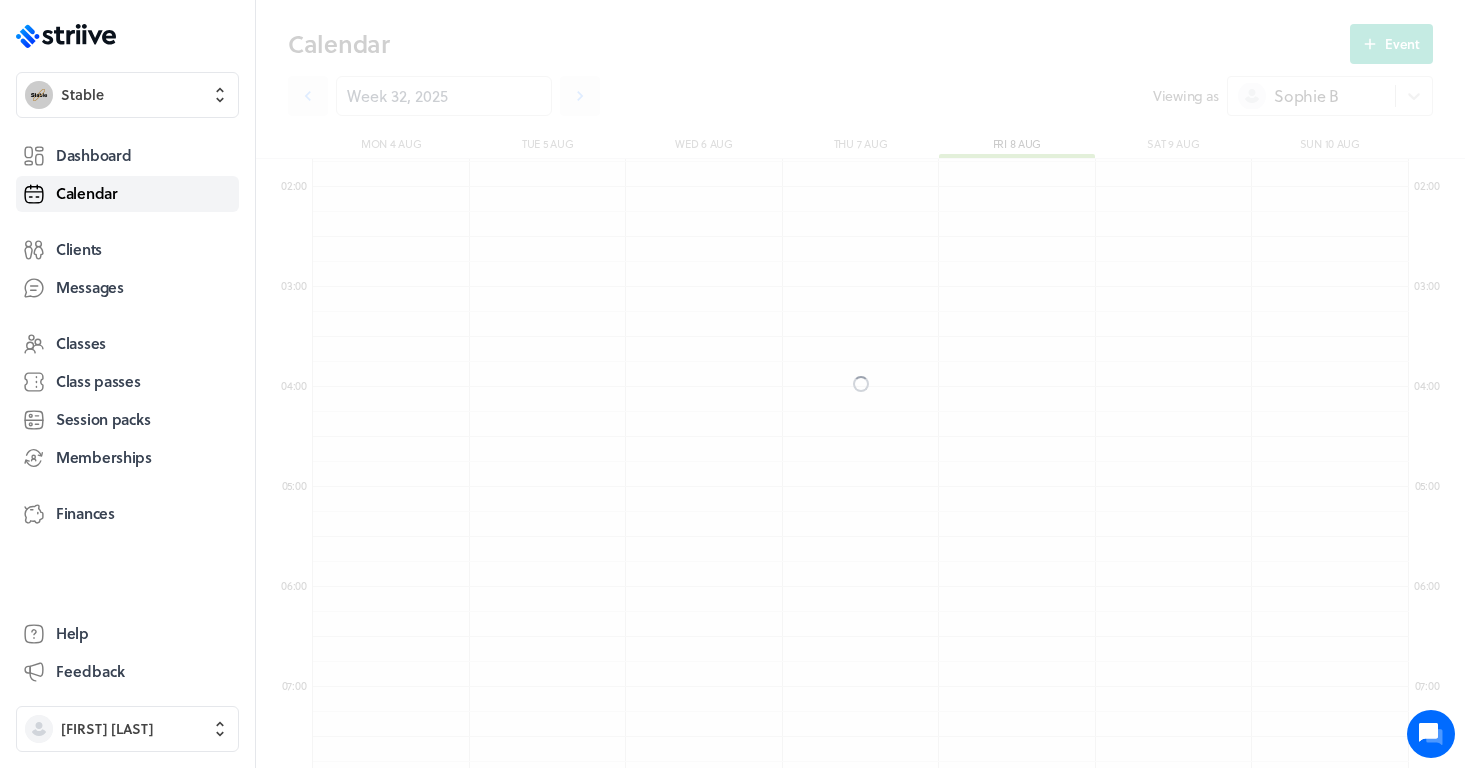 scroll, scrollTop: 600, scrollLeft: 0, axis: vertical 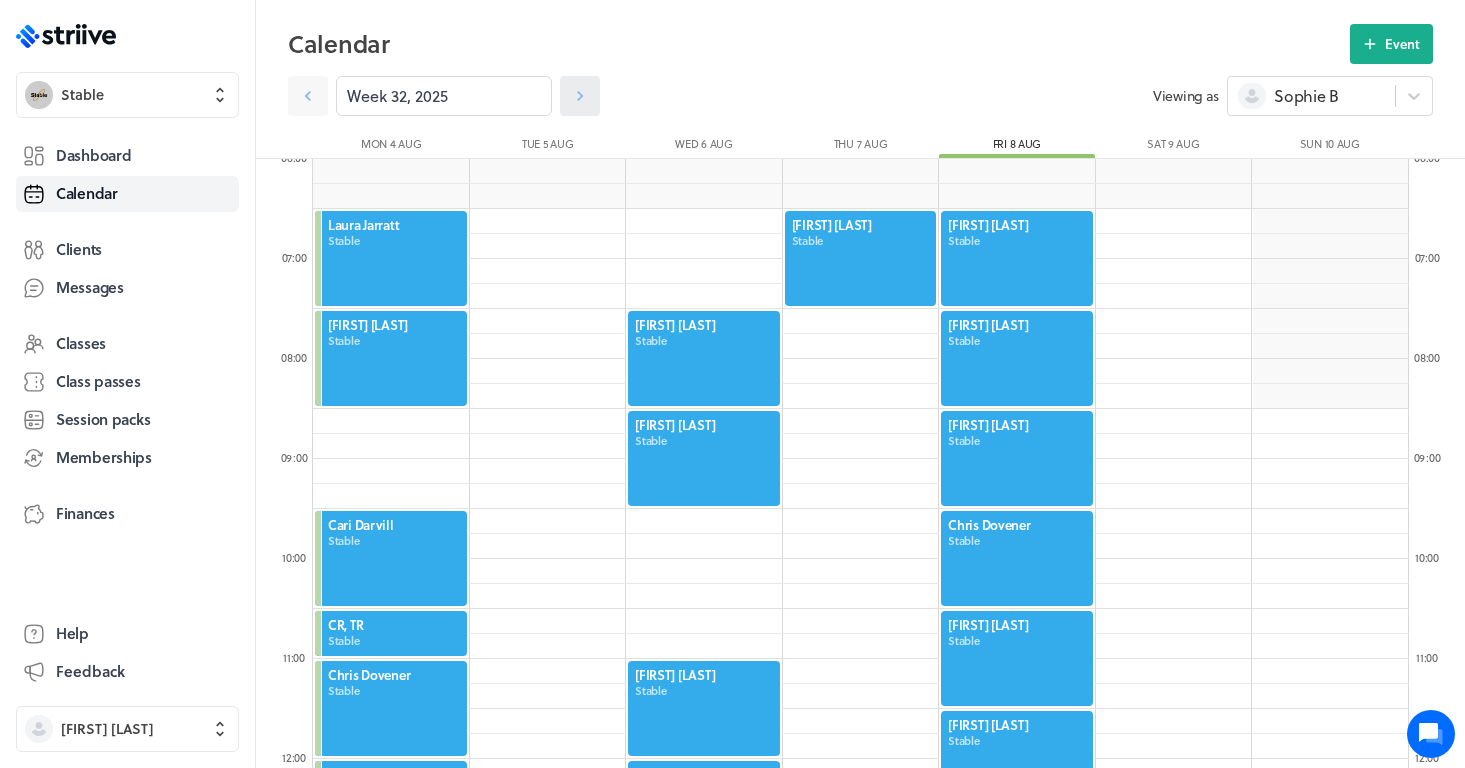 click at bounding box center (580, 96) 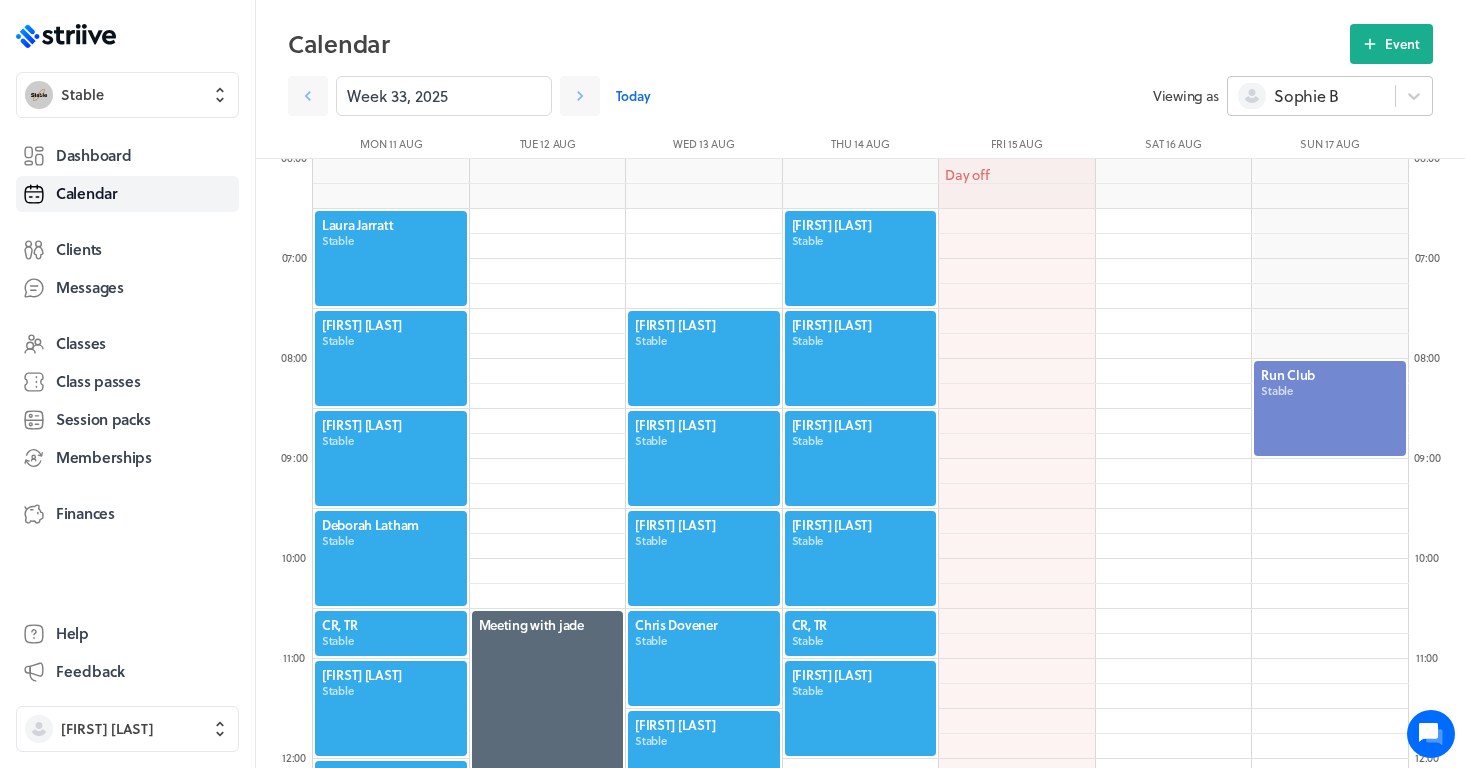 click on "Sophie B" at bounding box center [1306, 96] 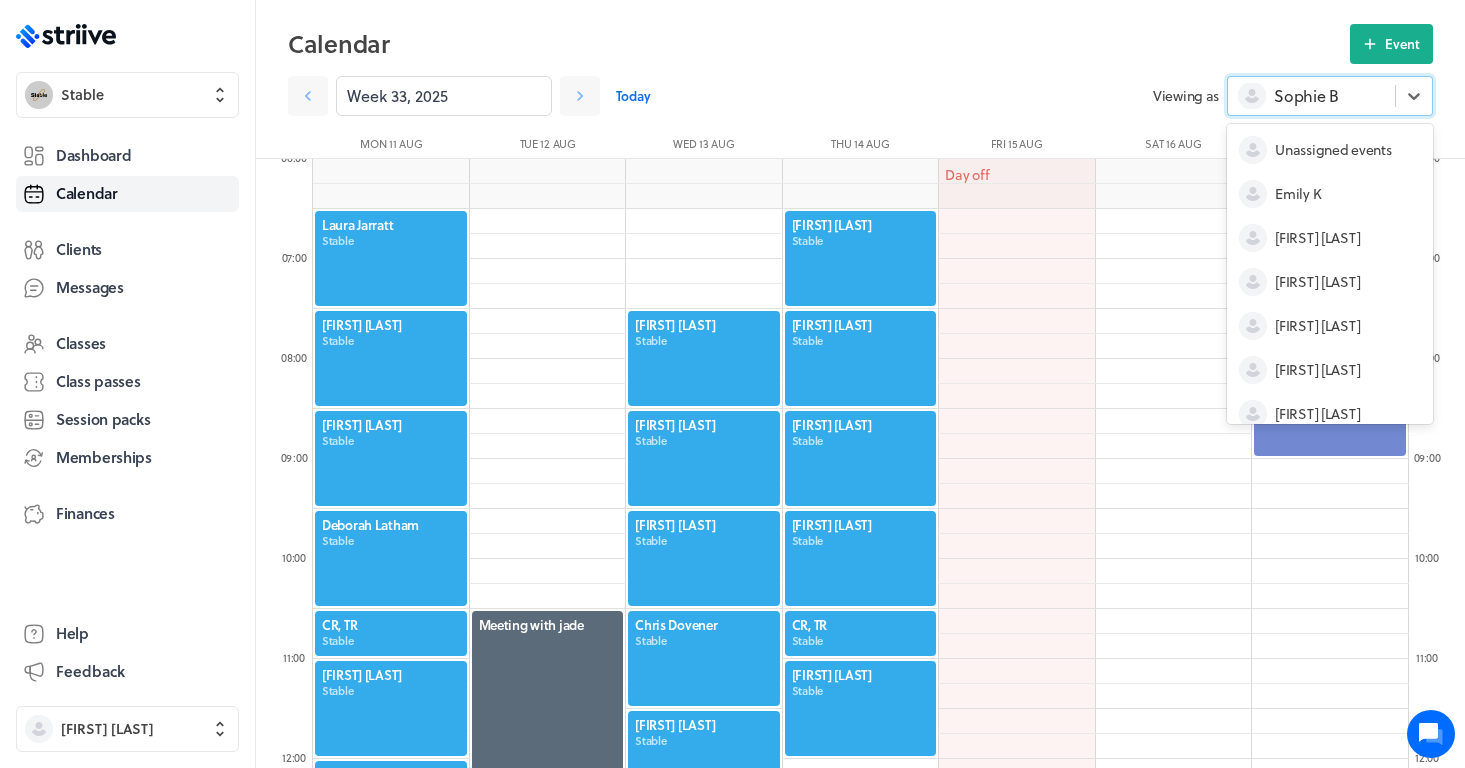 scroll, scrollTop: 104, scrollLeft: 0, axis: vertical 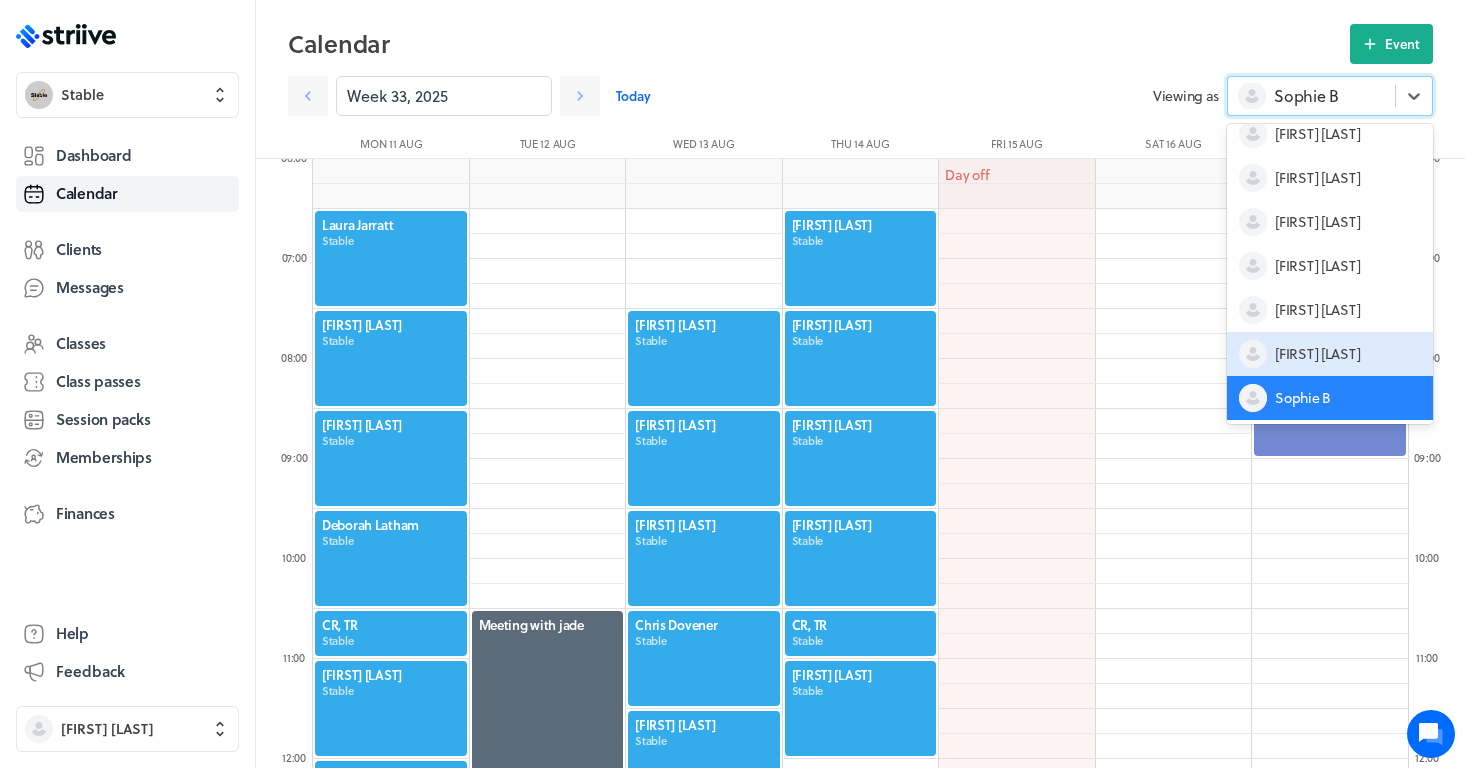 click on "[FIRST] [LAST]" at bounding box center (1317, 354) 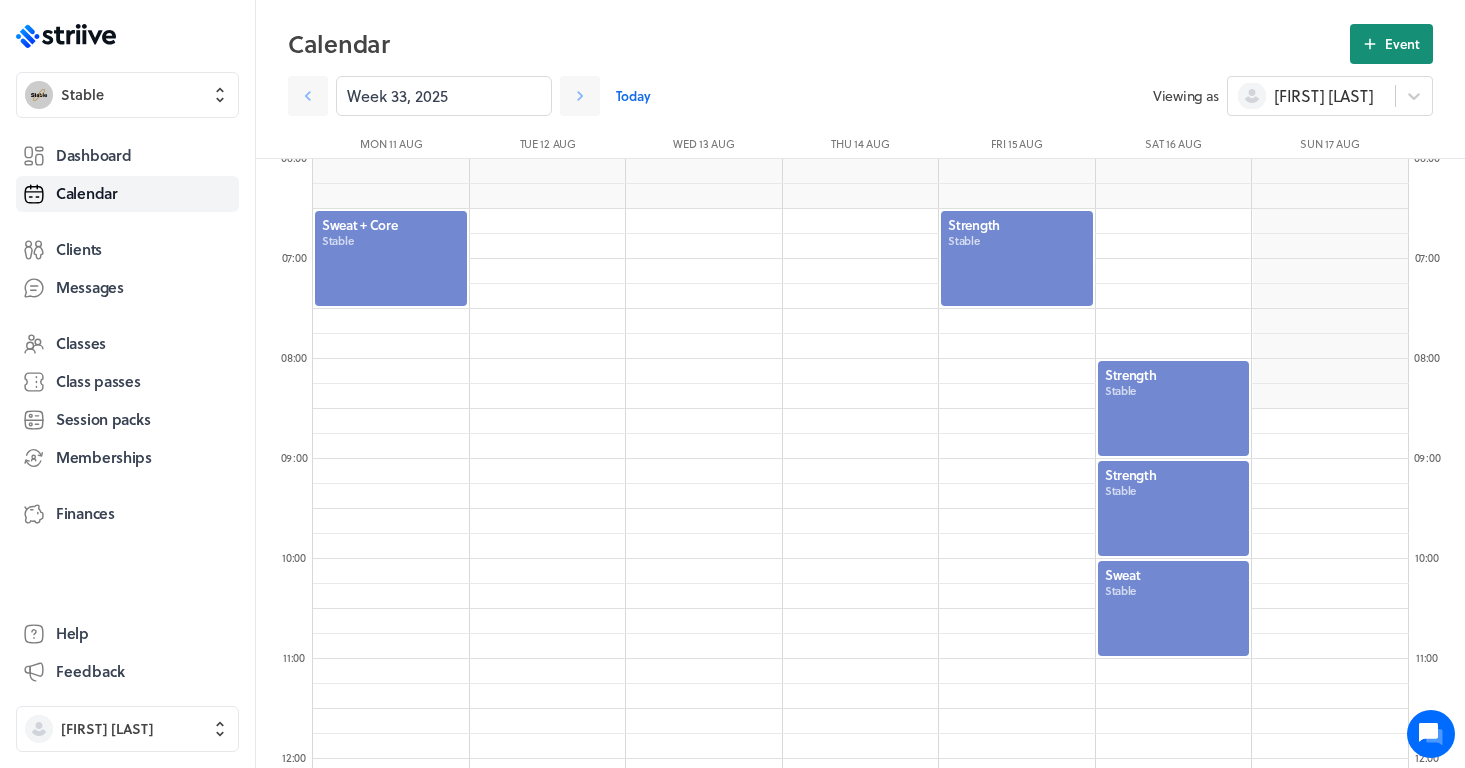 click 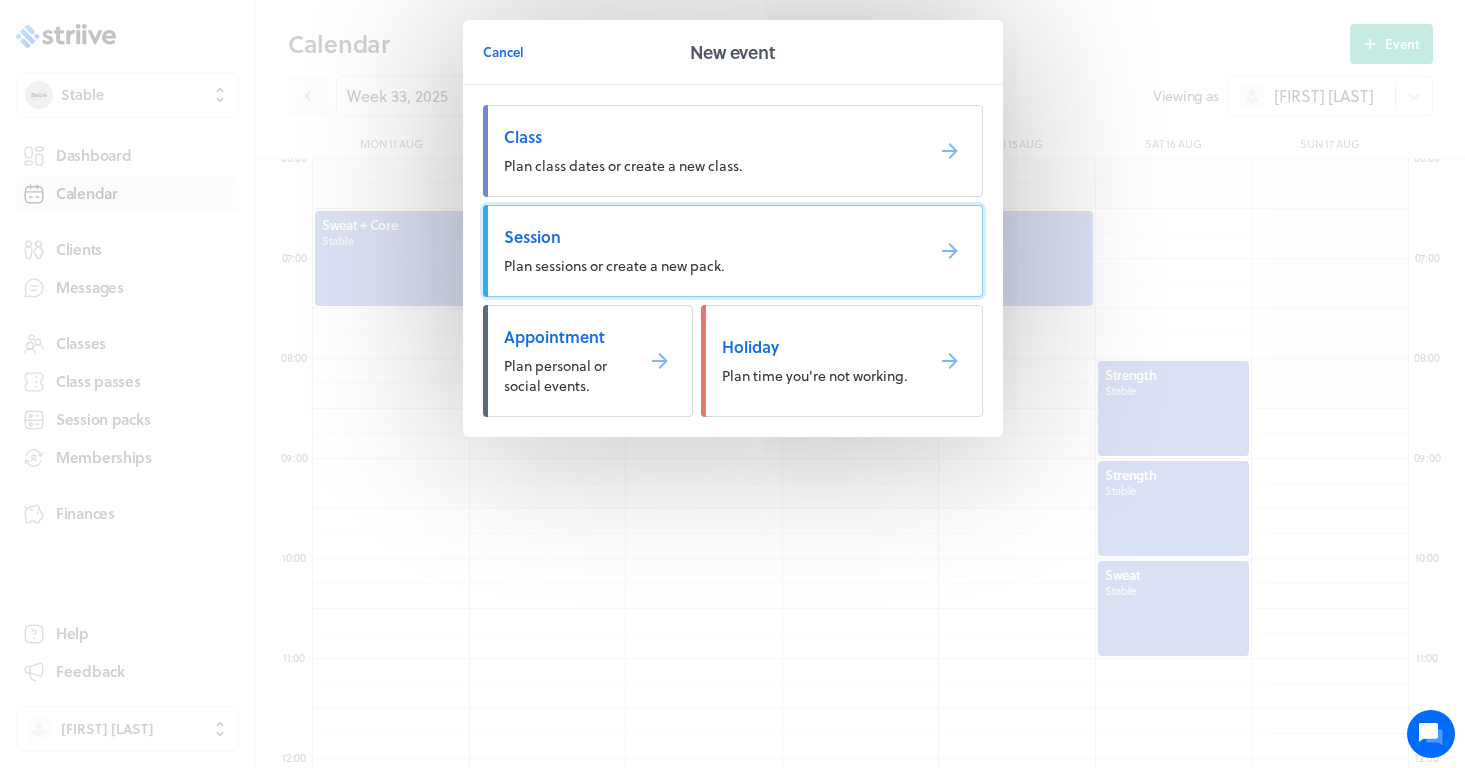 click on "Session Plan sessions or create a new pack." at bounding box center (733, 251) 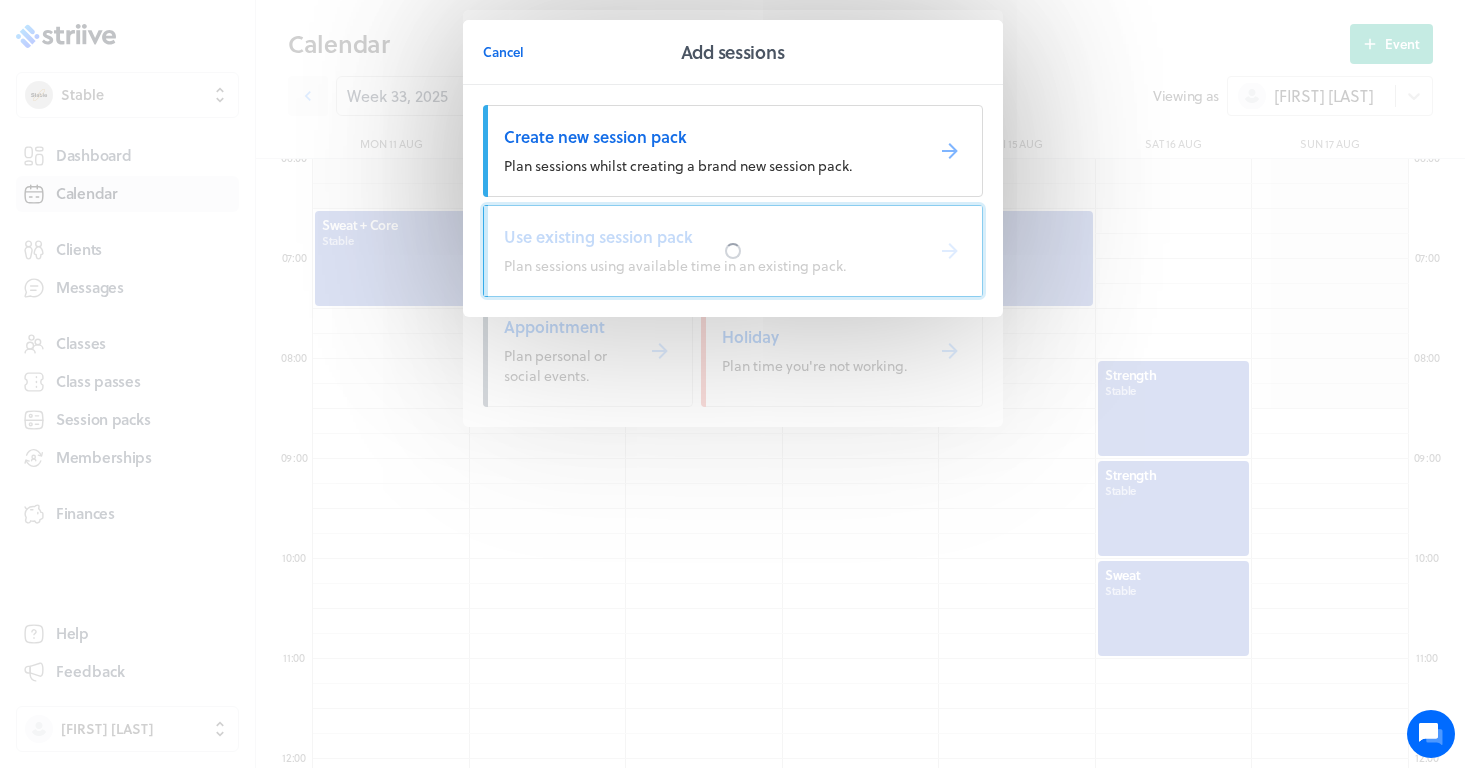 click at bounding box center [733, 251] 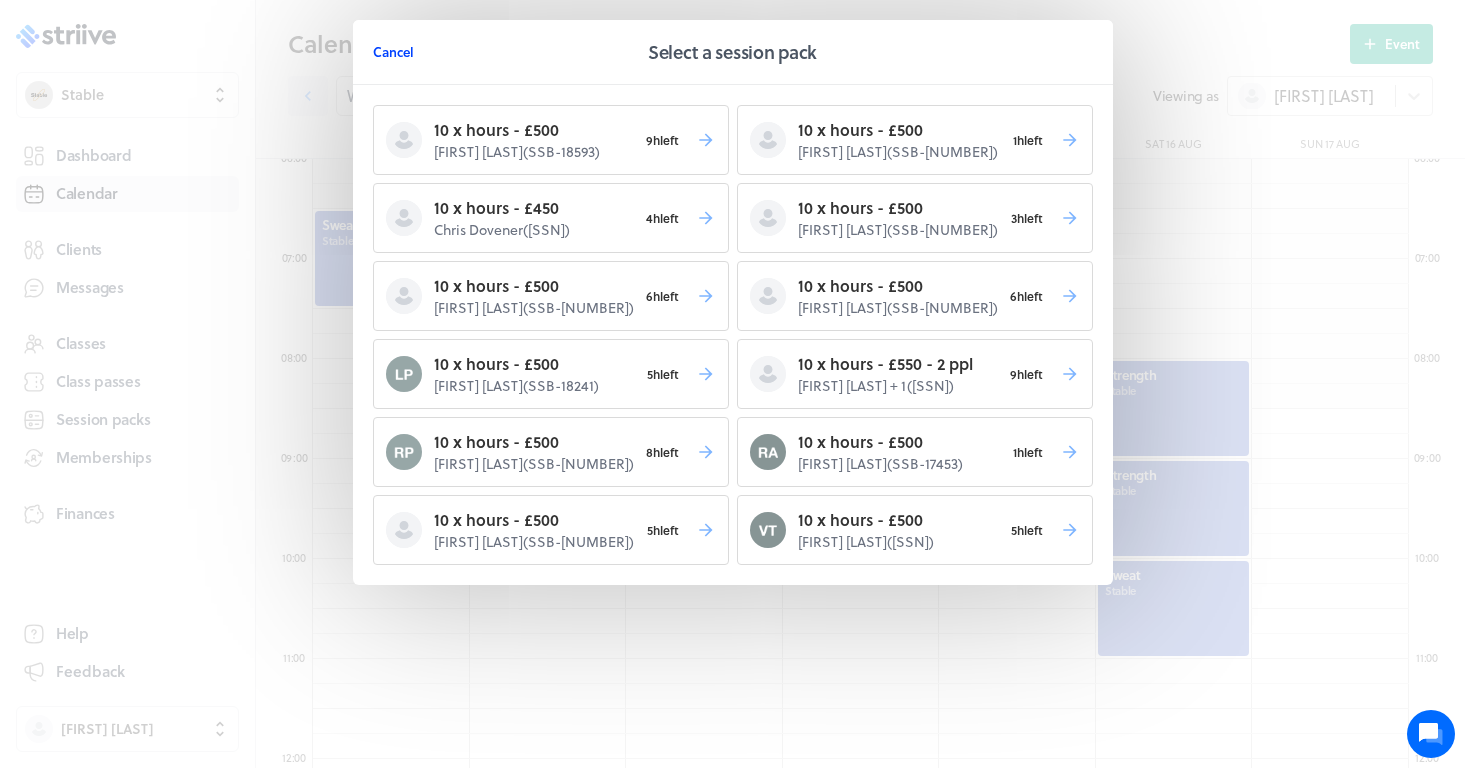 click on "Cancel" at bounding box center [393, 52] 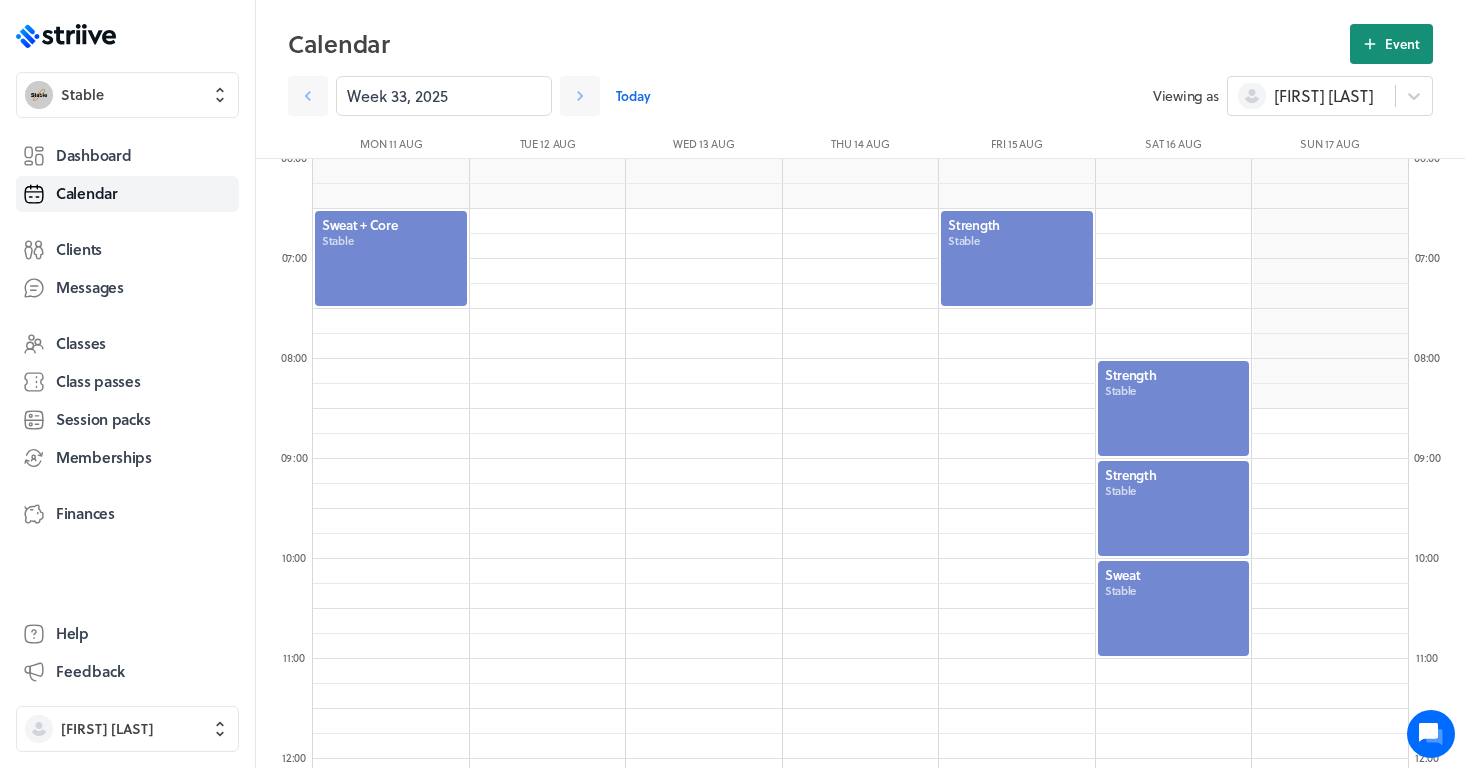 click 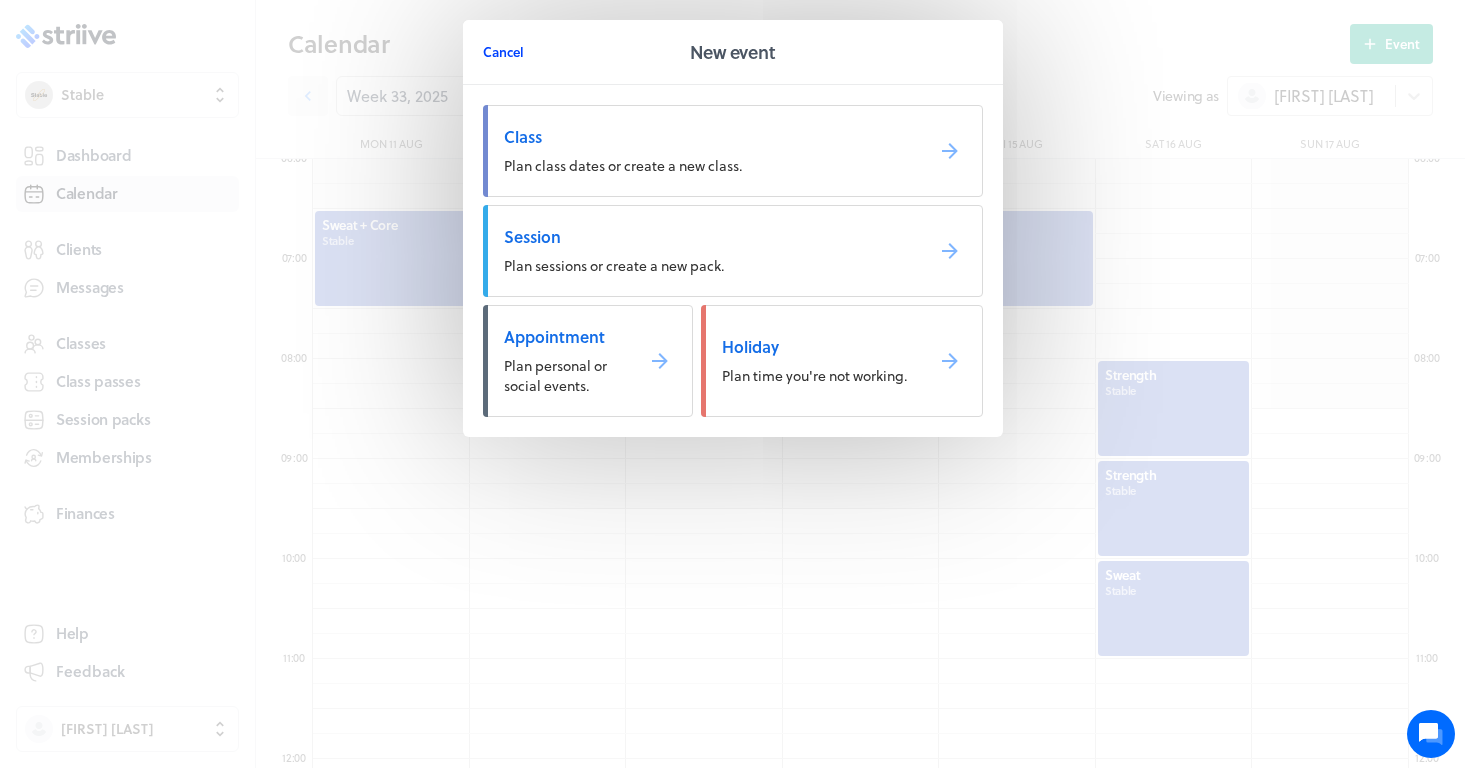 click on "Cancel" at bounding box center (503, 52) 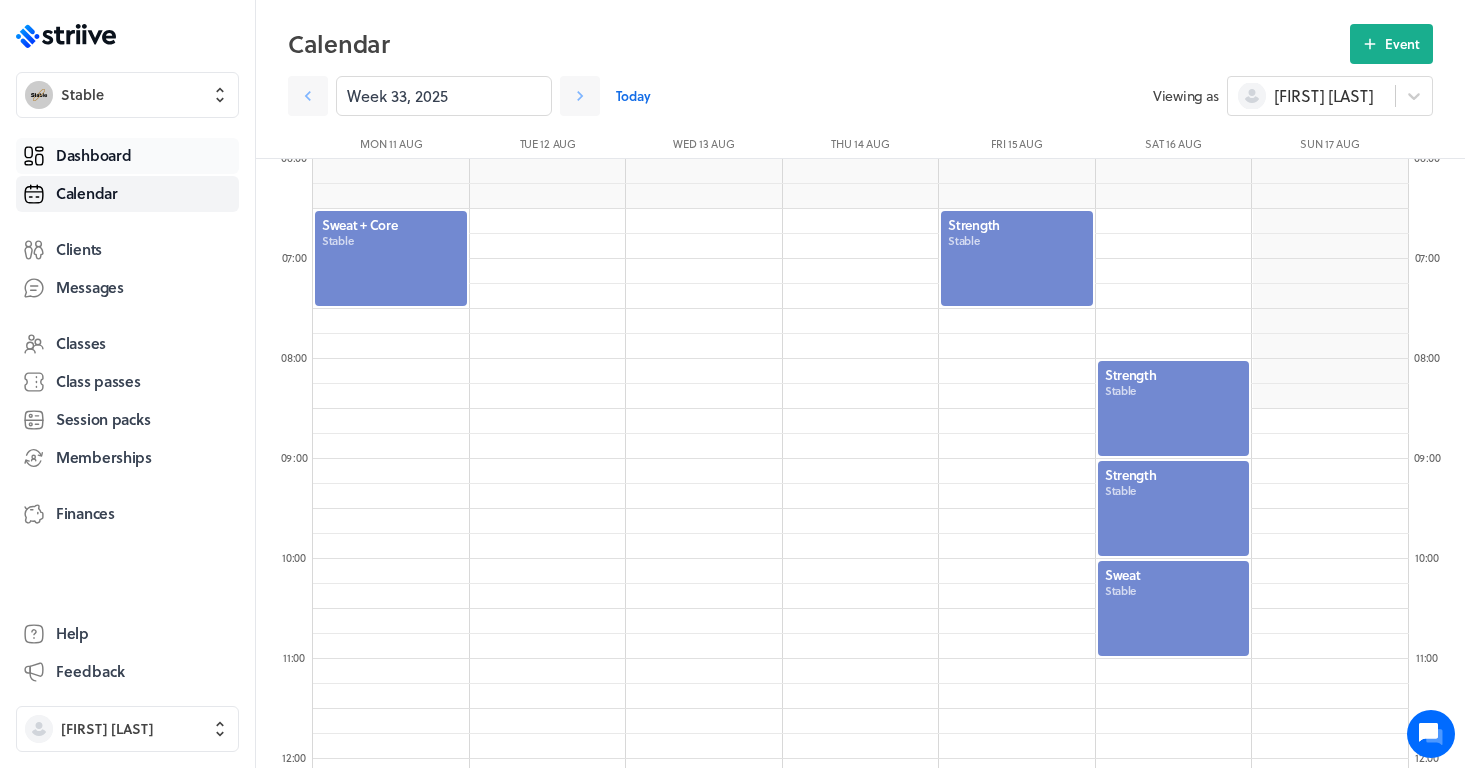 click on "Dashboard" at bounding box center [93, 155] 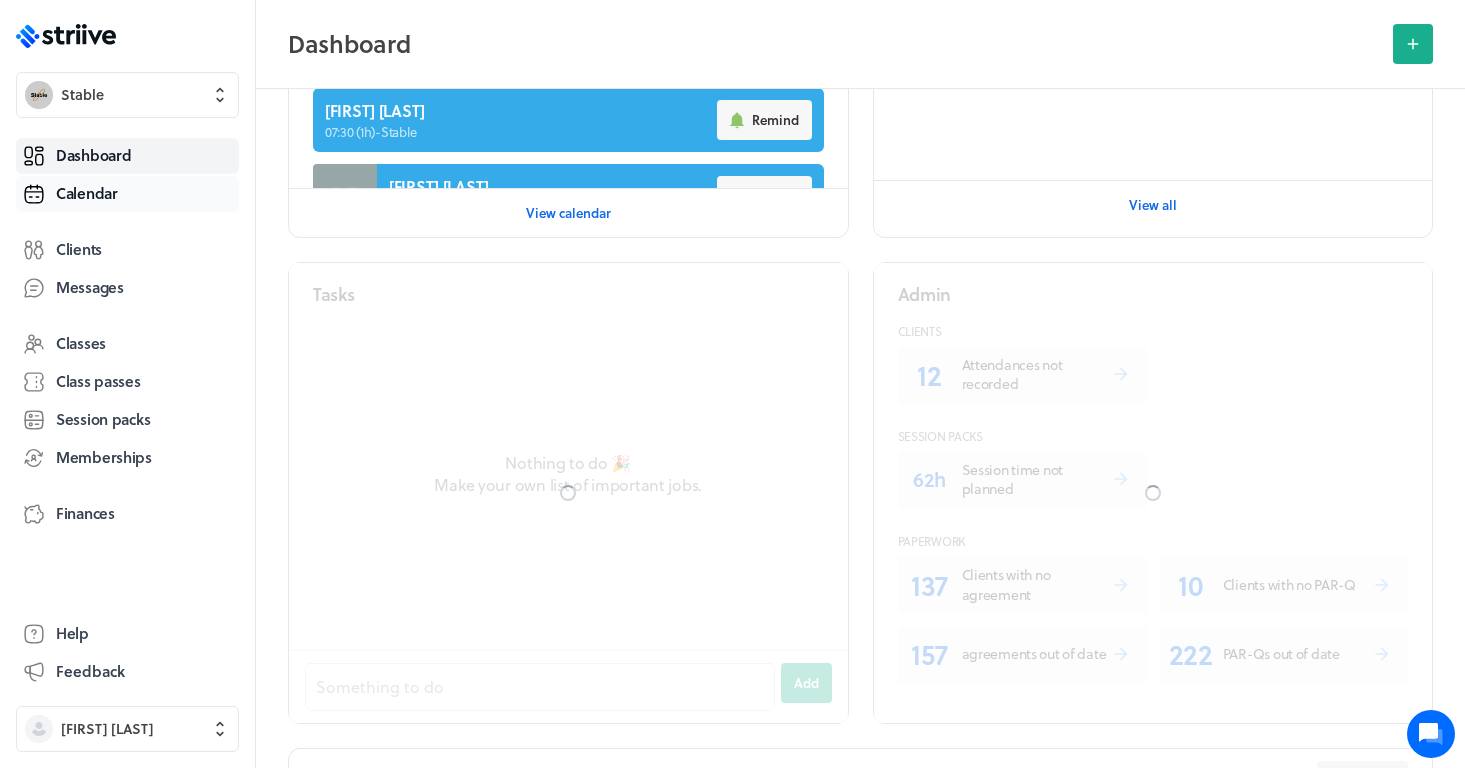scroll, scrollTop: 0, scrollLeft: 0, axis: both 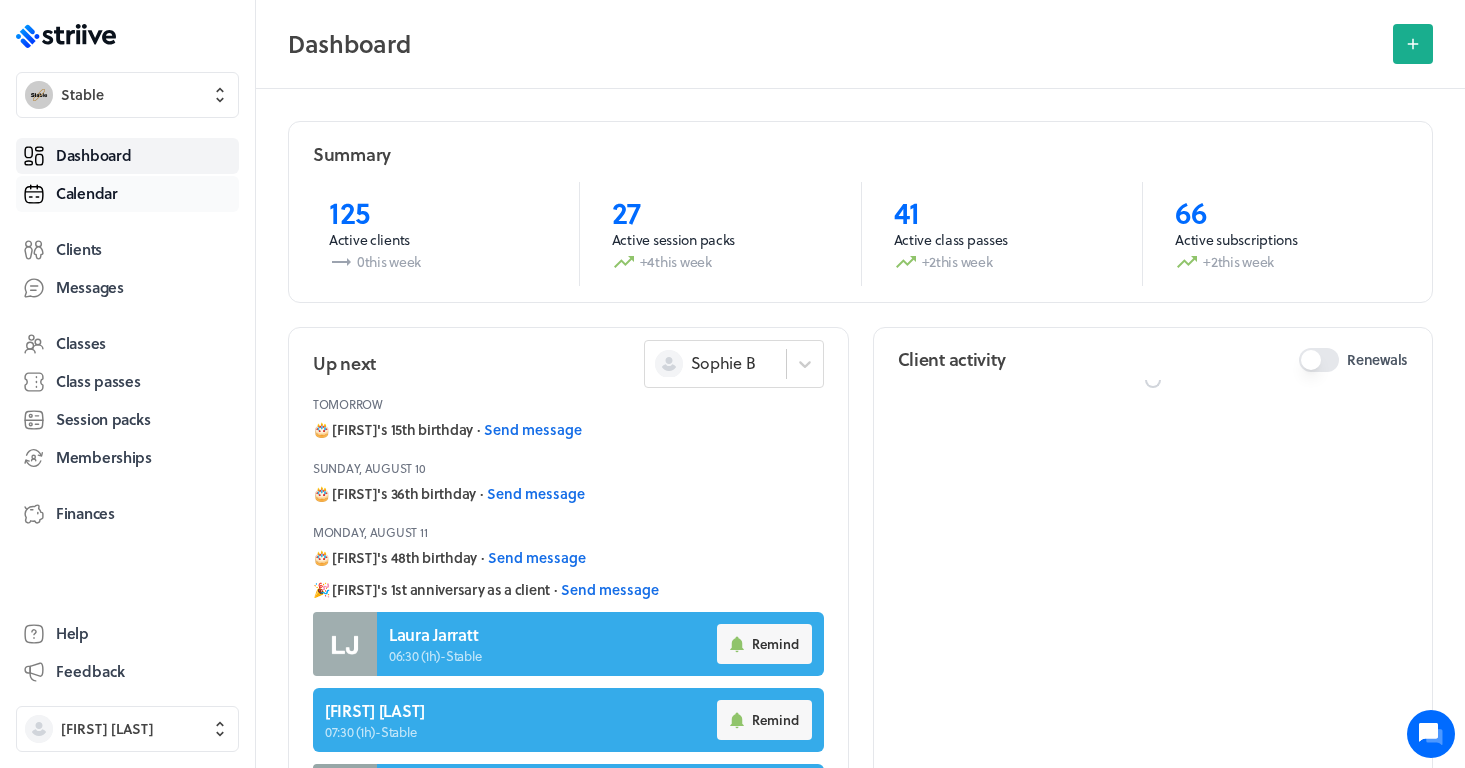 click on "Calendar" at bounding box center (87, 193) 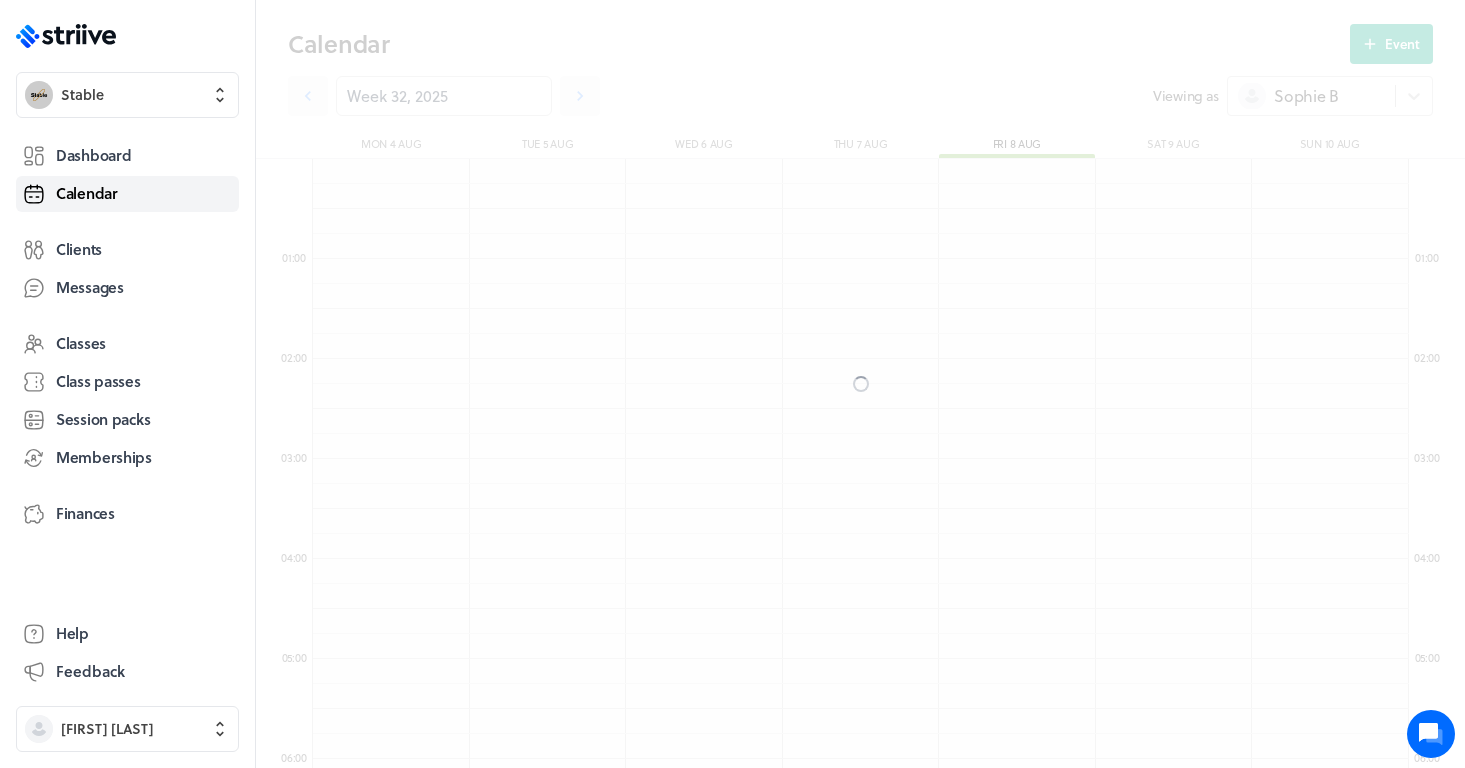 scroll, scrollTop: 600, scrollLeft: 0, axis: vertical 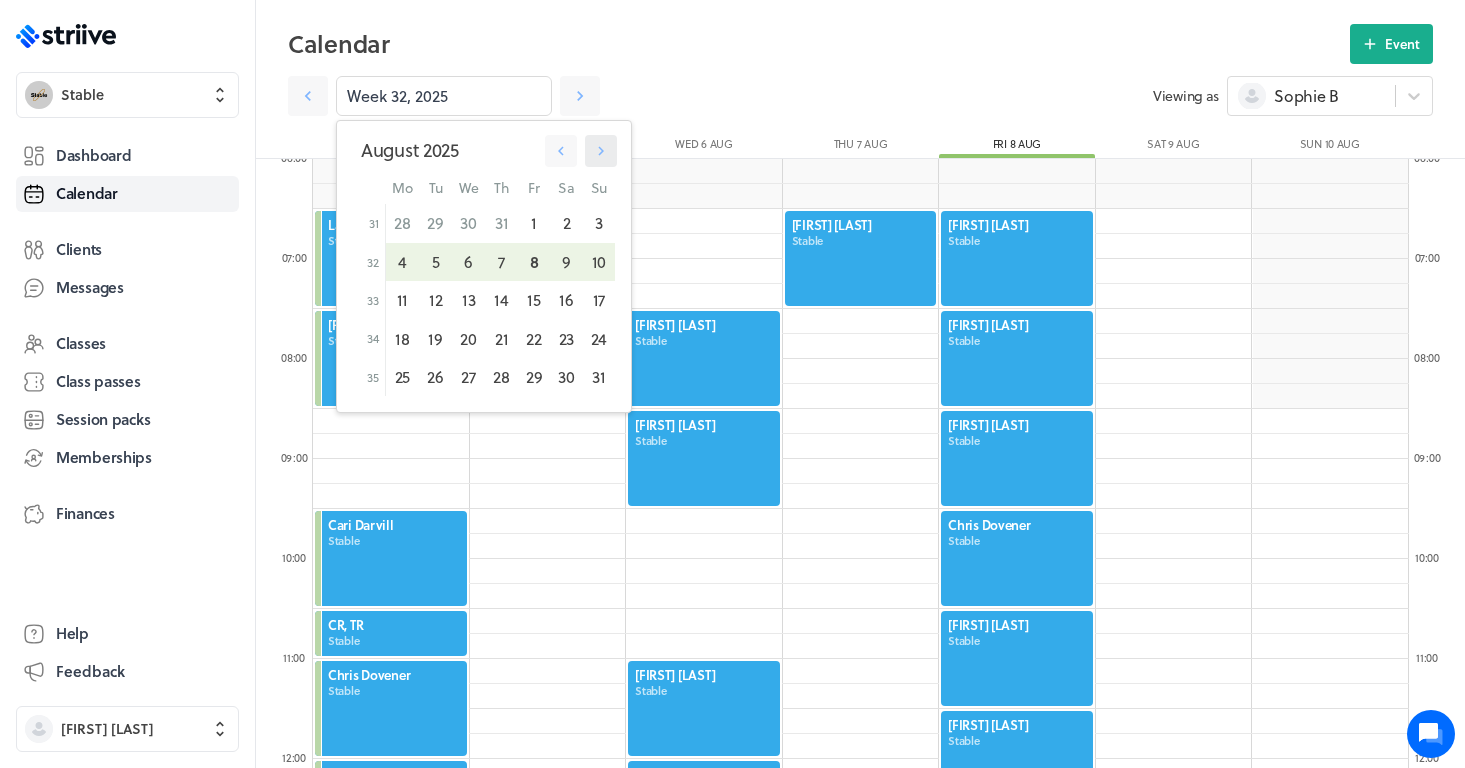 click 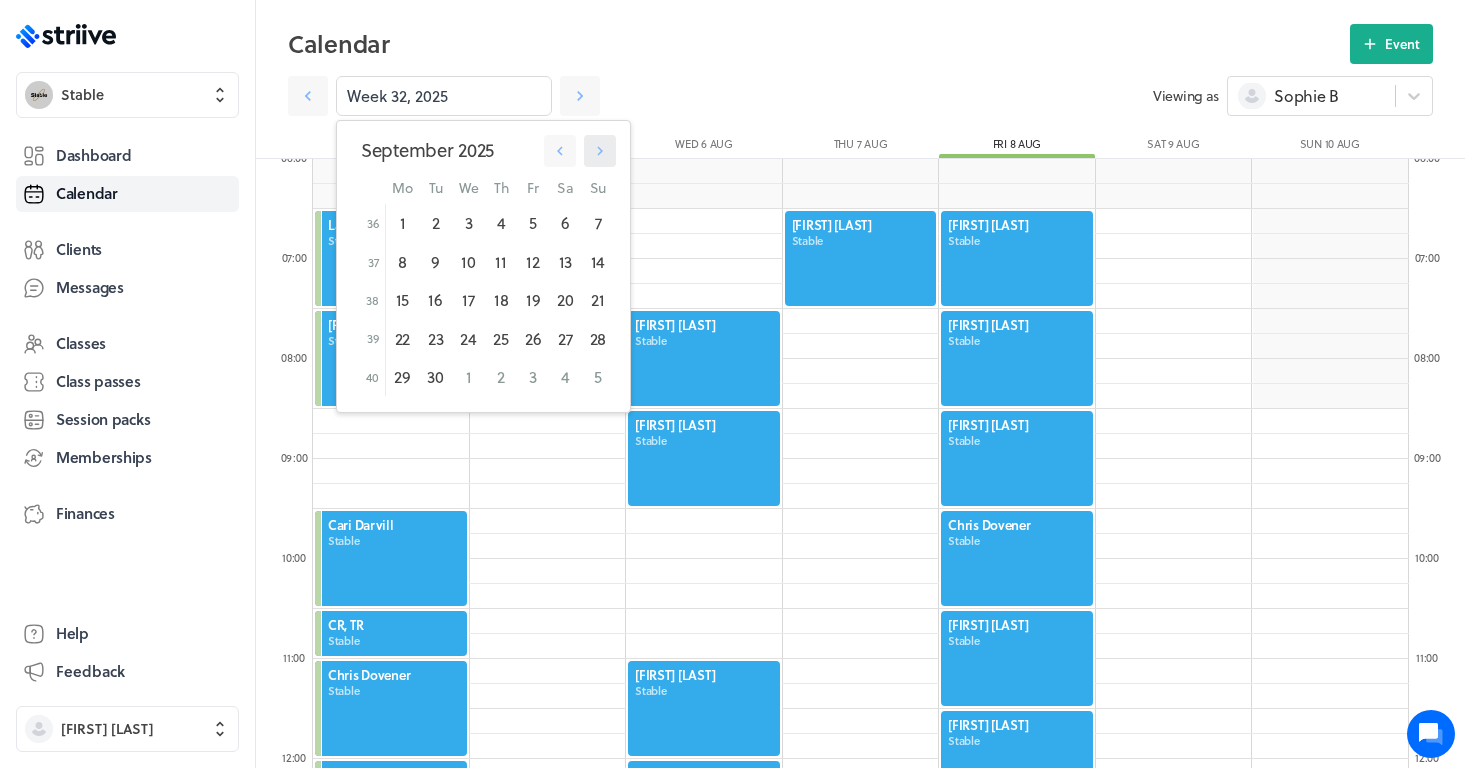 click 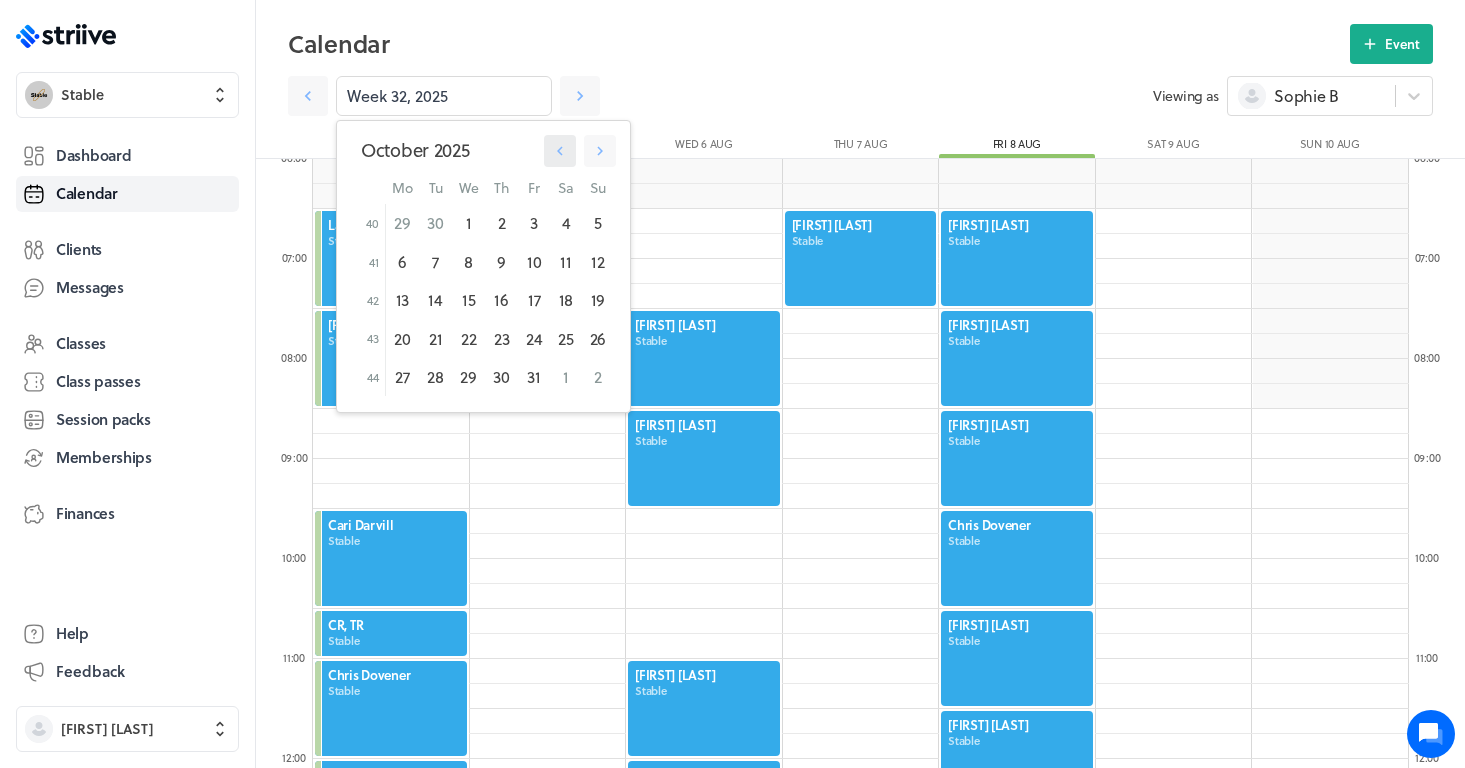 click at bounding box center (560, 151) 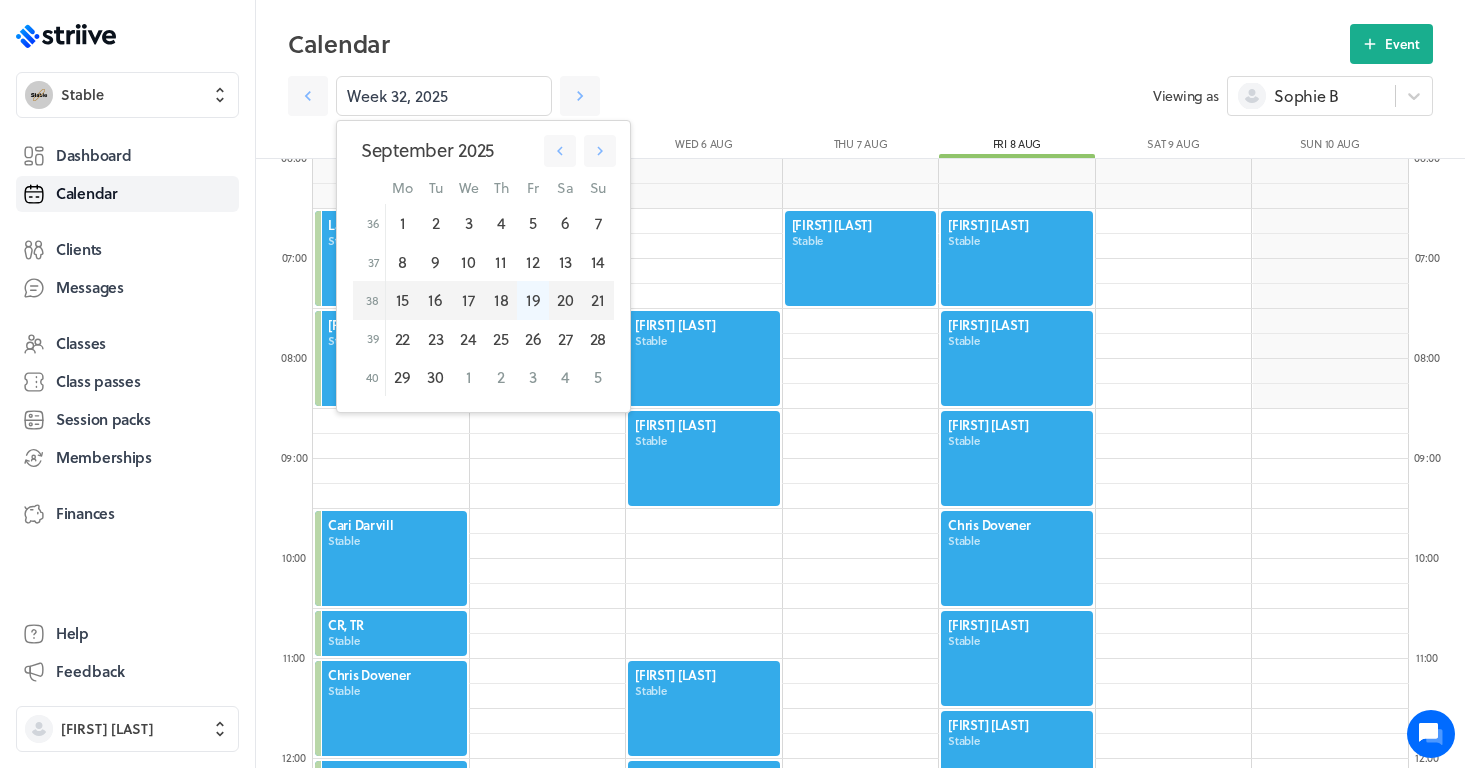click on "19" at bounding box center (533, 300) 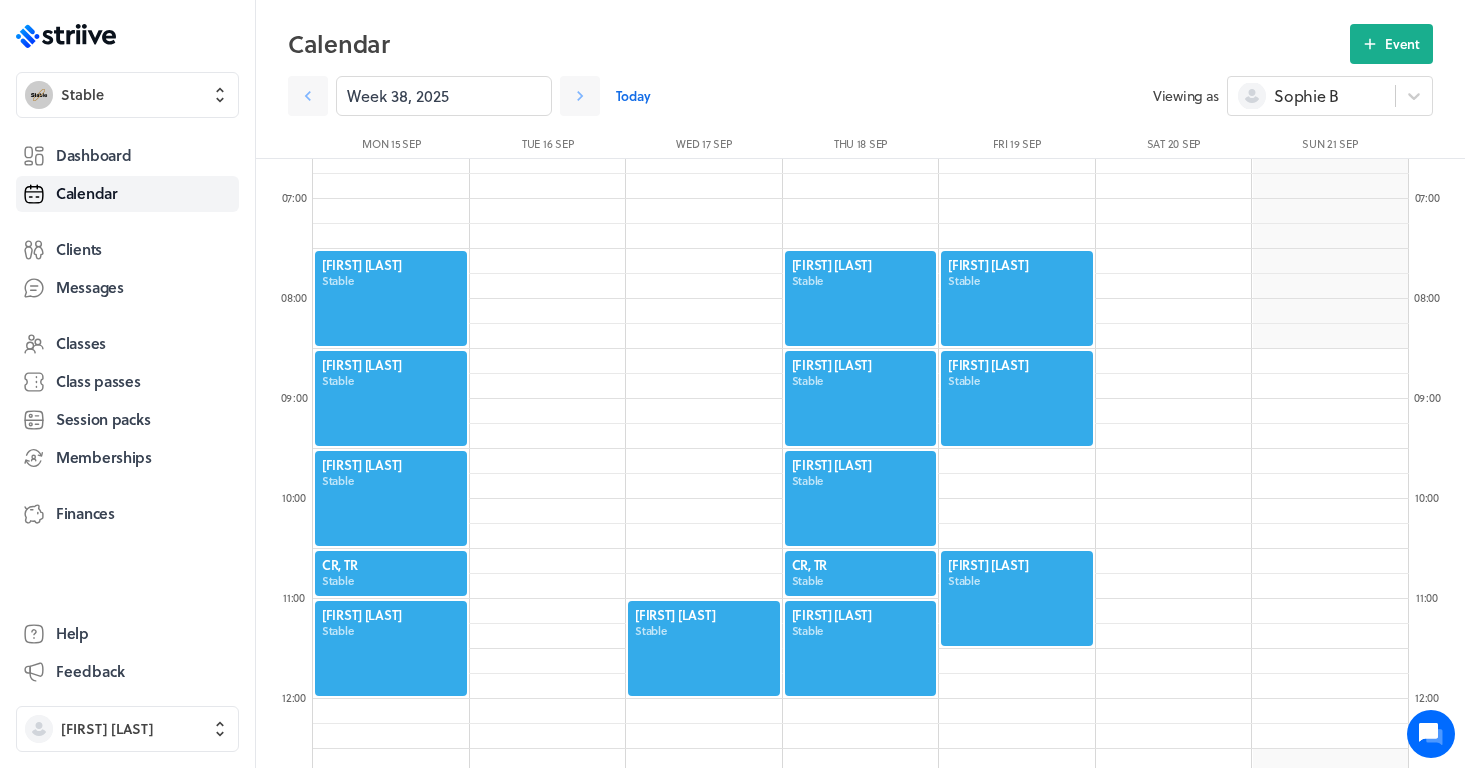 scroll, scrollTop: 662, scrollLeft: 0, axis: vertical 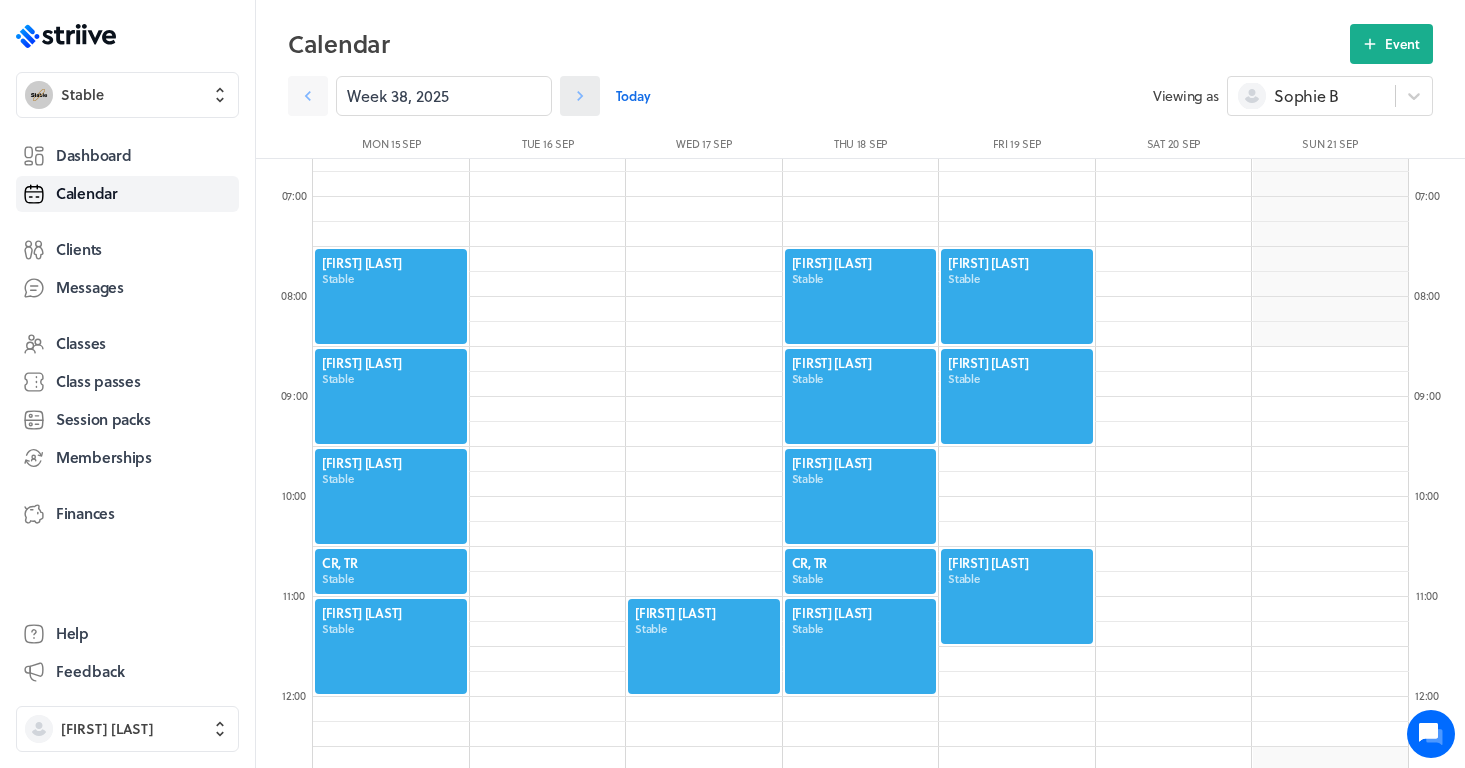 click 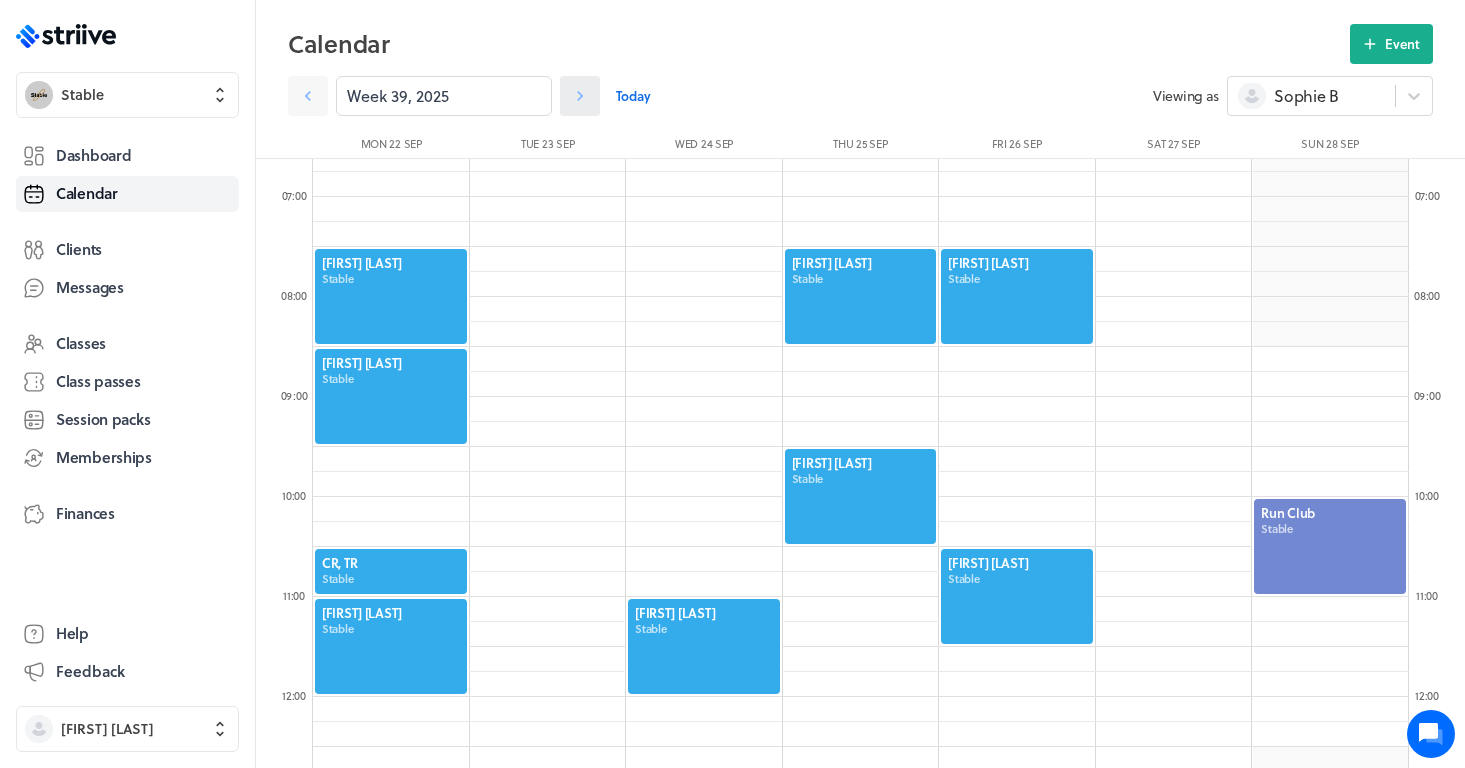 click 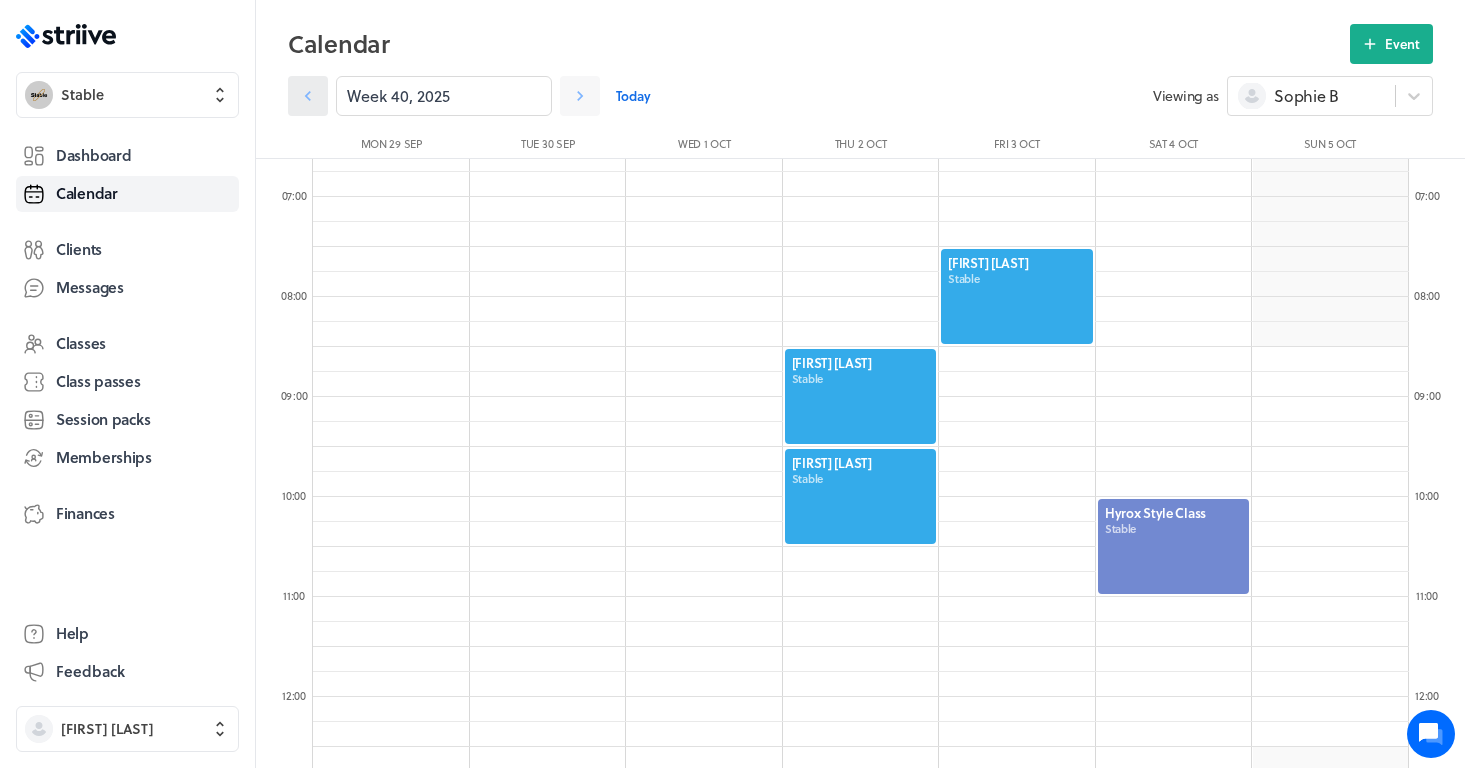 click 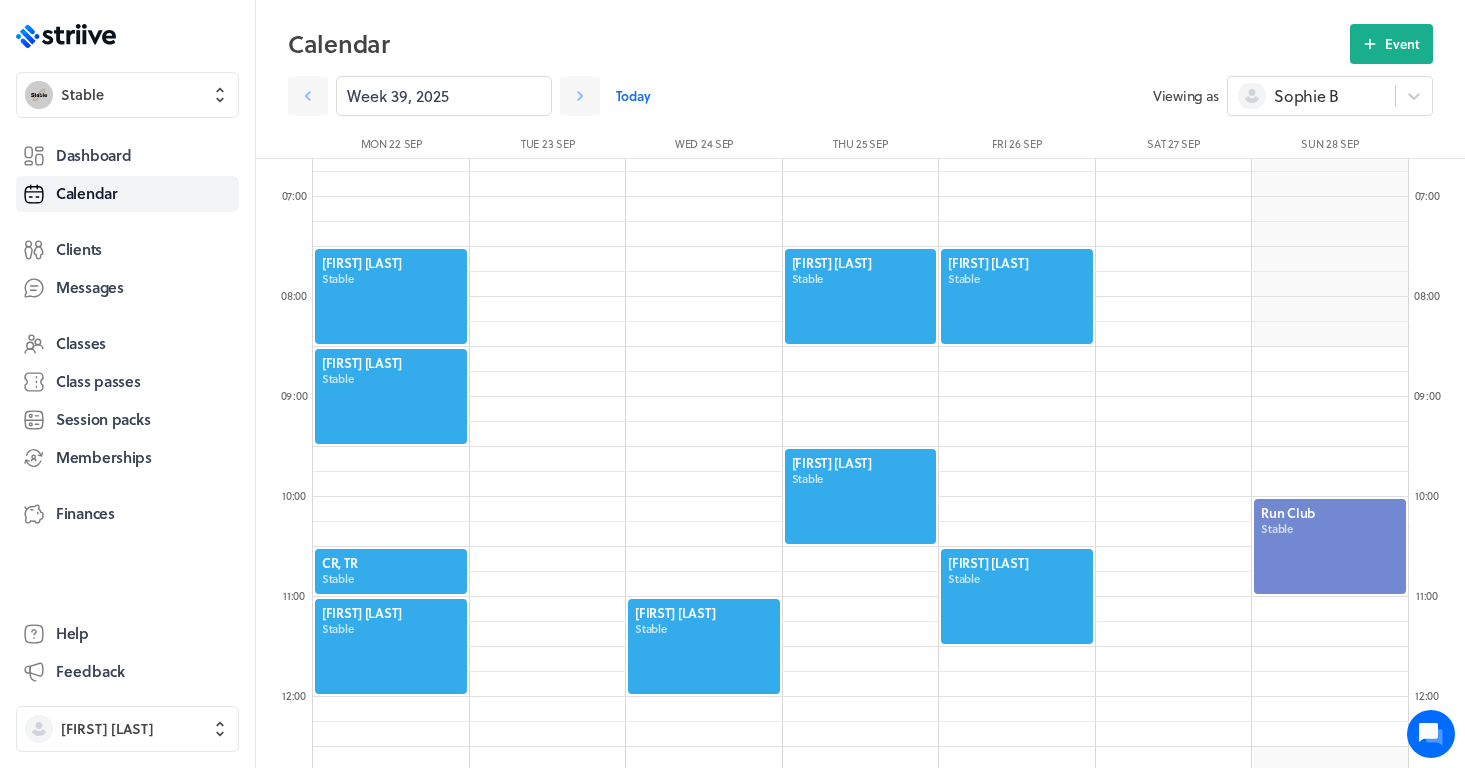 click at bounding box center (1017, 596) 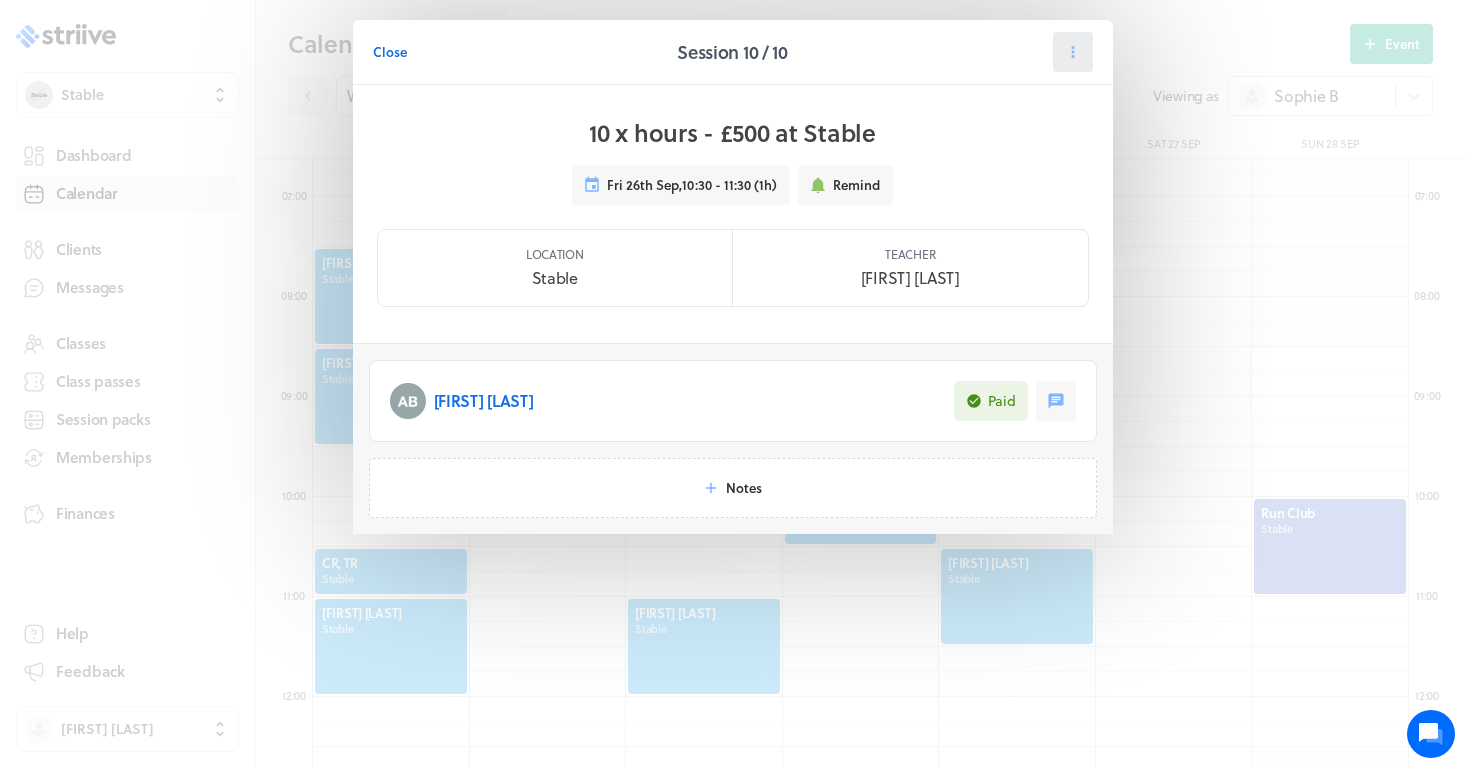 click 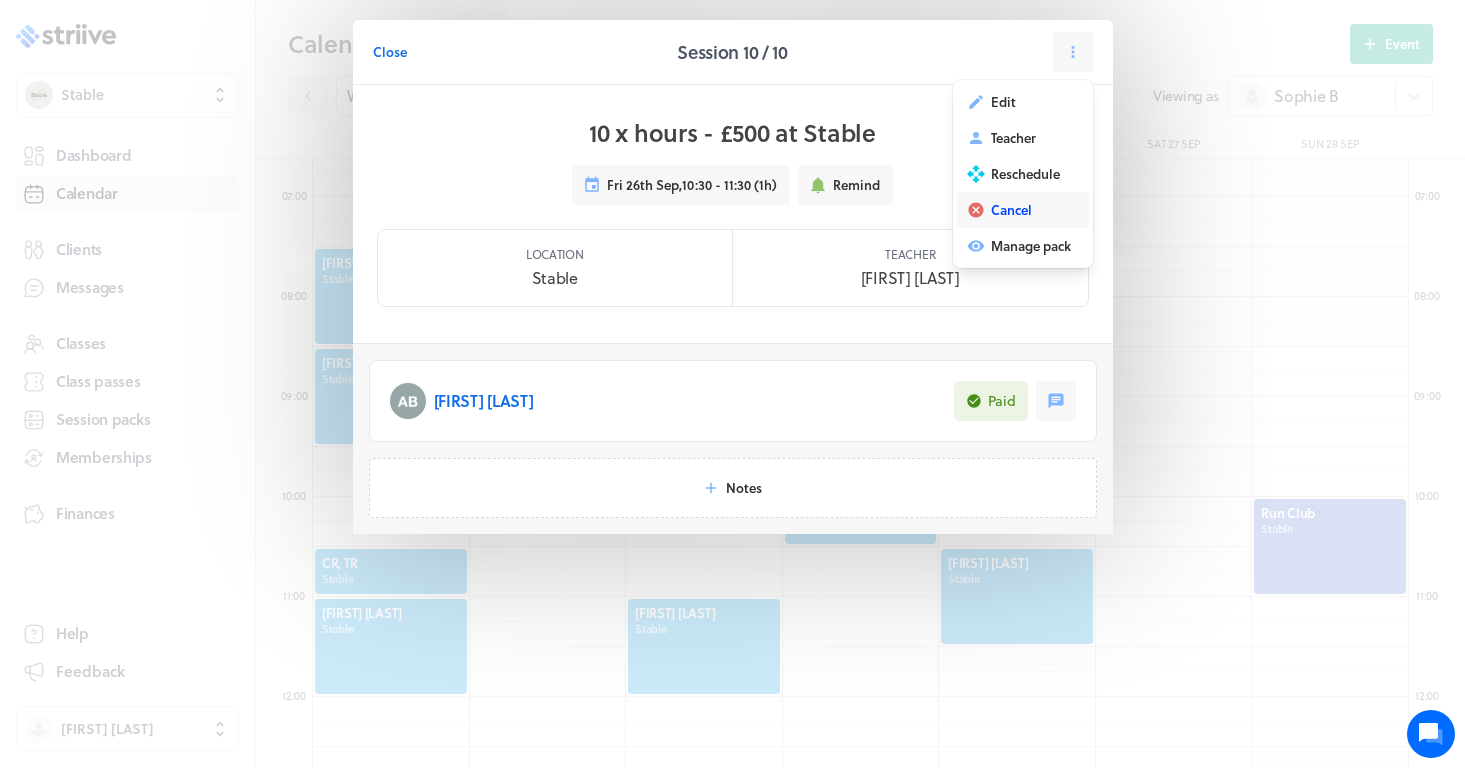 click on "Cancel" at bounding box center (1011, 210) 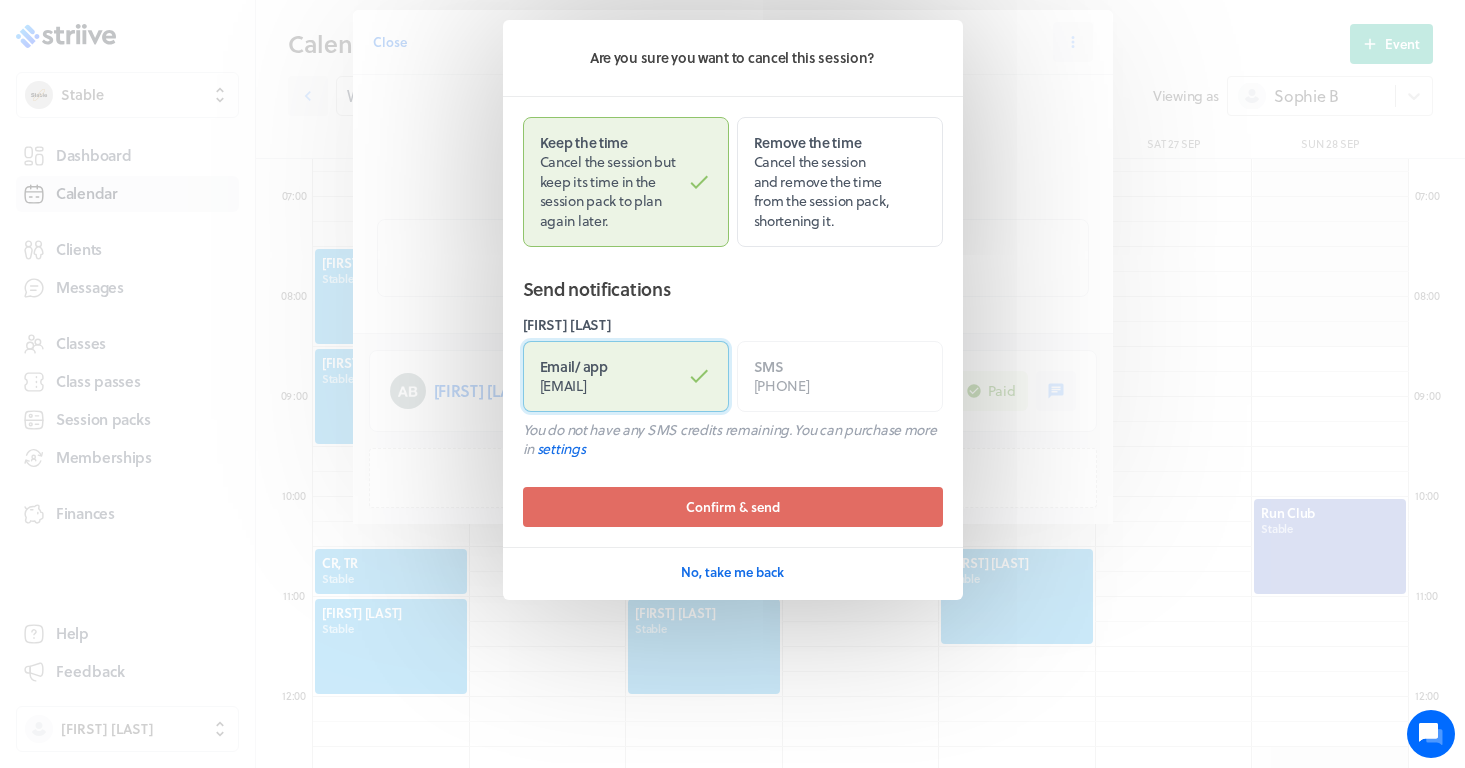 click on "Email / app [EMAIL]" at bounding box center [626, 376] 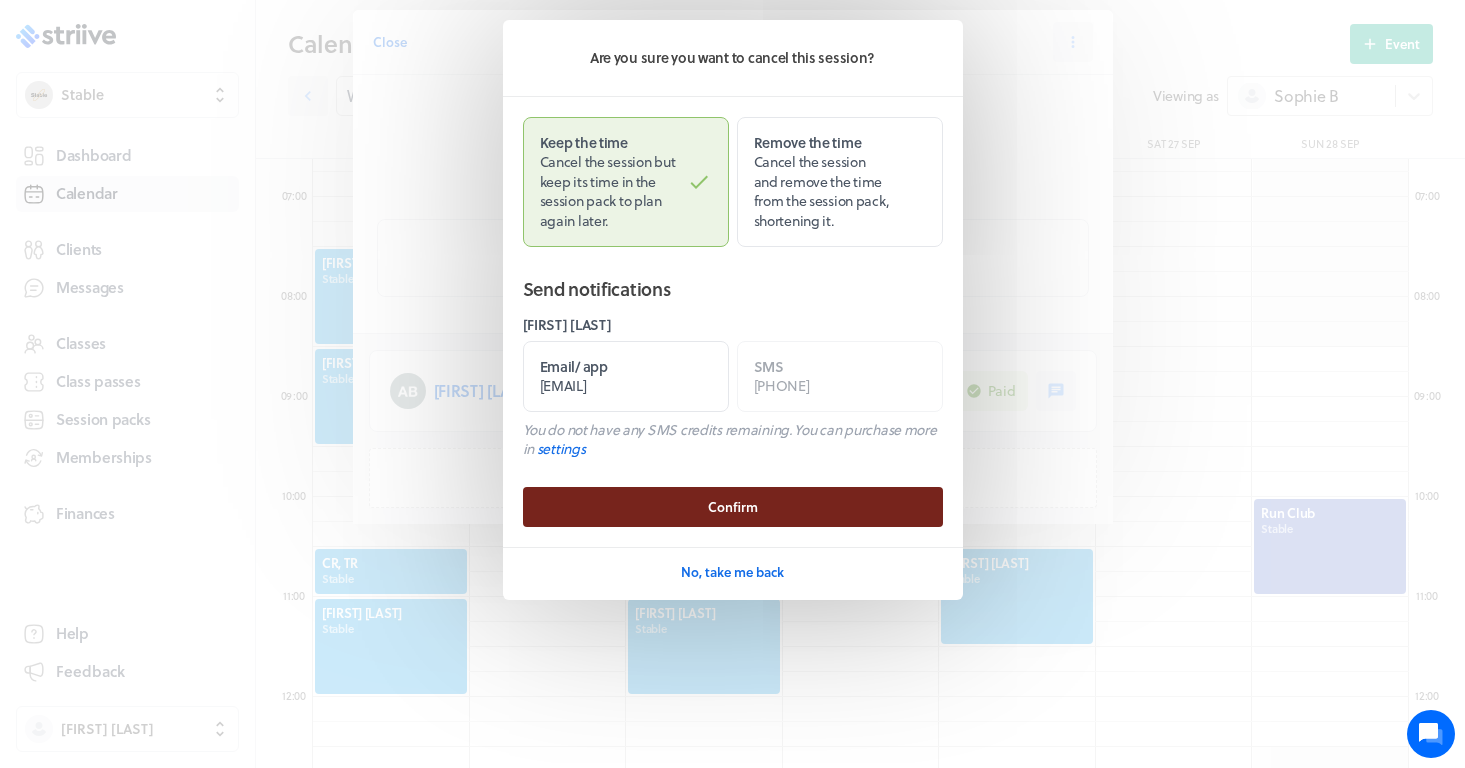click on "Confirm" at bounding box center [733, 507] 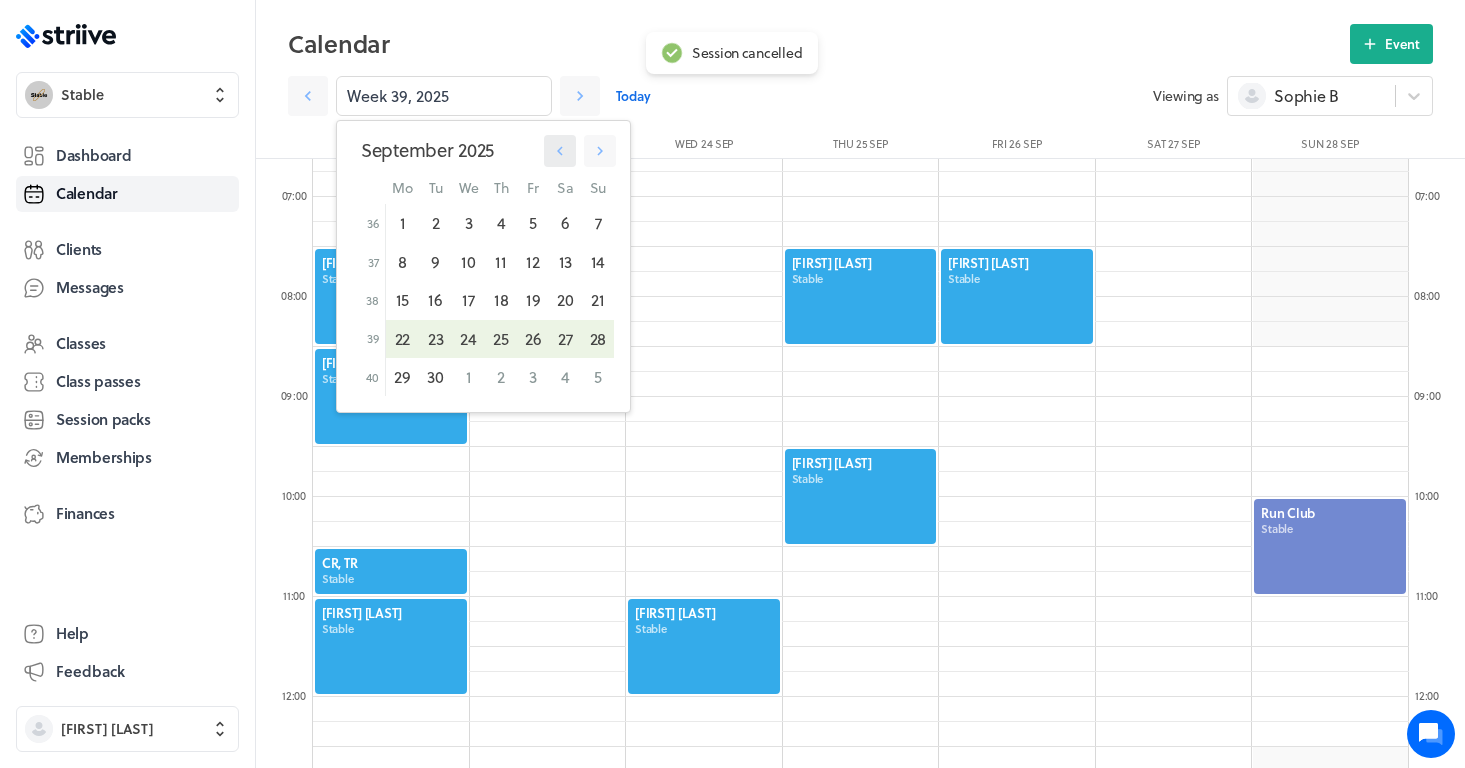 click 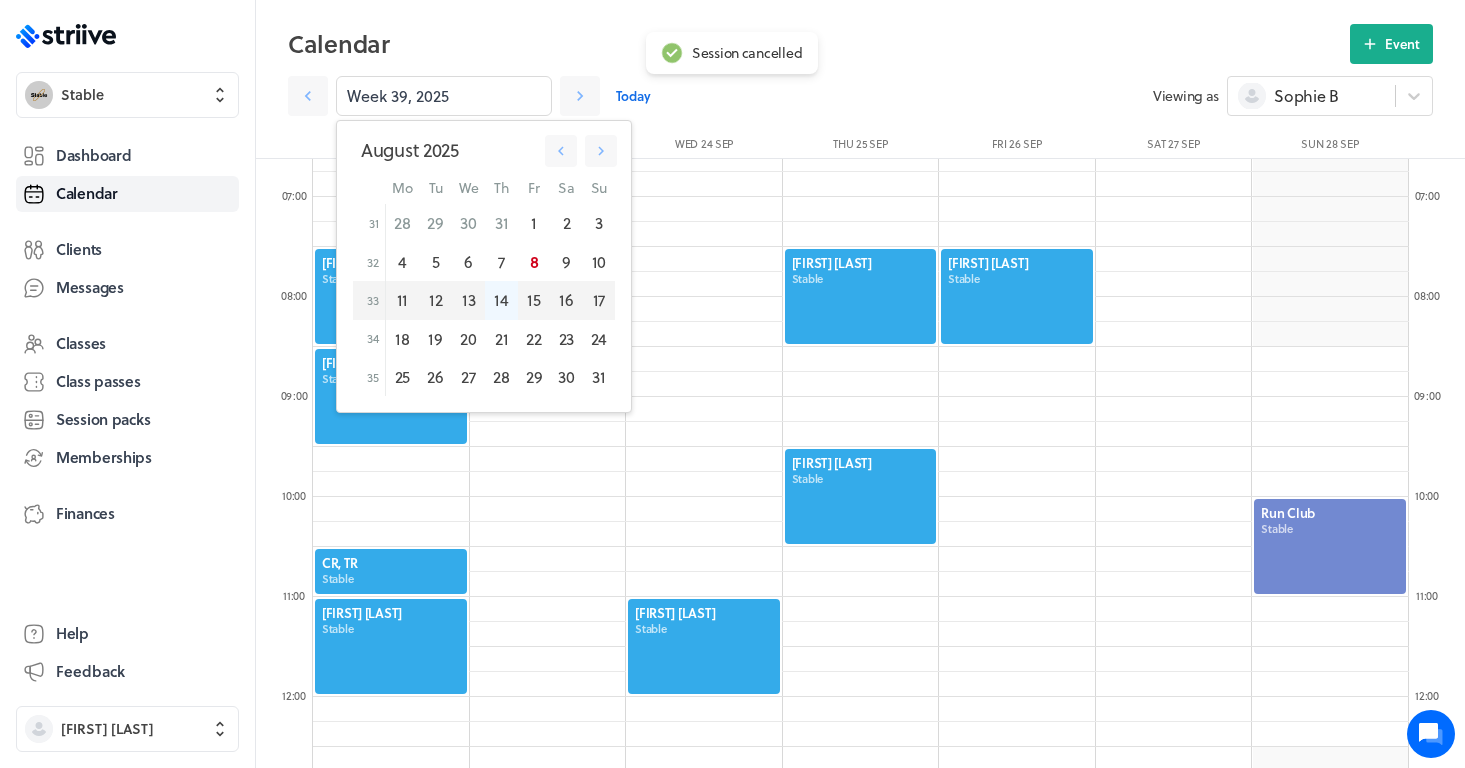 click on "14" at bounding box center (501, 300) 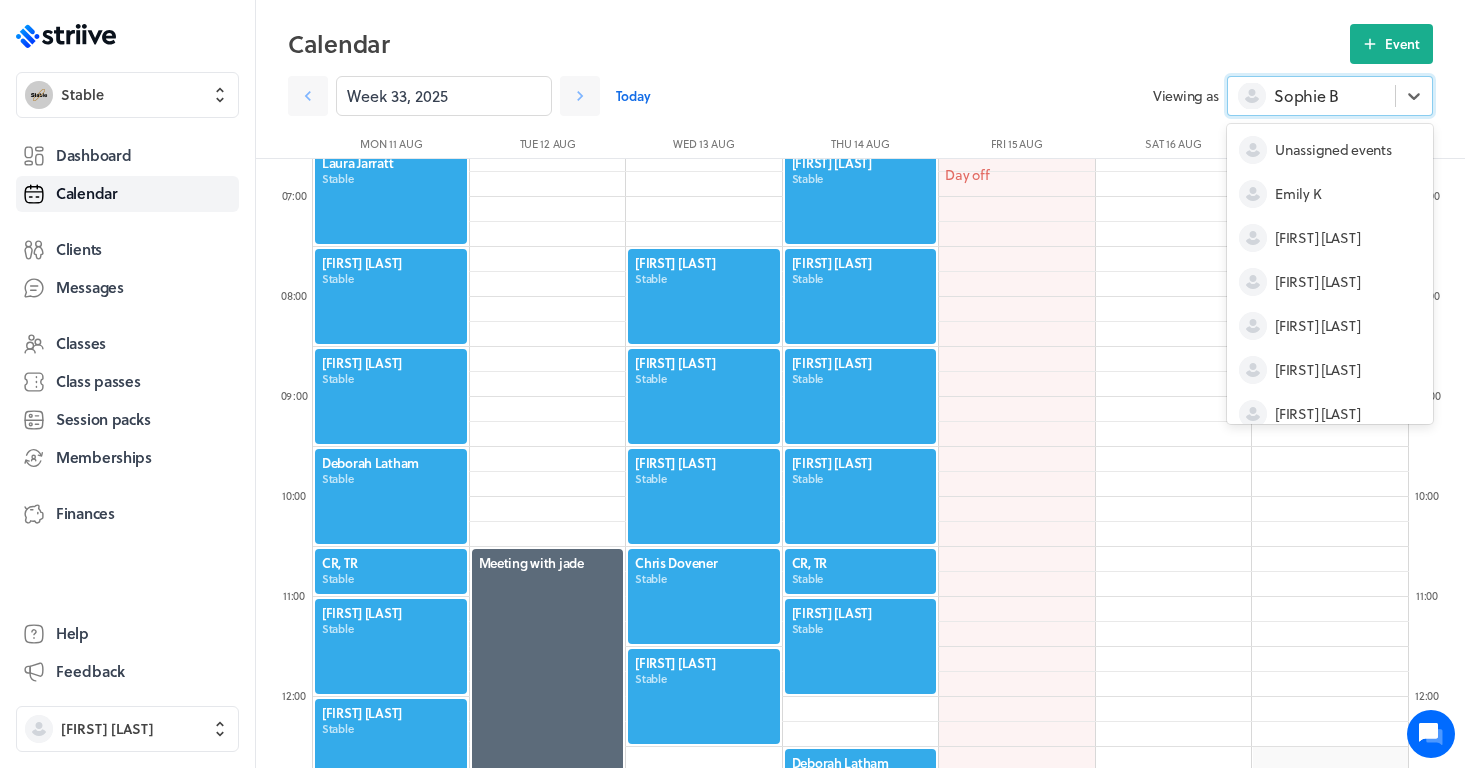 click on "Sophie B" at bounding box center [1306, 96] 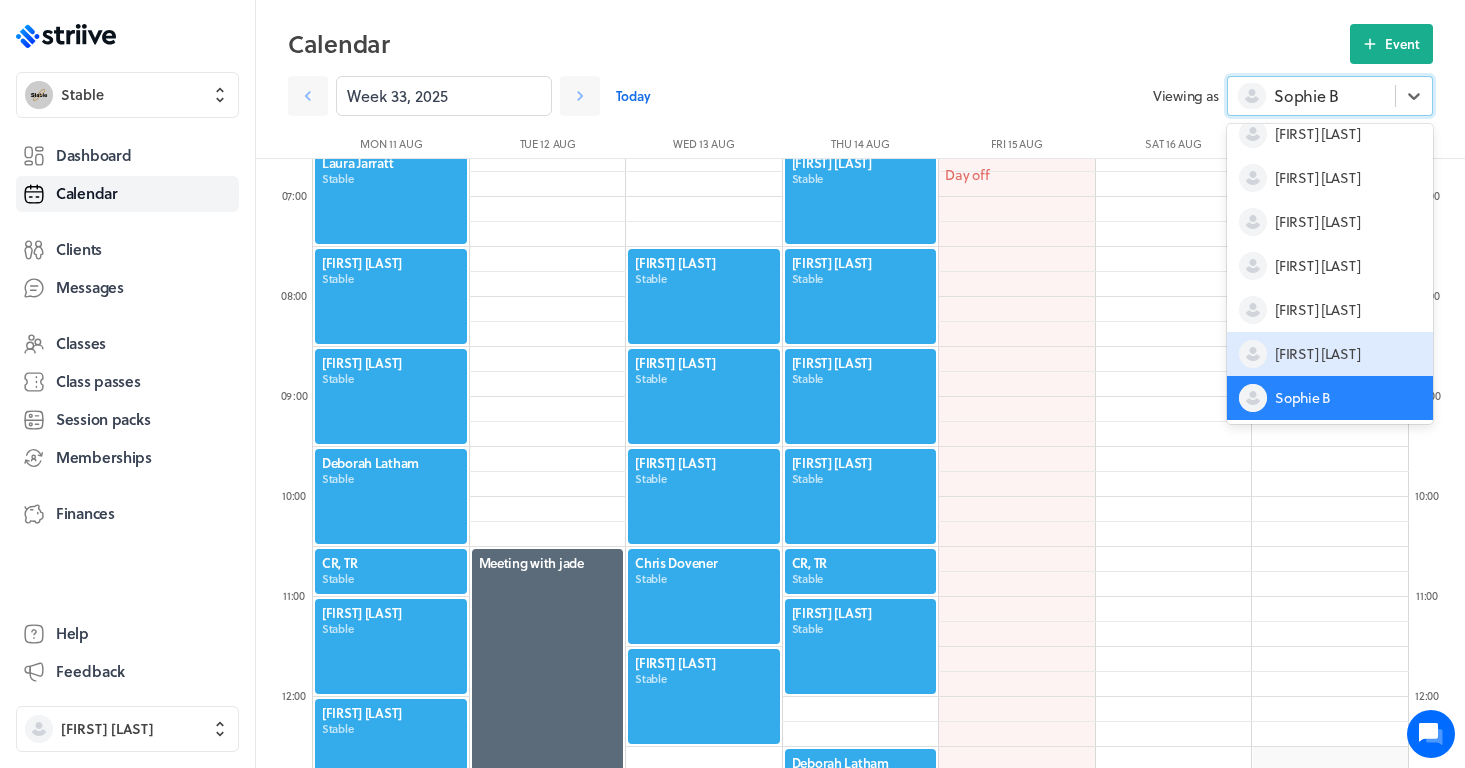 click on "[FIRST] [LAST]" at bounding box center (1317, 354) 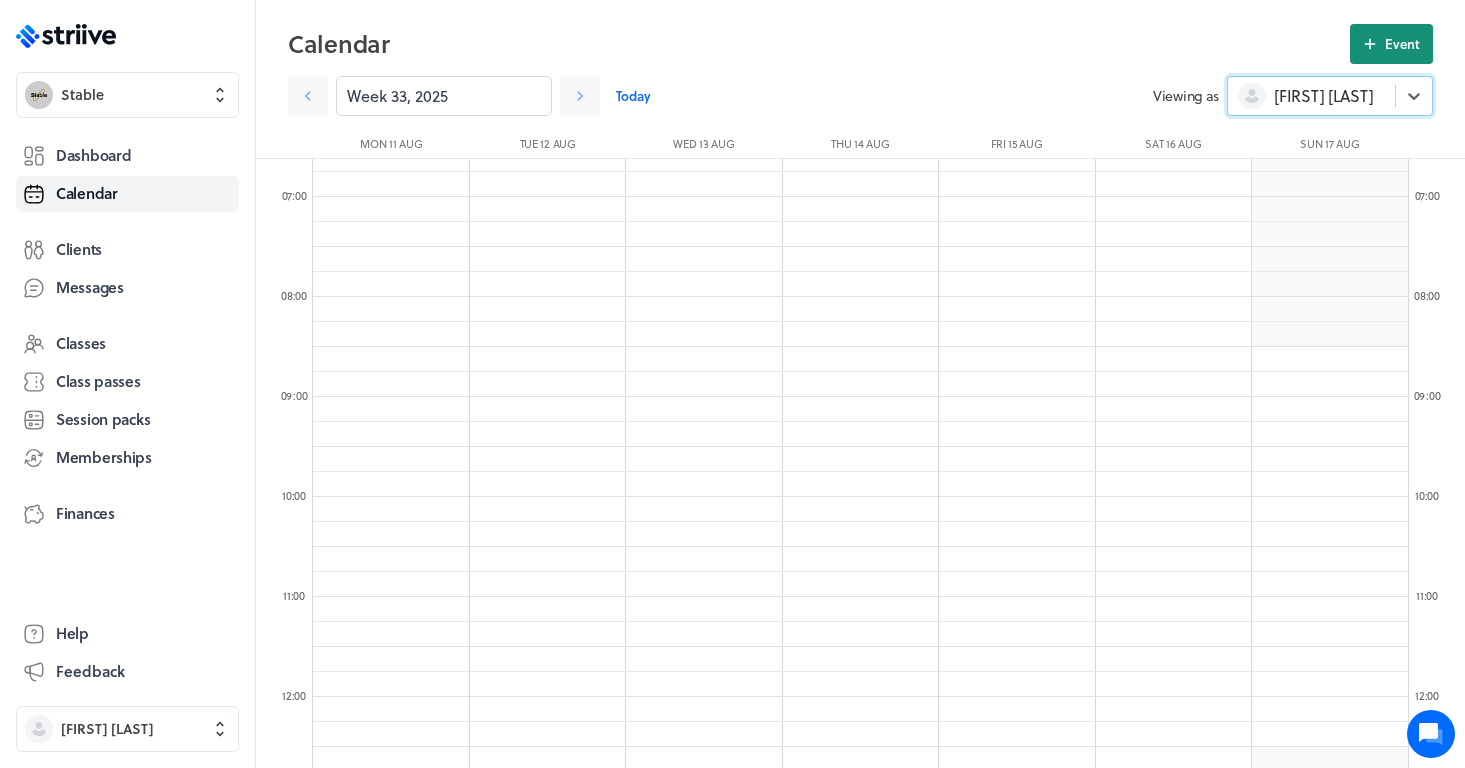 click on "Event" at bounding box center [1391, 44] 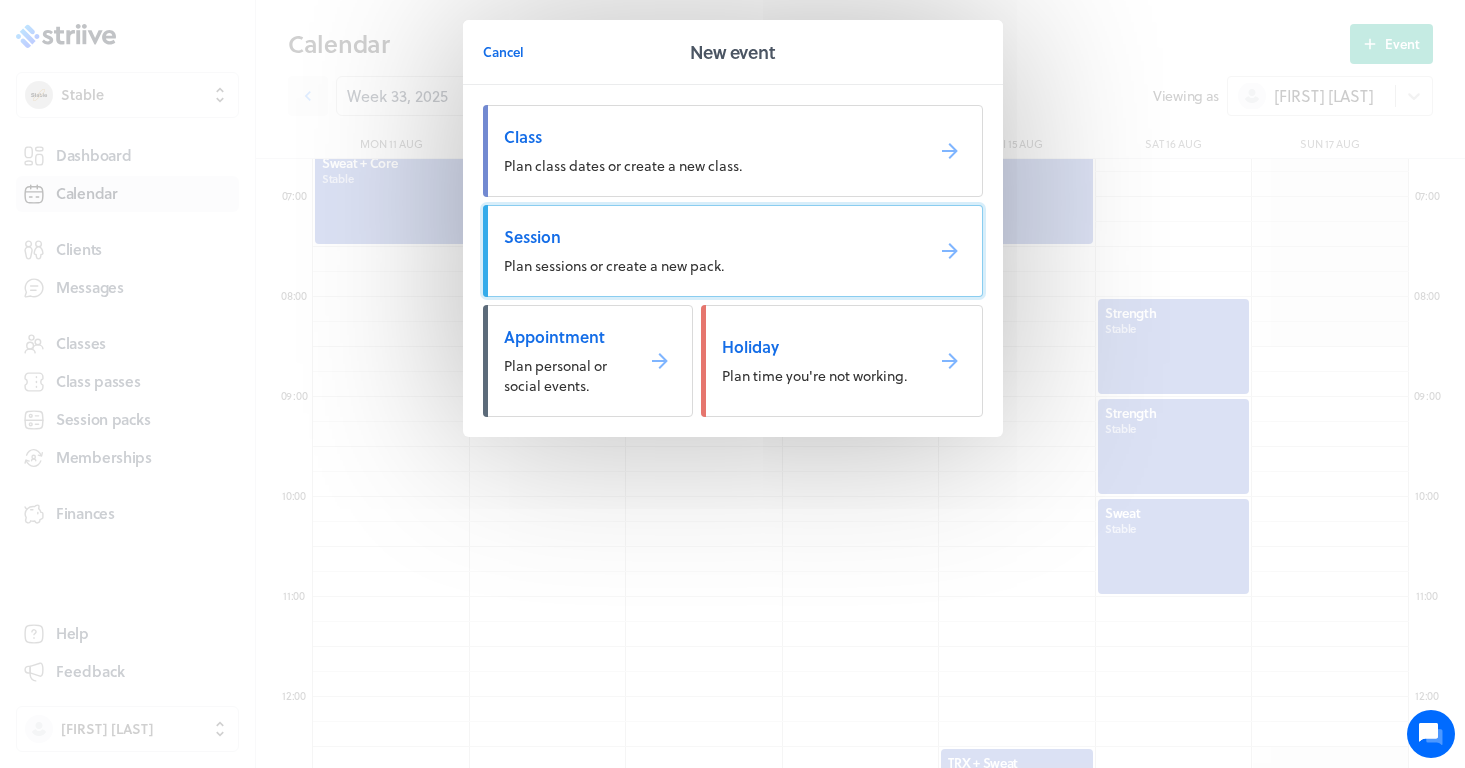 click on "Session Plan sessions or create a new pack." at bounding box center (733, 251) 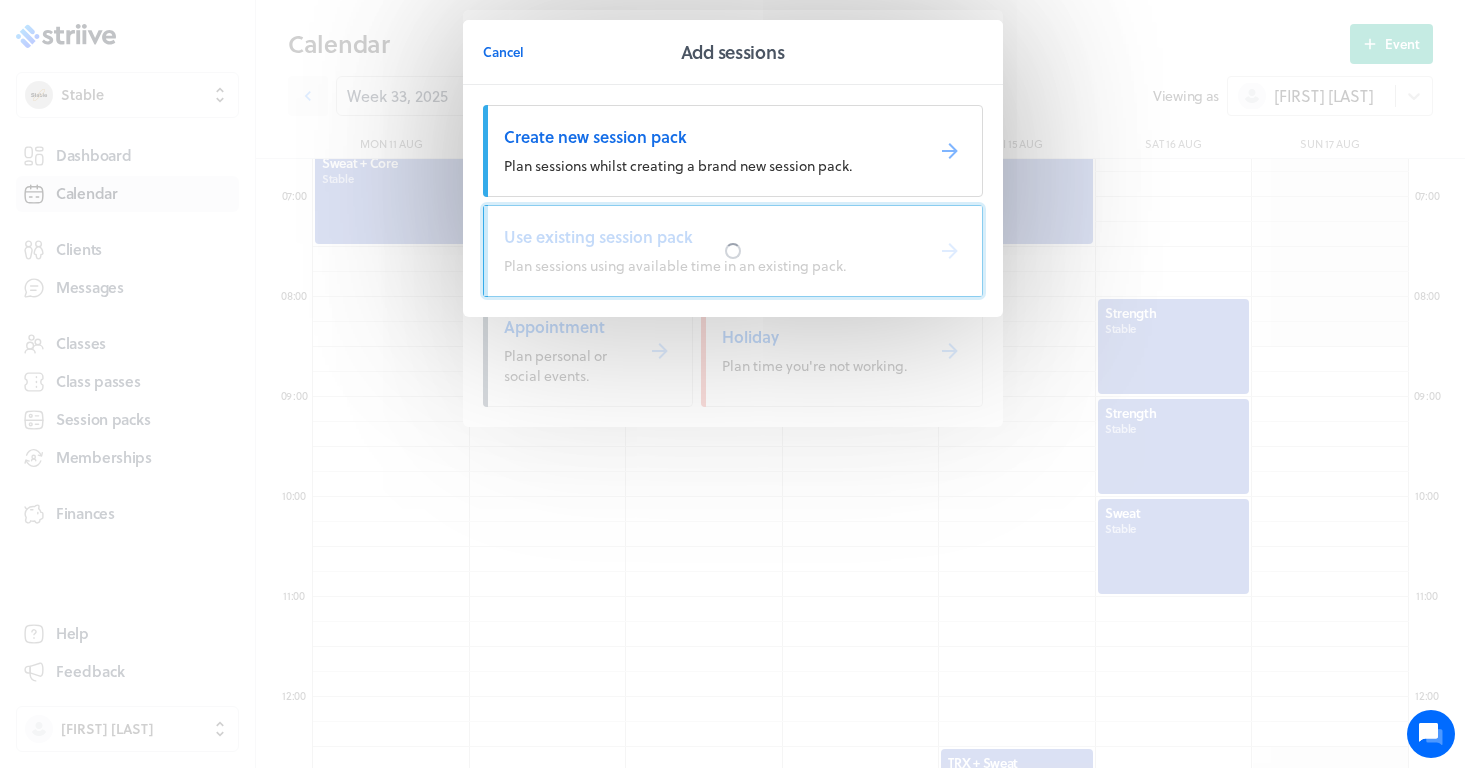 click at bounding box center (733, 251) 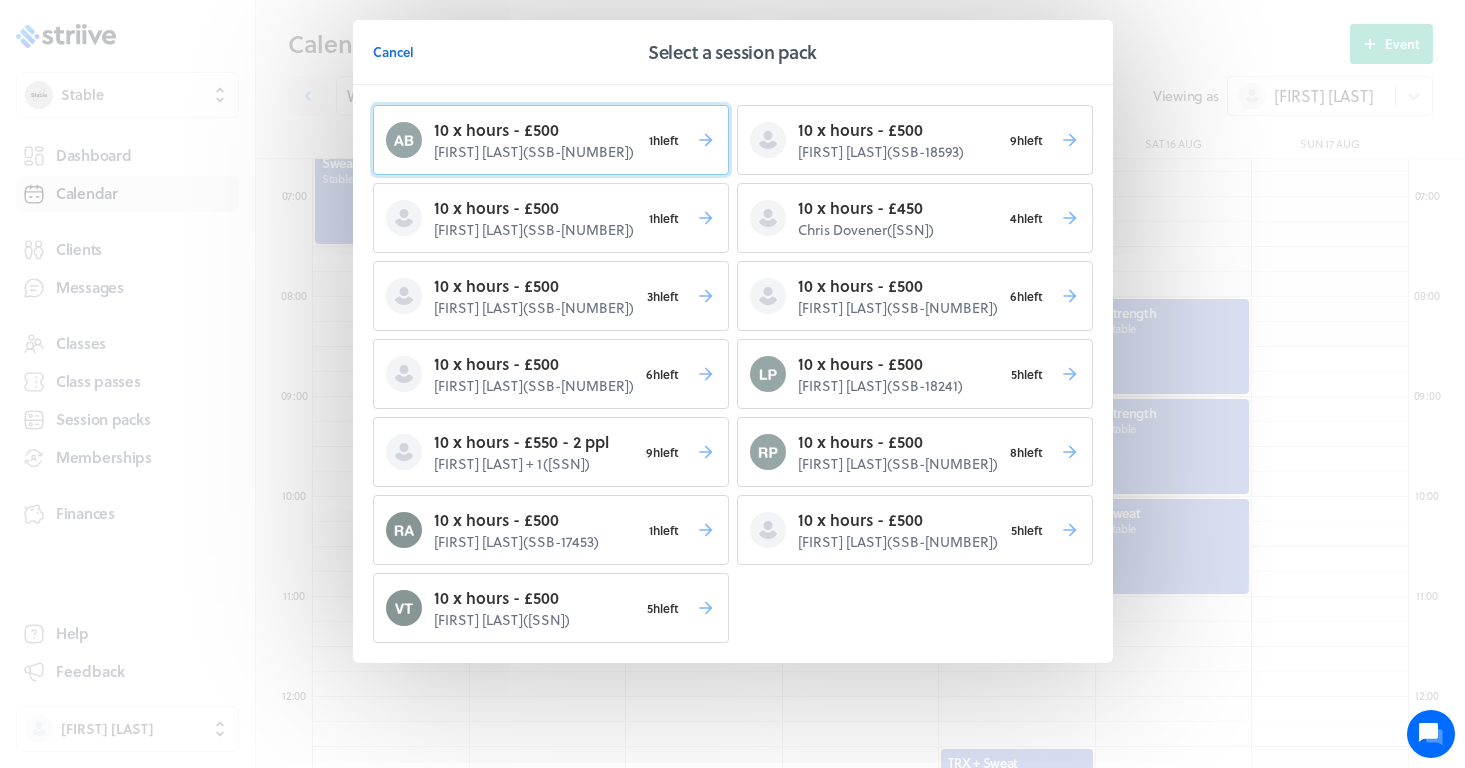 click on "[FIRST] [LAST] ( SSB-[NUMBER] )" at bounding box center [537, 152] 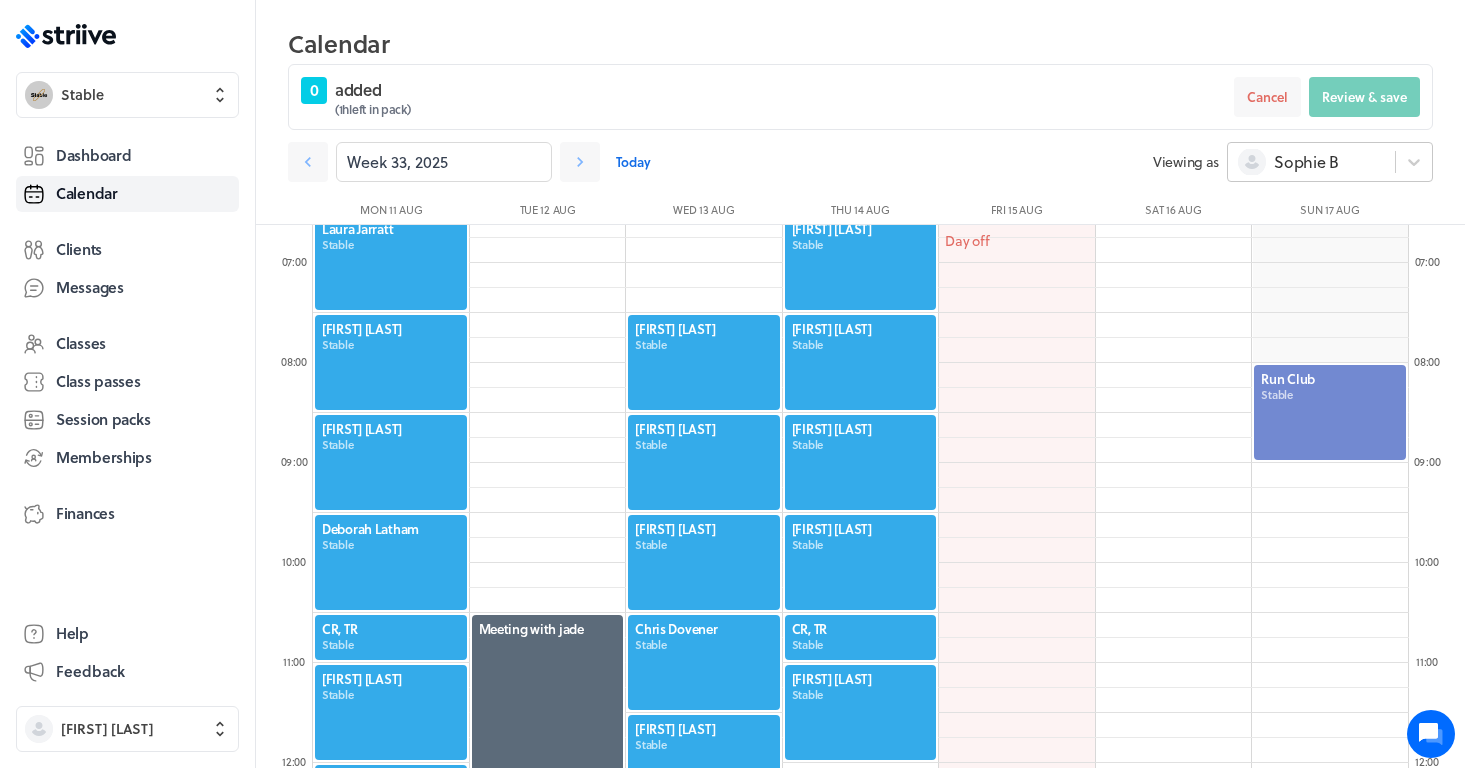 click on "Sophie B" at bounding box center (1306, 162) 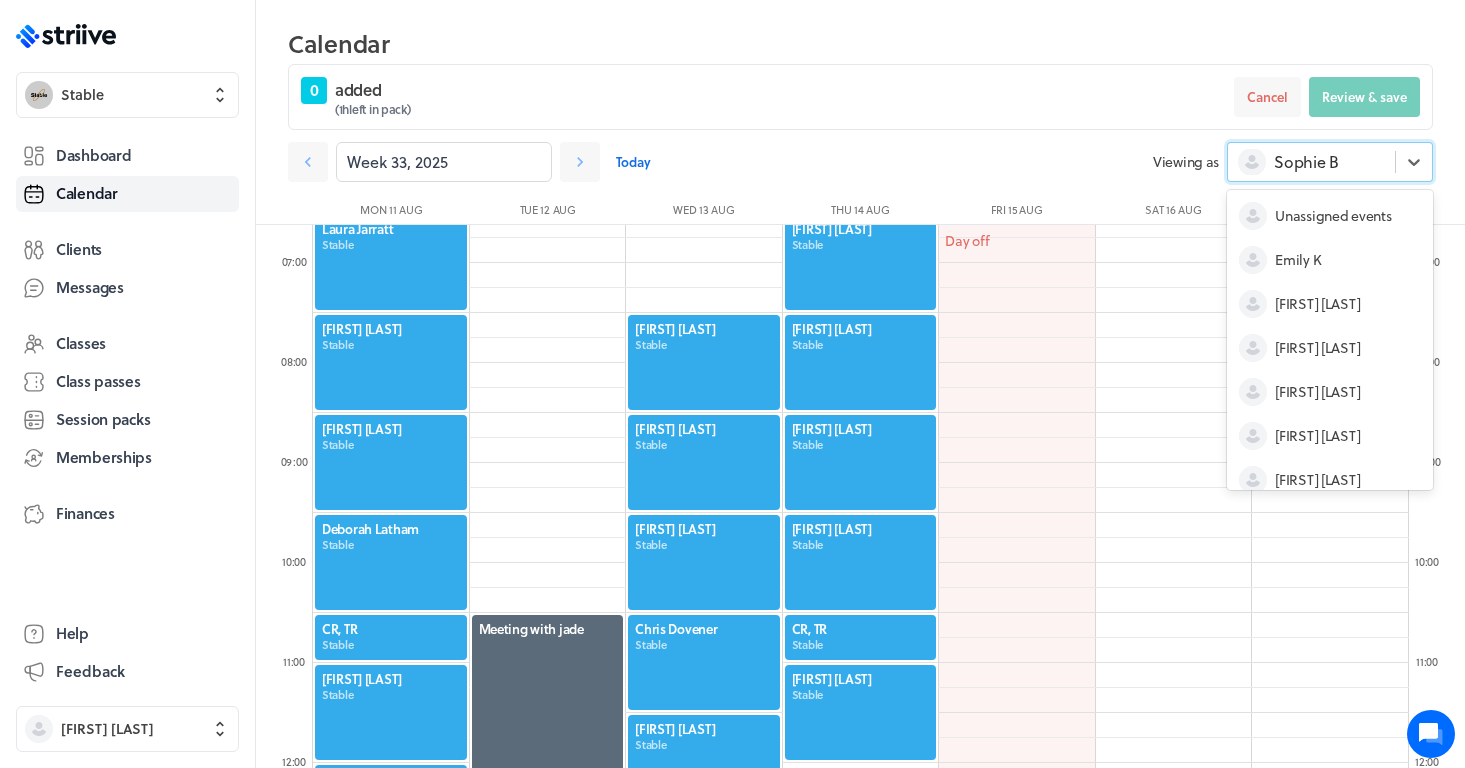 scroll, scrollTop: 104, scrollLeft: 0, axis: vertical 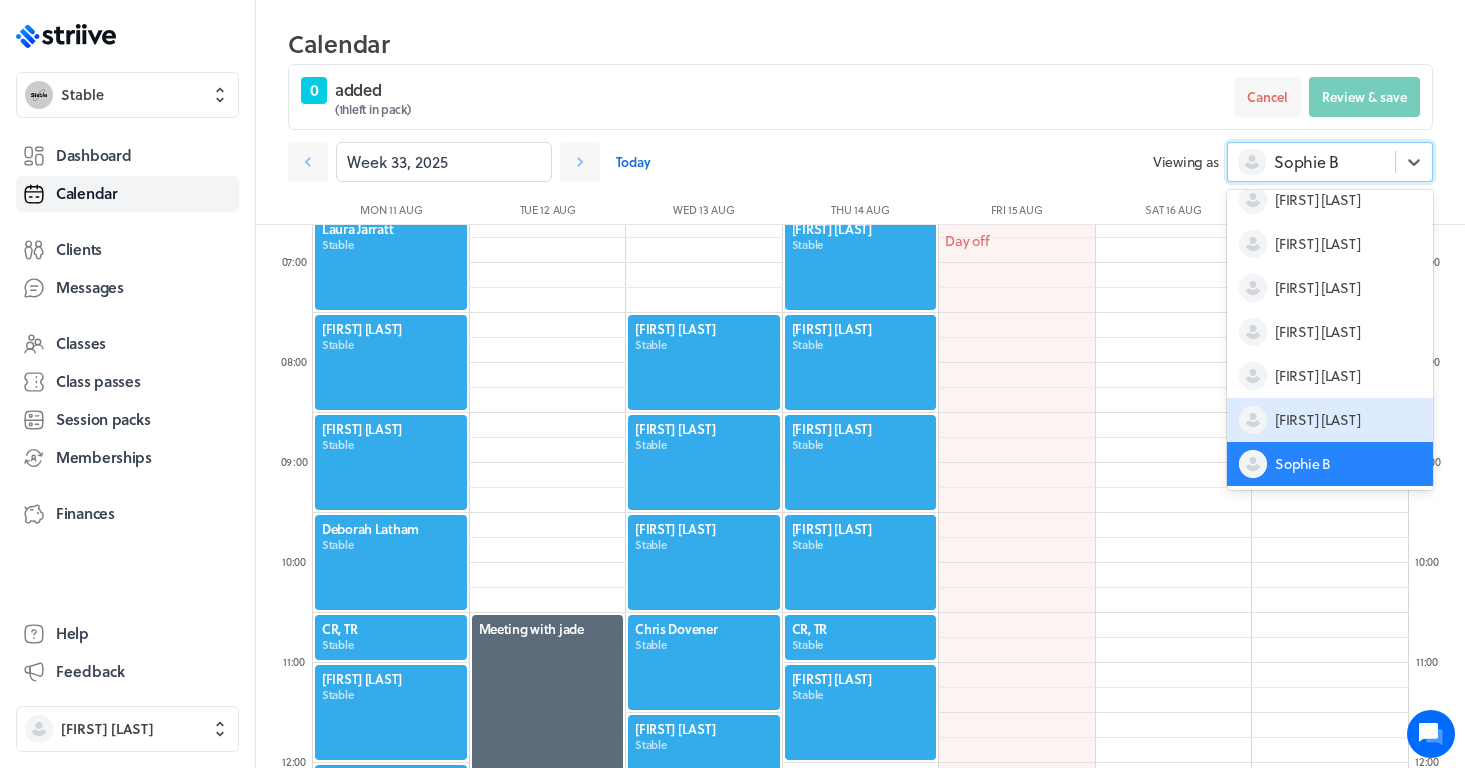 click on "[FIRST] [LAST]" at bounding box center (1317, 420) 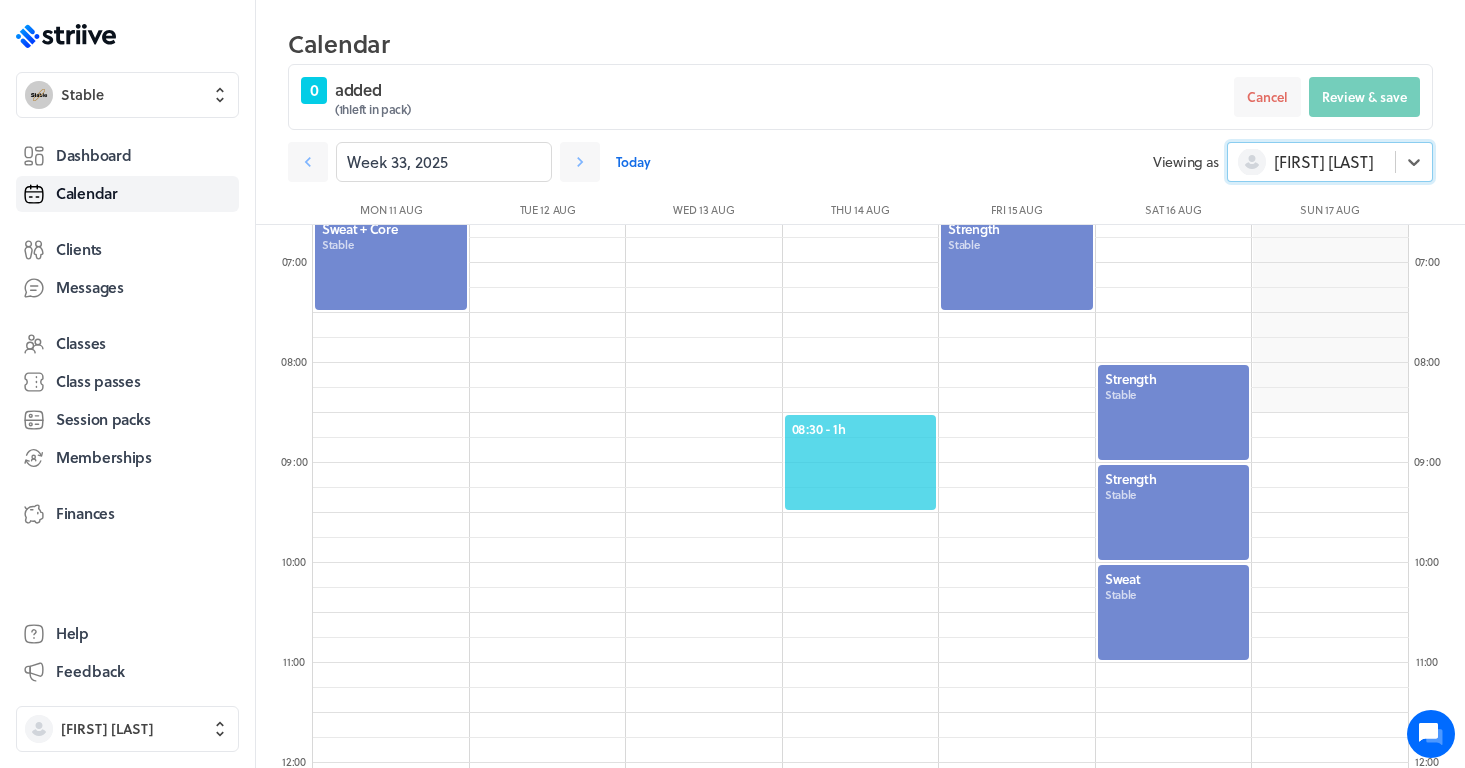 click on "08:30  - 1h" 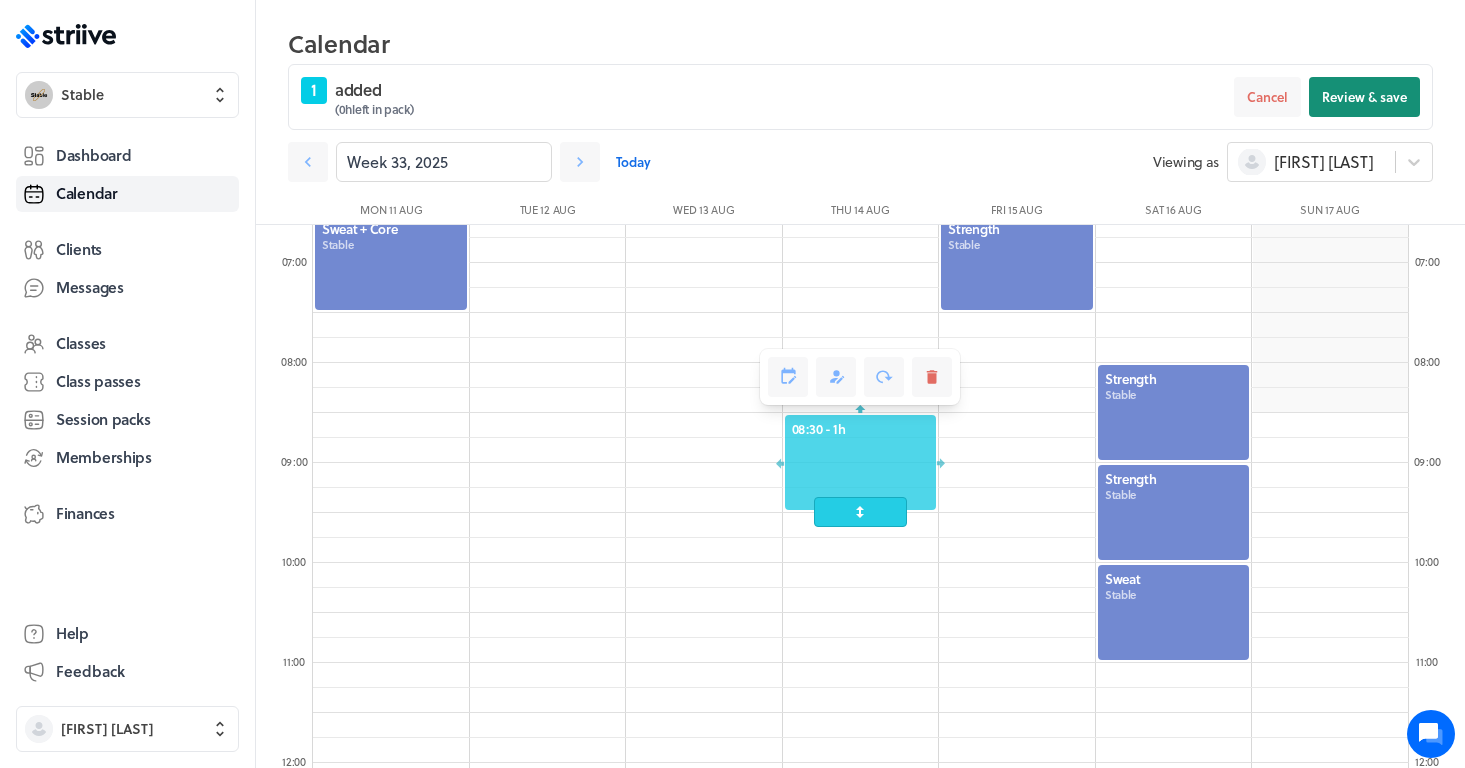 click on "Review & save" at bounding box center [1364, 97] 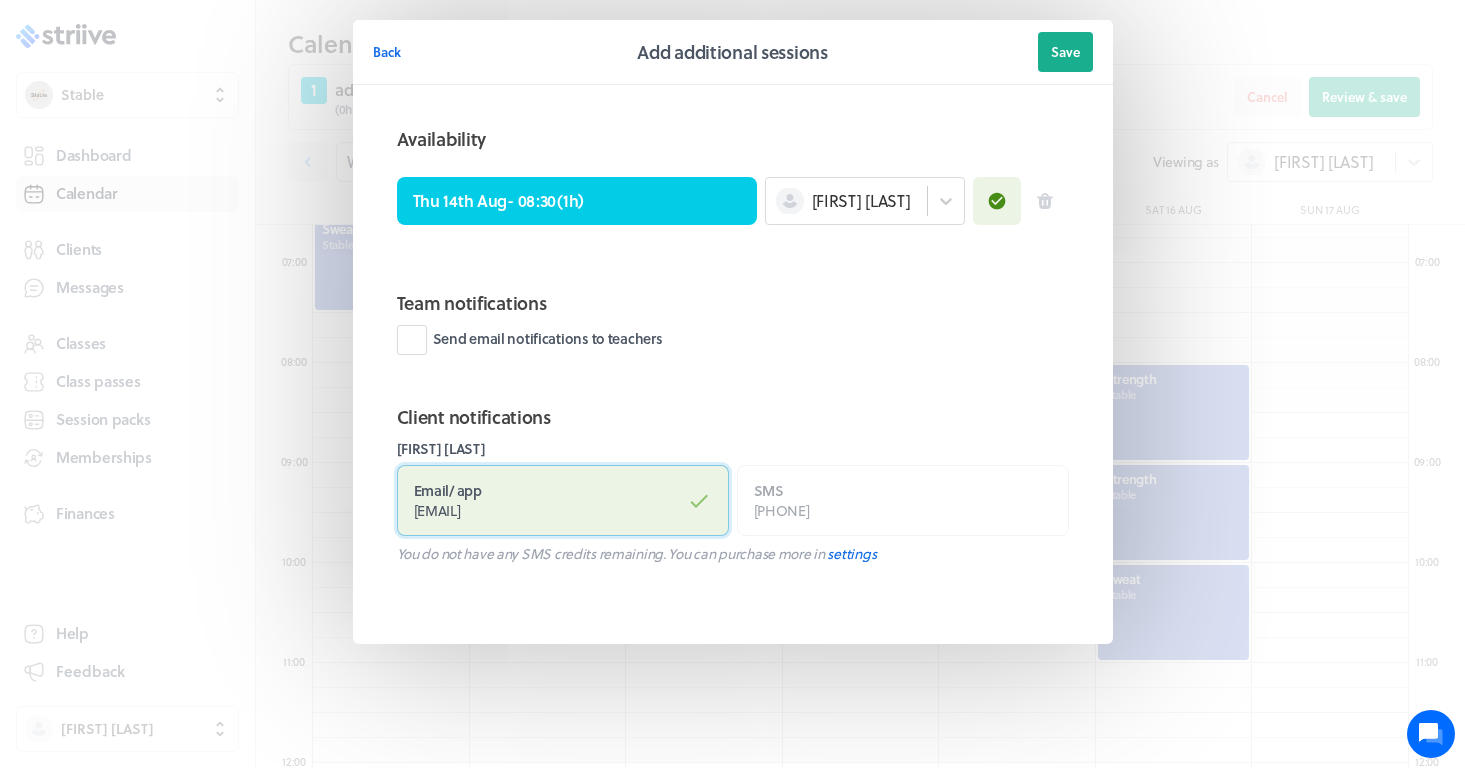 click on "Email / app [EMAIL]" at bounding box center [563, 500] 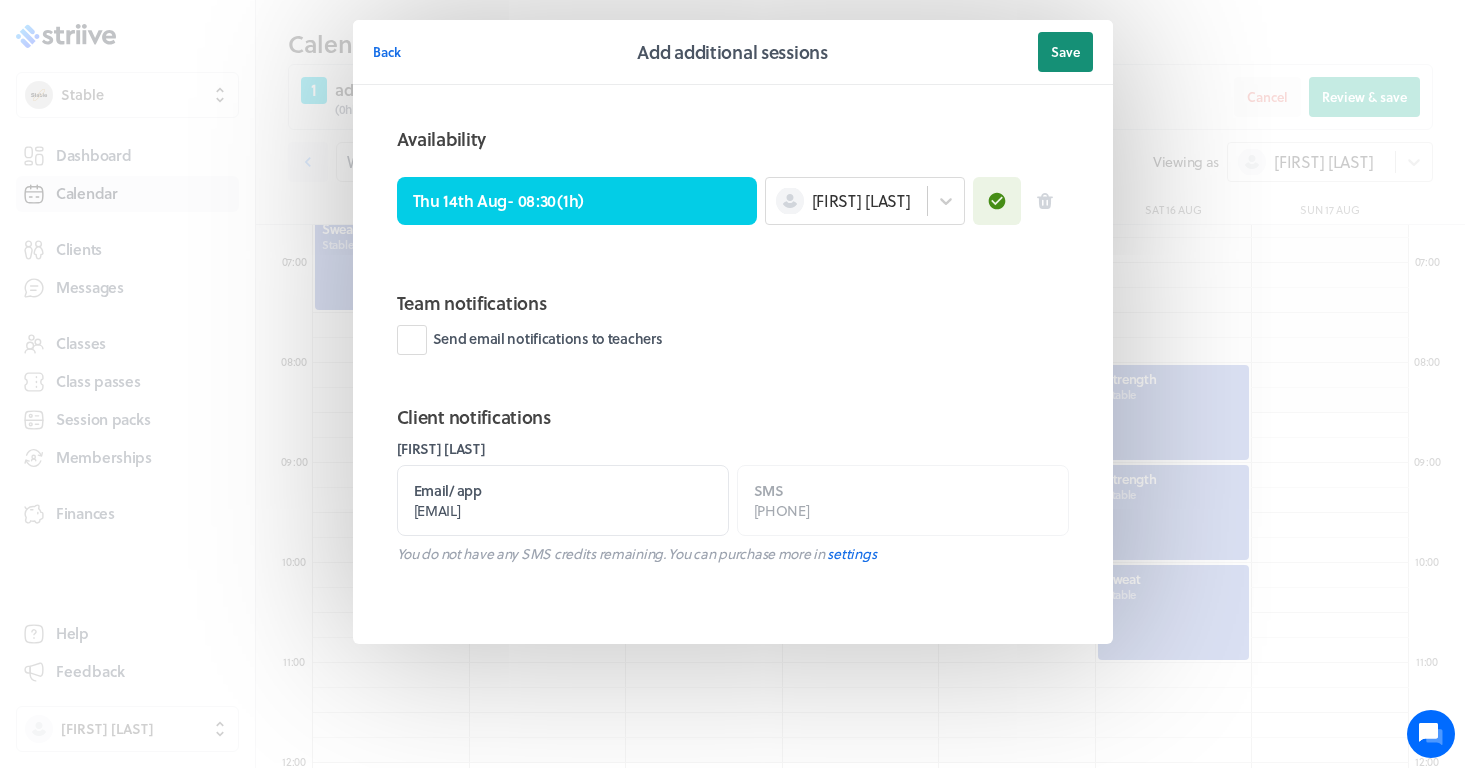 click on "Save" at bounding box center [1065, 52] 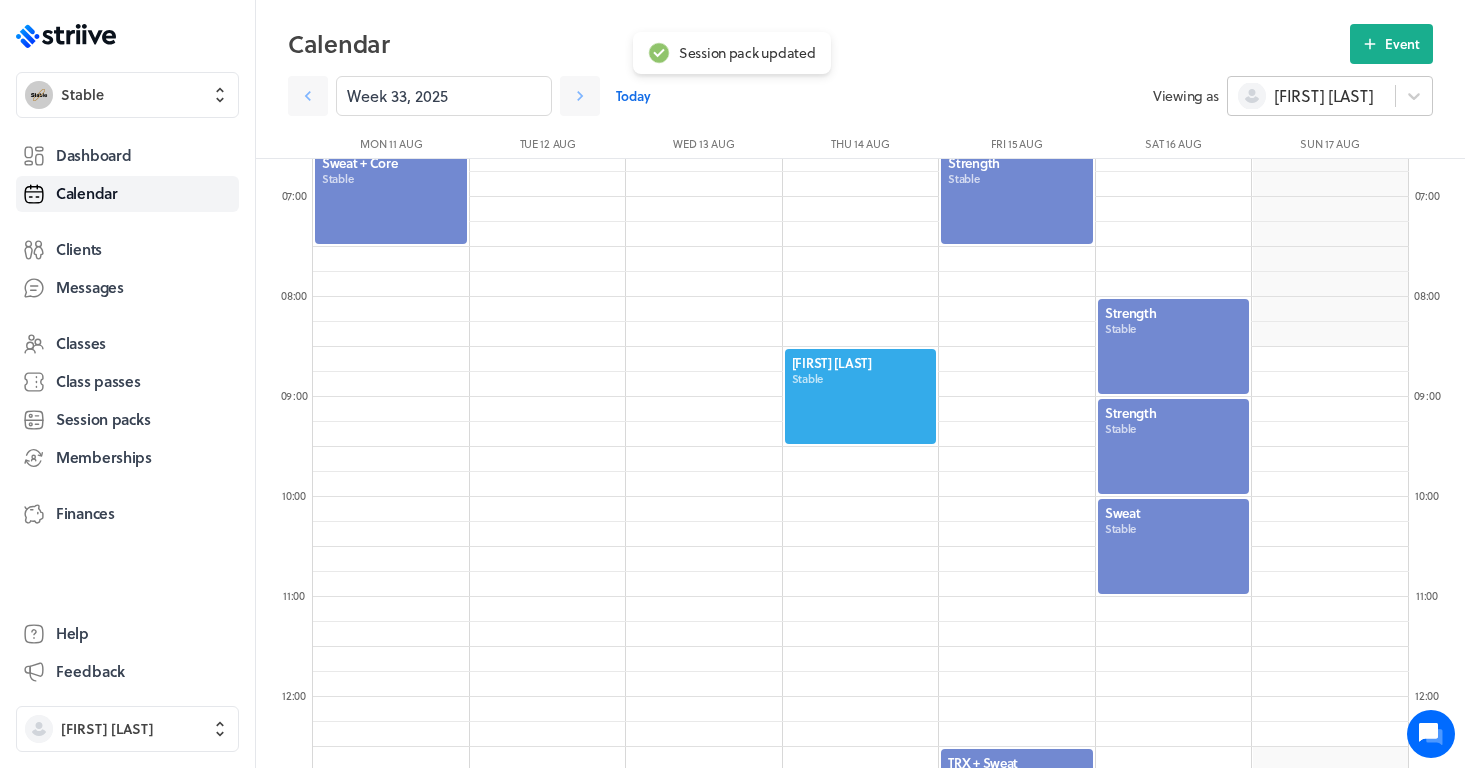 click on "[FIRST] [LAST]" at bounding box center (1323, 96) 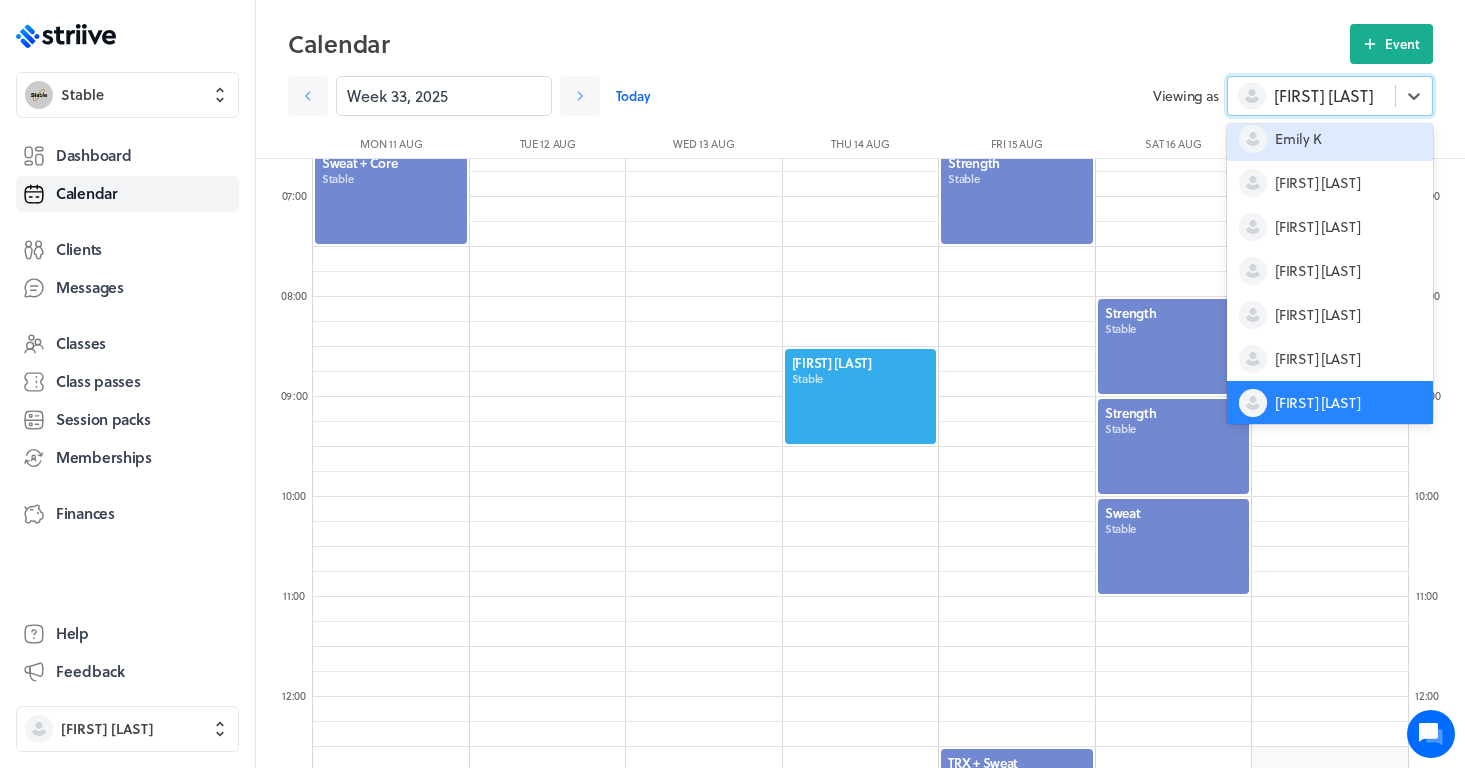 scroll, scrollTop: 104, scrollLeft: 0, axis: vertical 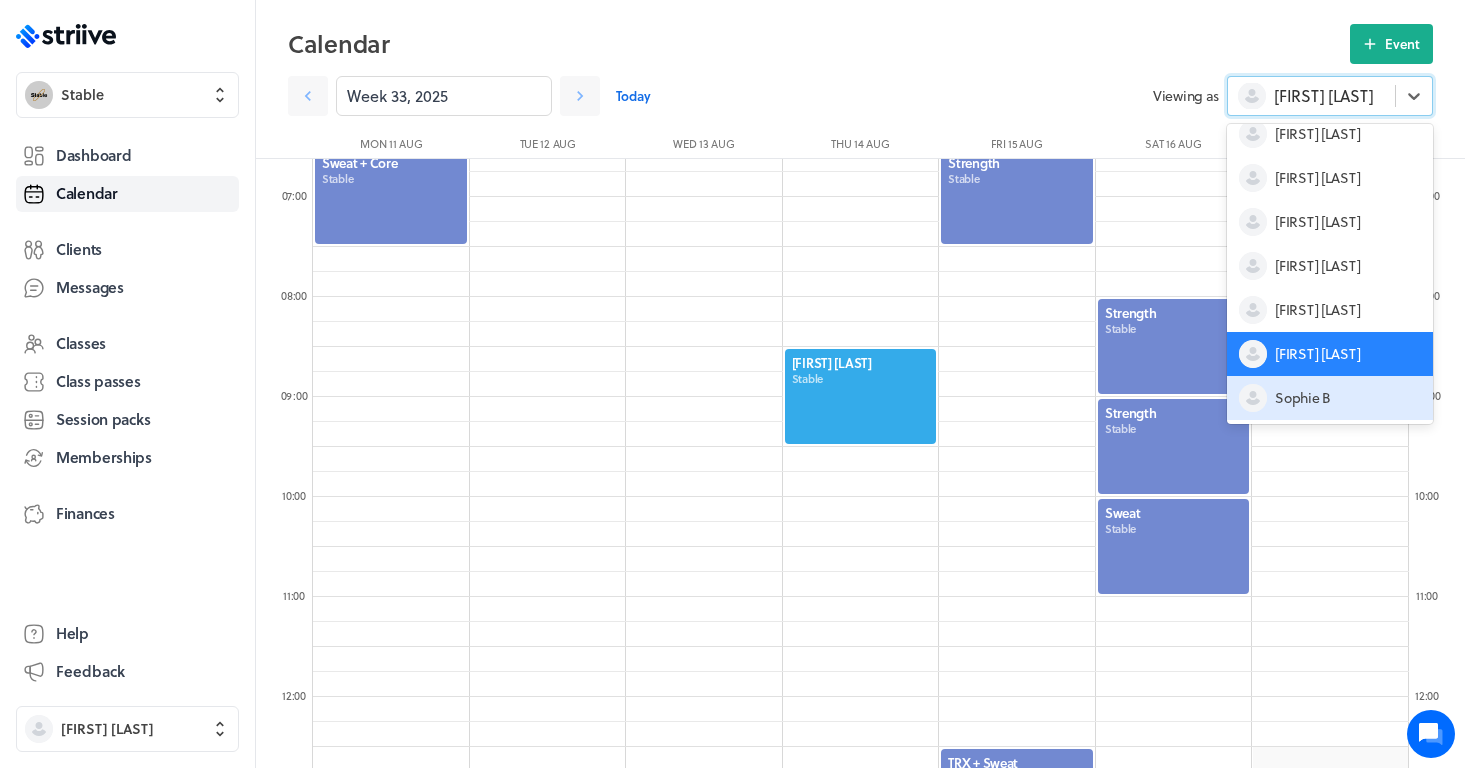 click on "Sophie B" at bounding box center (1303, 398) 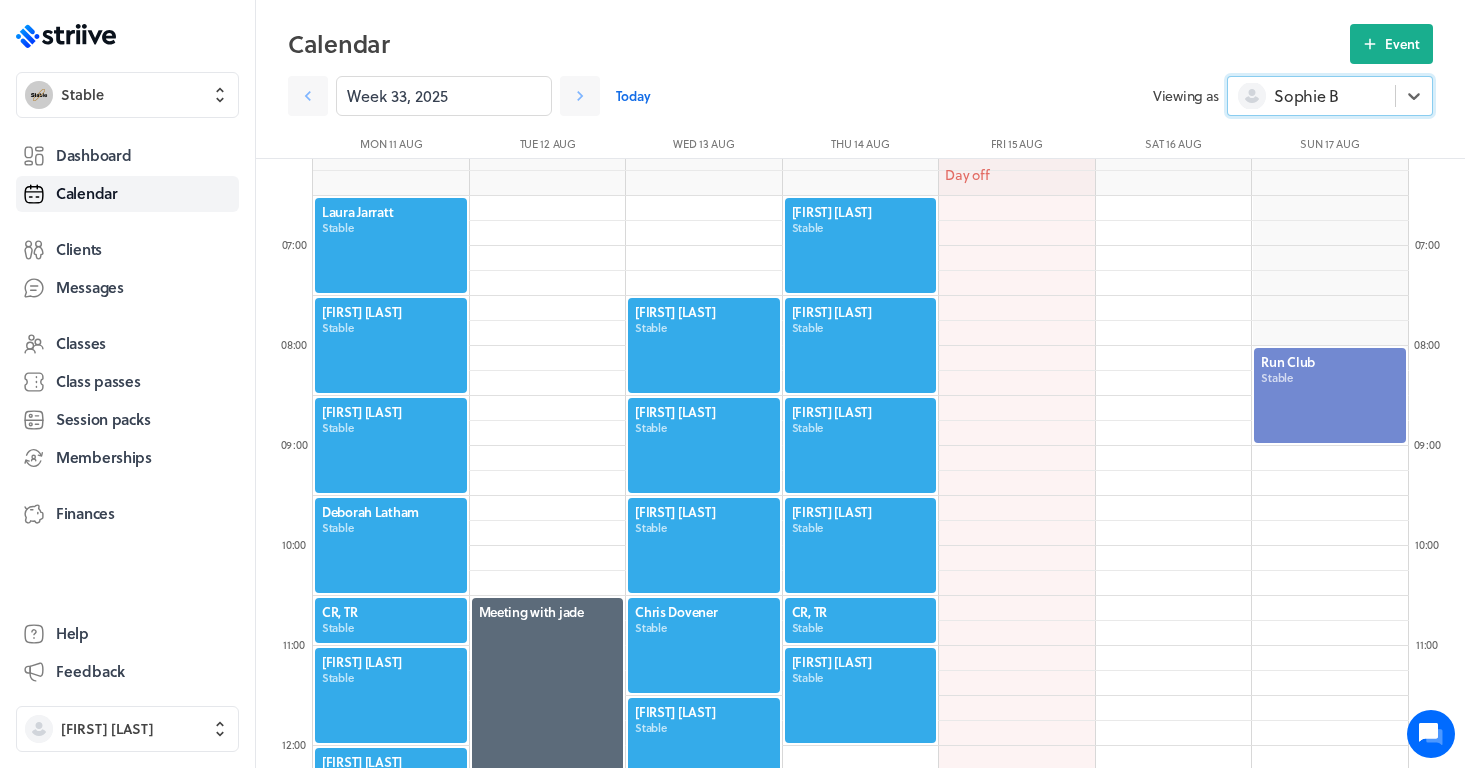 scroll, scrollTop: 606, scrollLeft: 0, axis: vertical 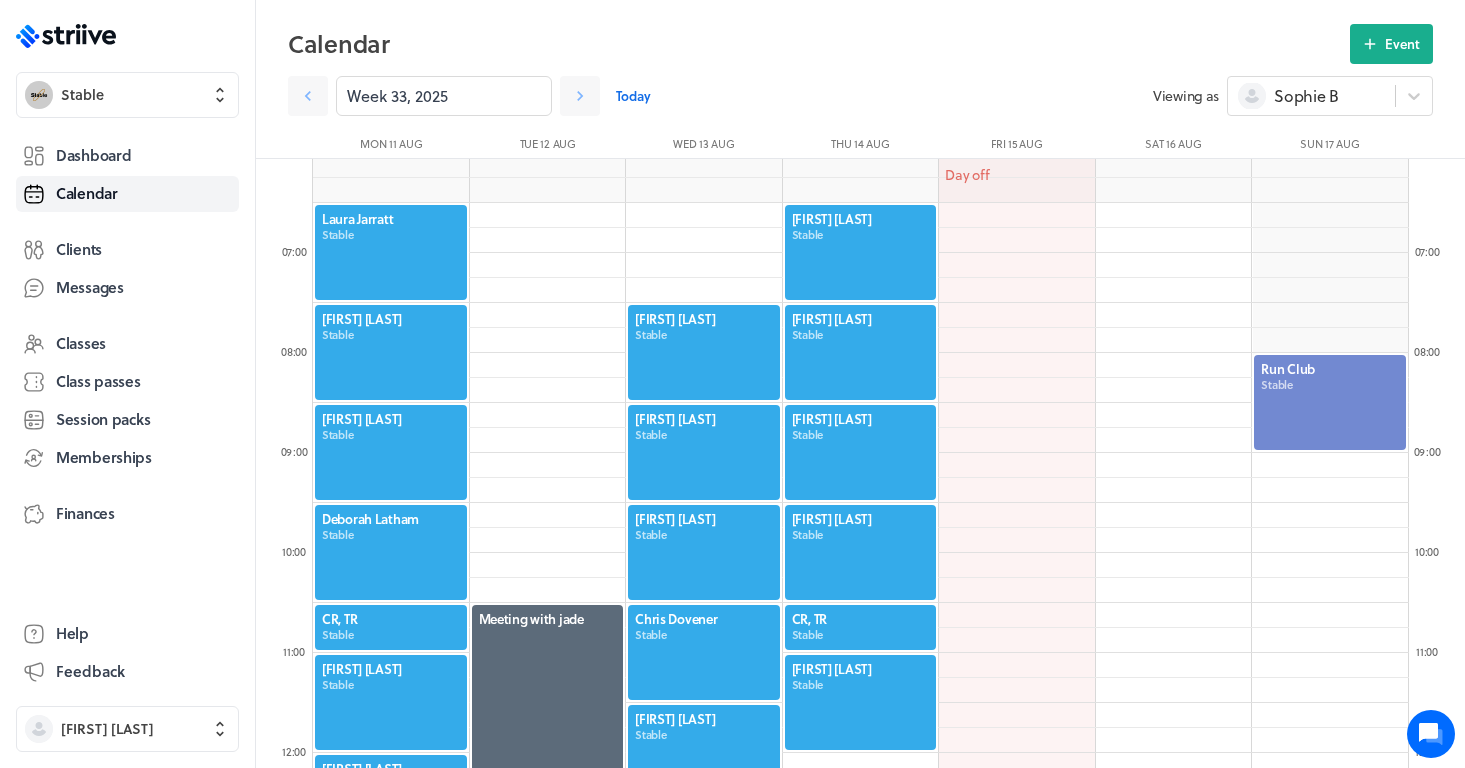 click 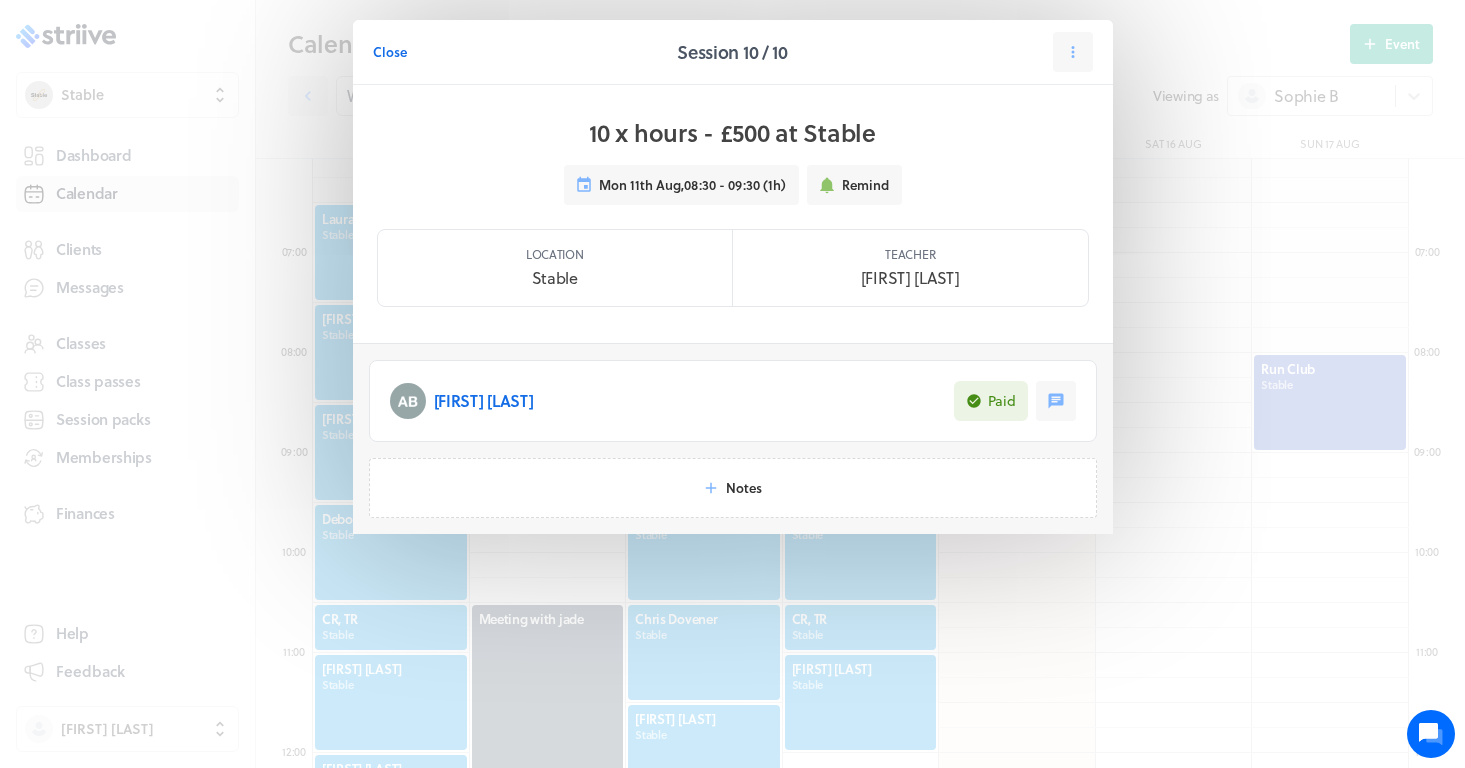 click on "[FIRST] [LAST]" at bounding box center [484, 401] 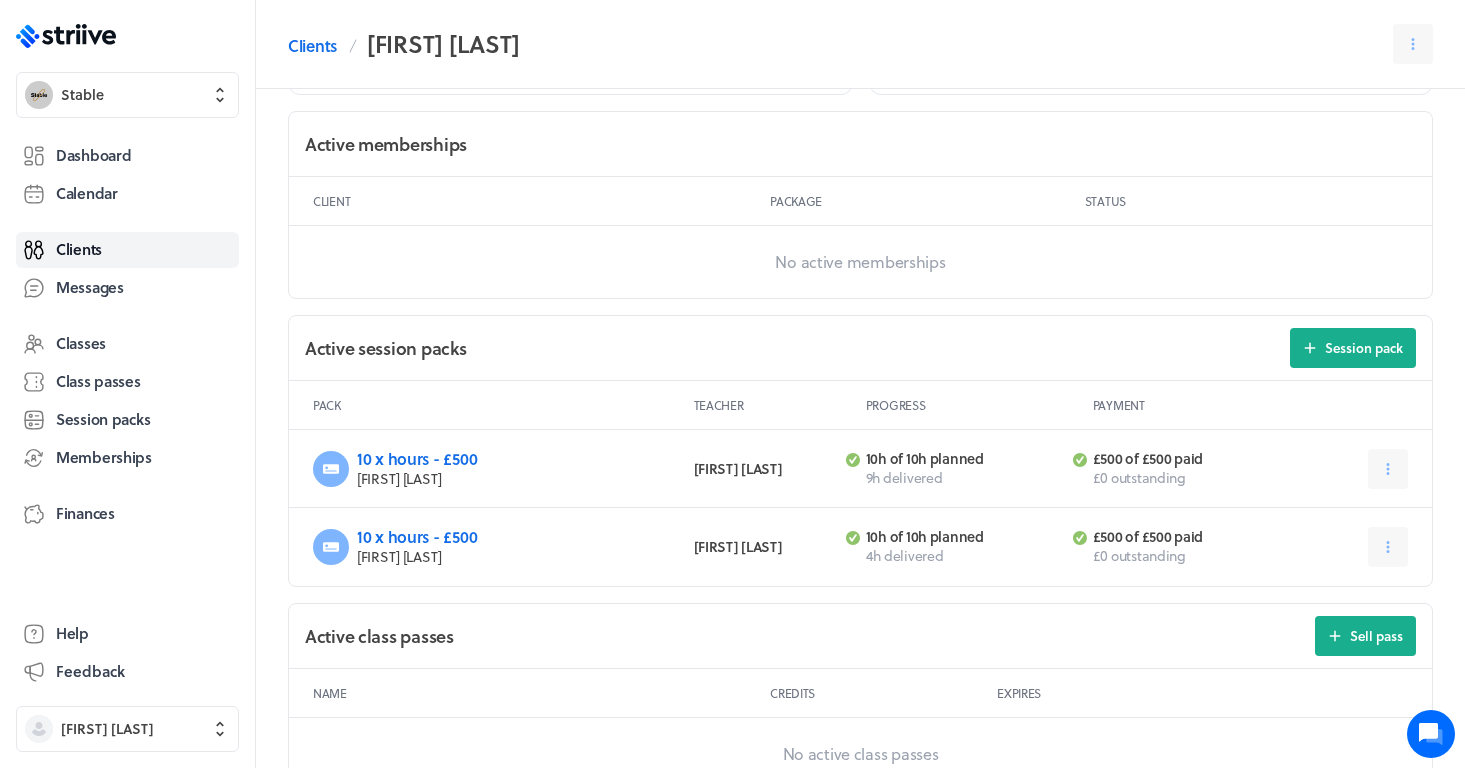 scroll, scrollTop: 550, scrollLeft: 0, axis: vertical 